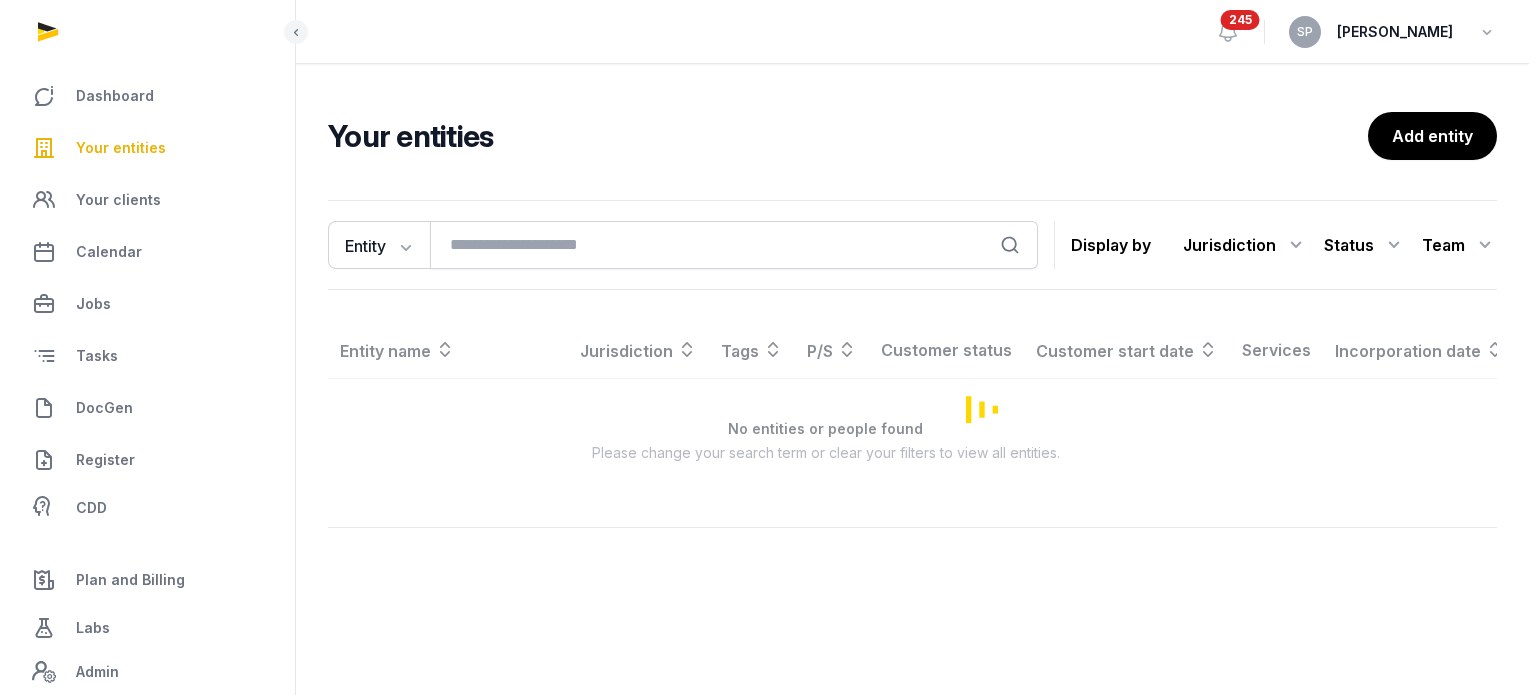 scroll, scrollTop: 0, scrollLeft: 0, axis: both 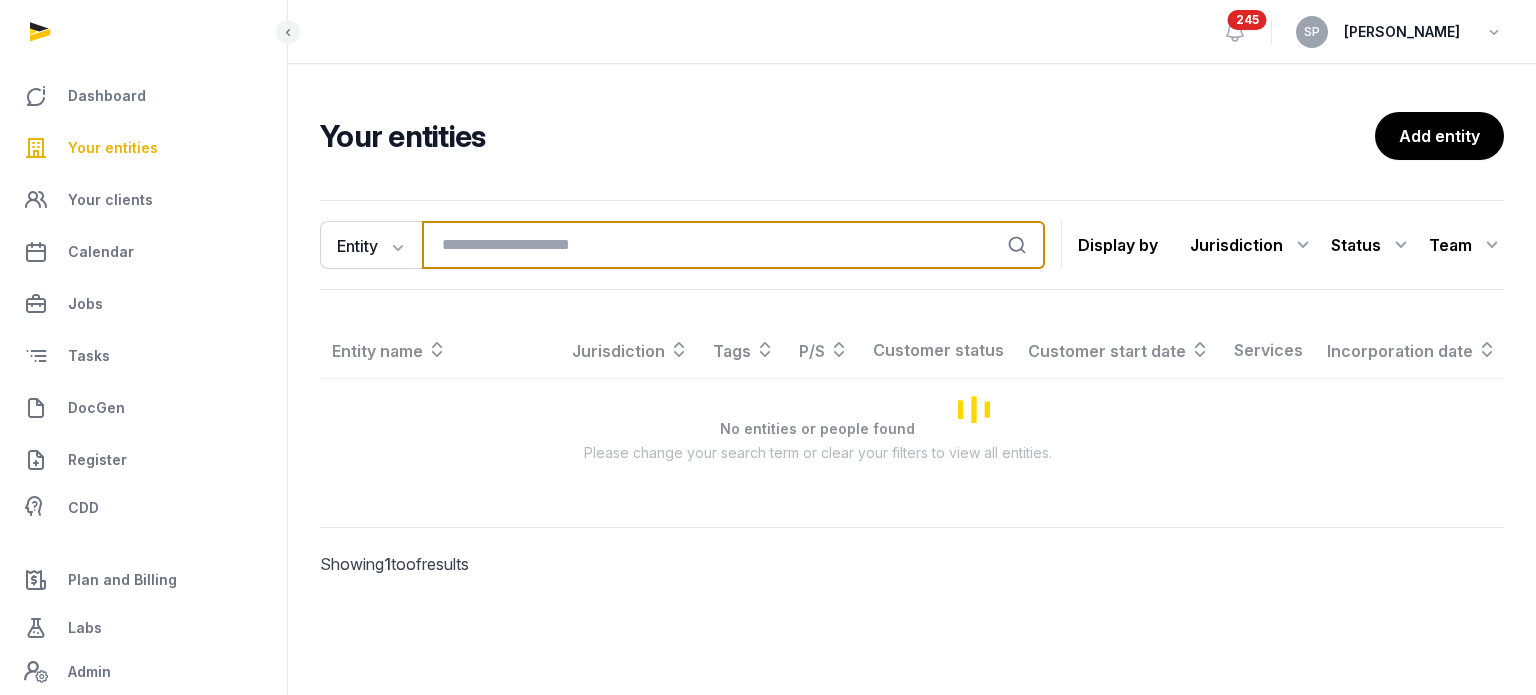 click at bounding box center (733, 245) 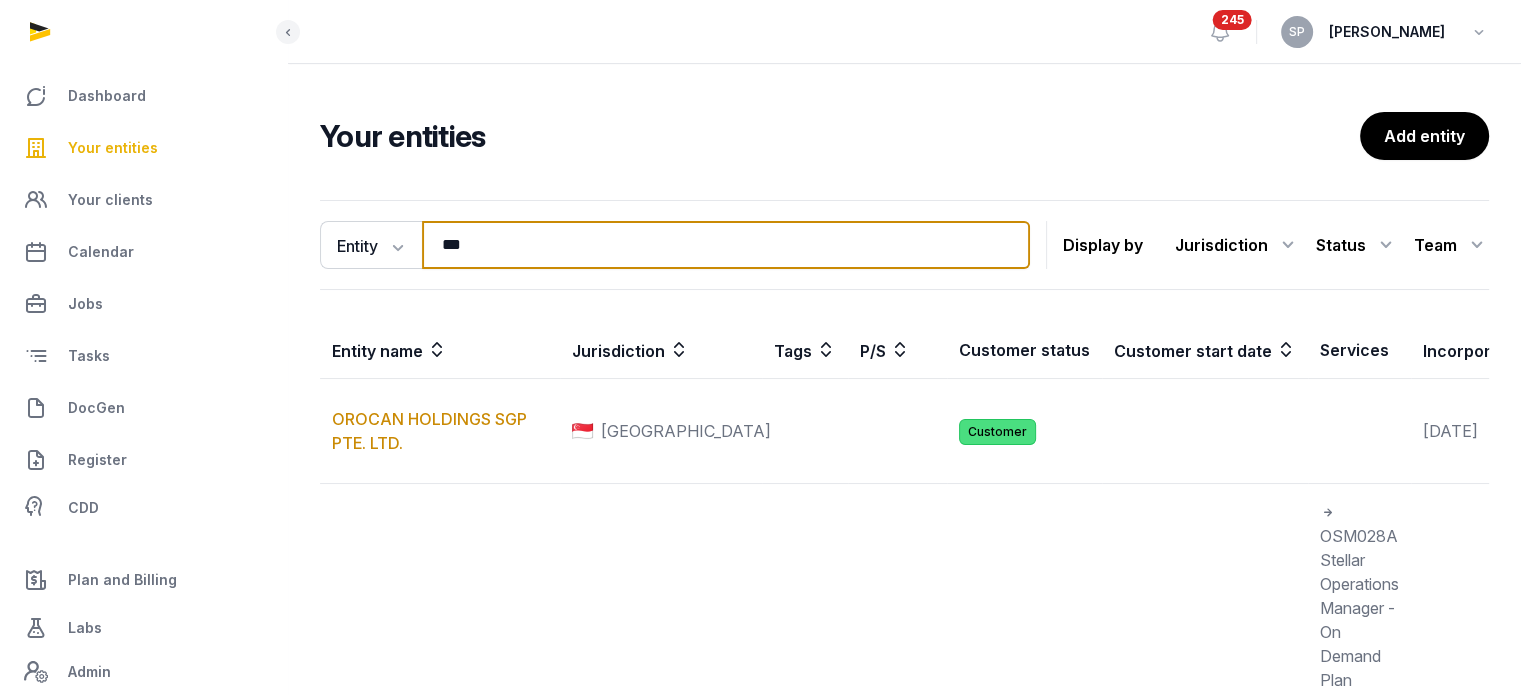 scroll, scrollTop: 608, scrollLeft: 0, axis: vertical 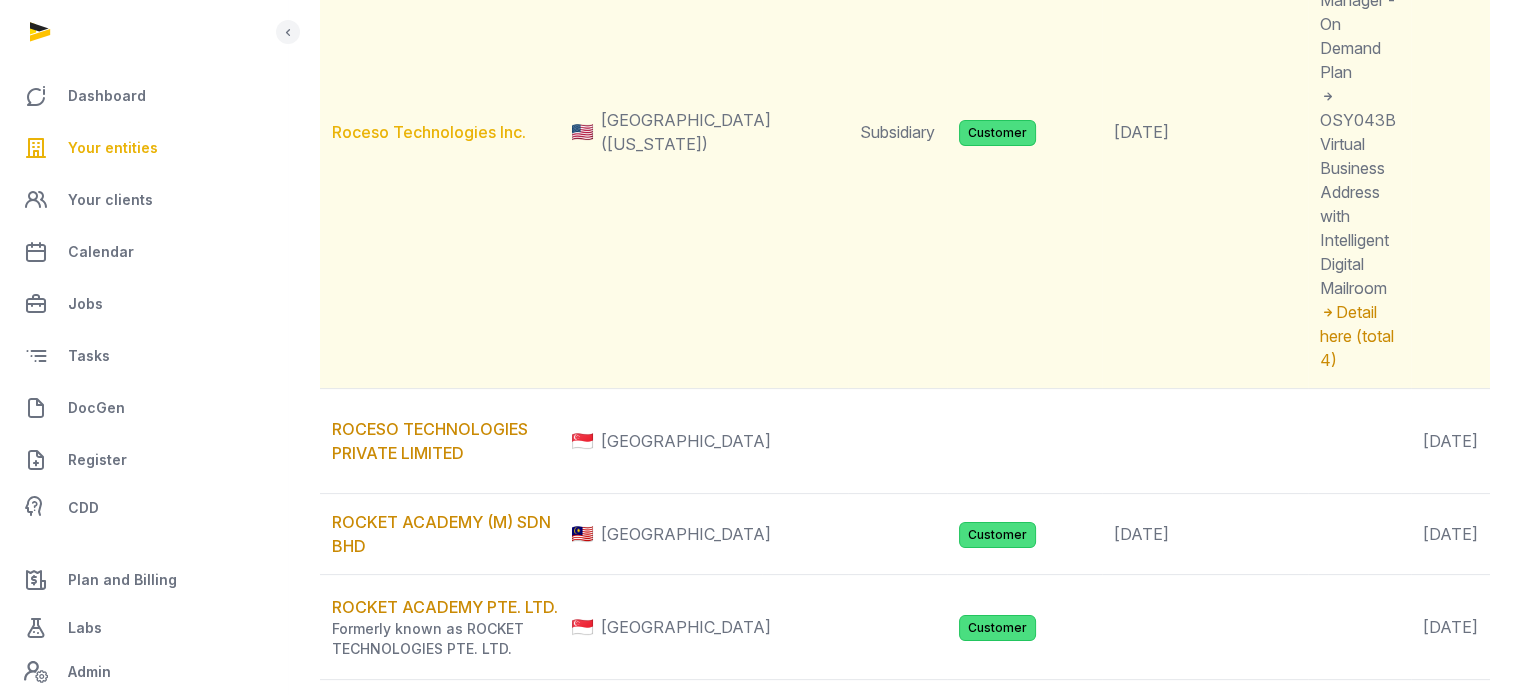 type on "***" 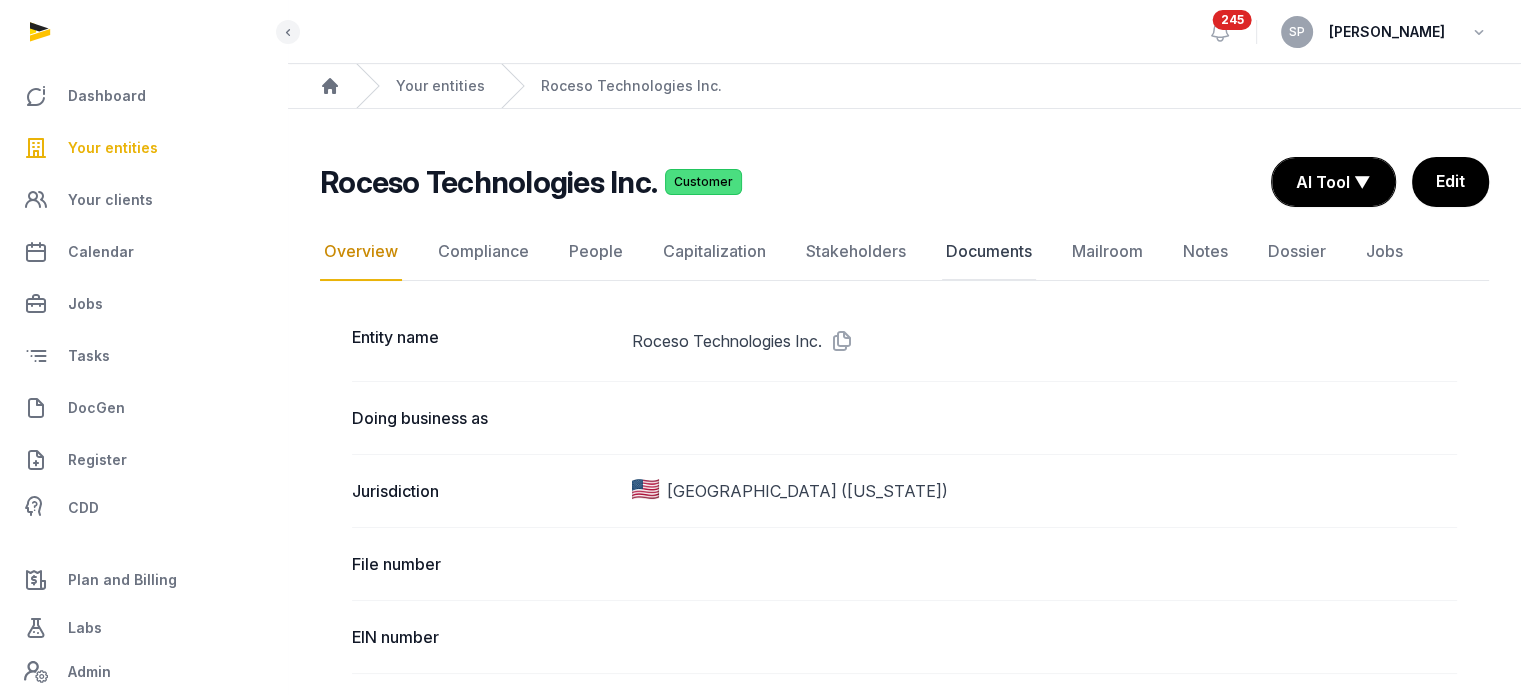 click on "Documents" 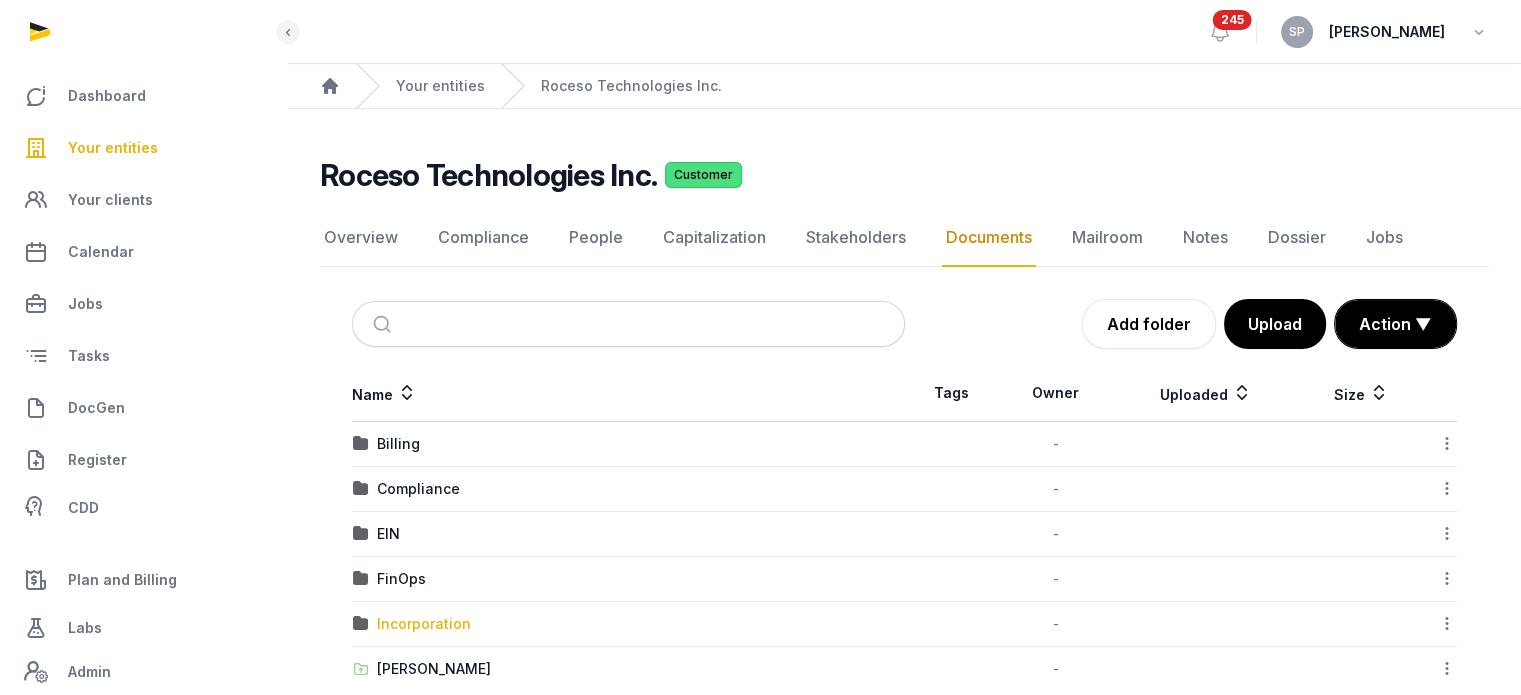 click on "Incorporation" at bounding box center (424, 624) 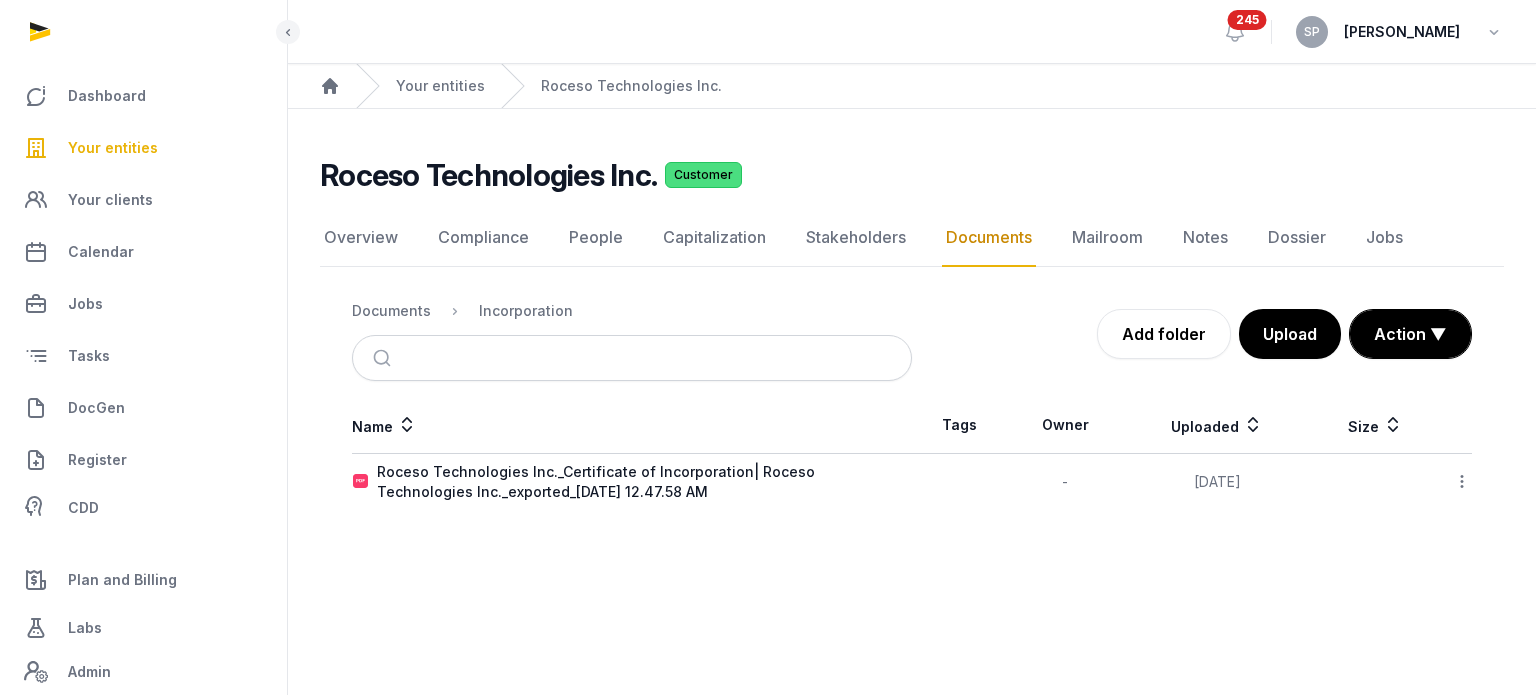click 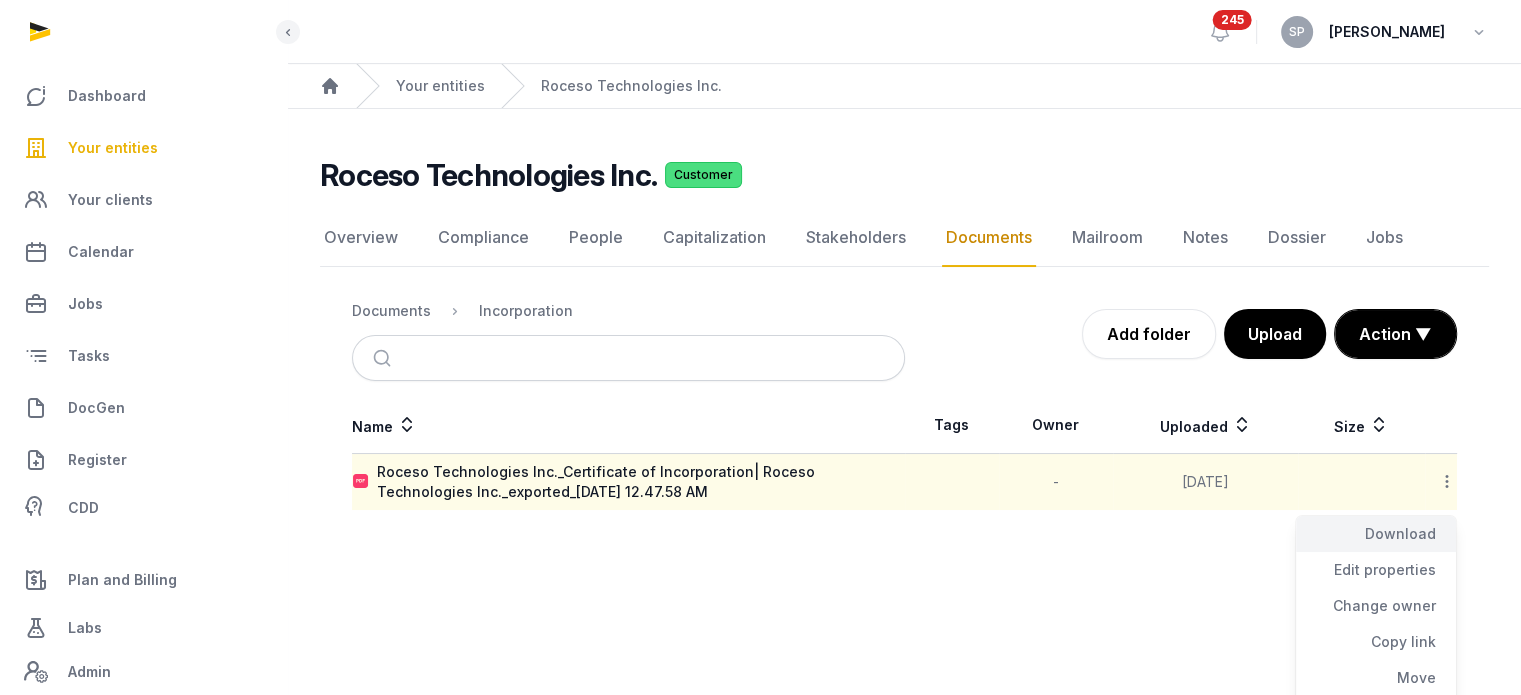 click on "Download" 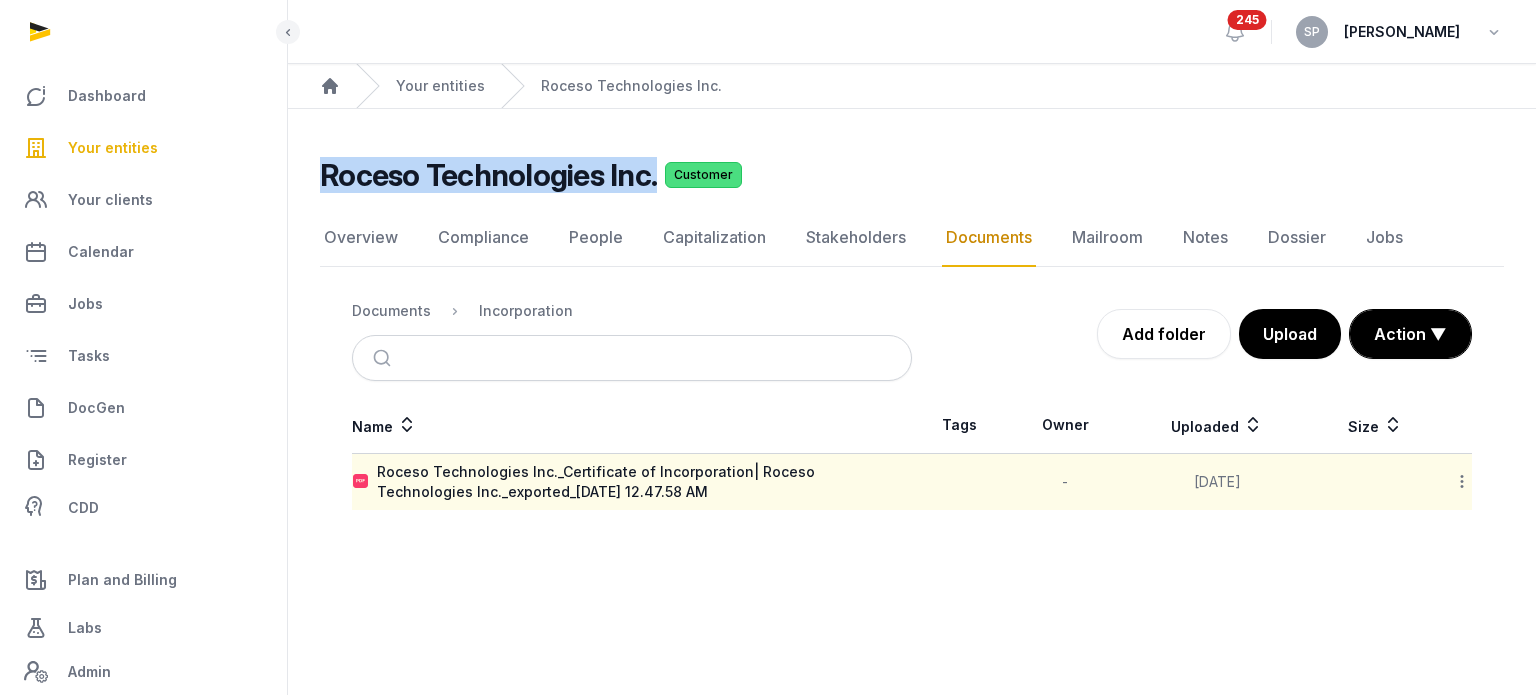 drag, startPoint x: 652, startPoint y: 187, endPoint x: 325, endPoint y: 167, distance: 327.61105 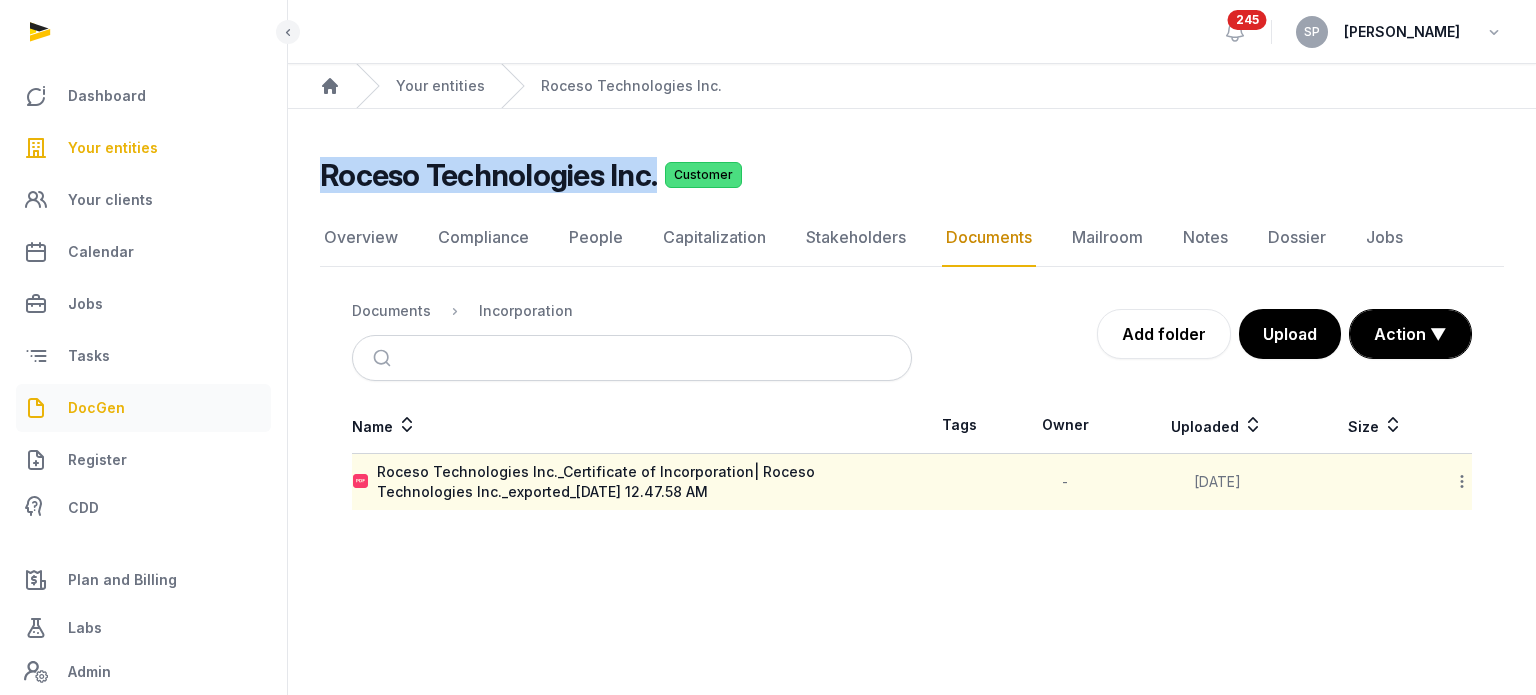 click on "DocGen" at bounding box center (96, 408) 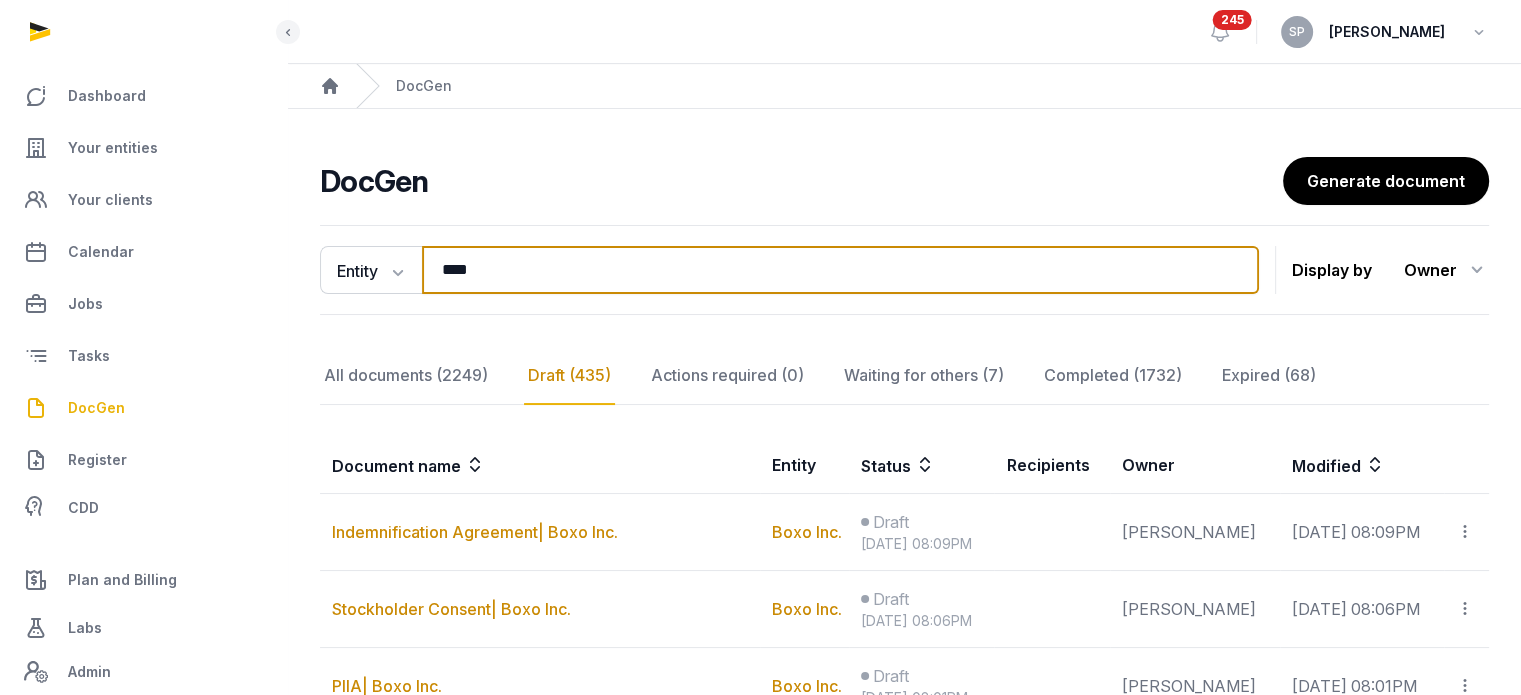 click on "****" at bounding box center [840, 270] 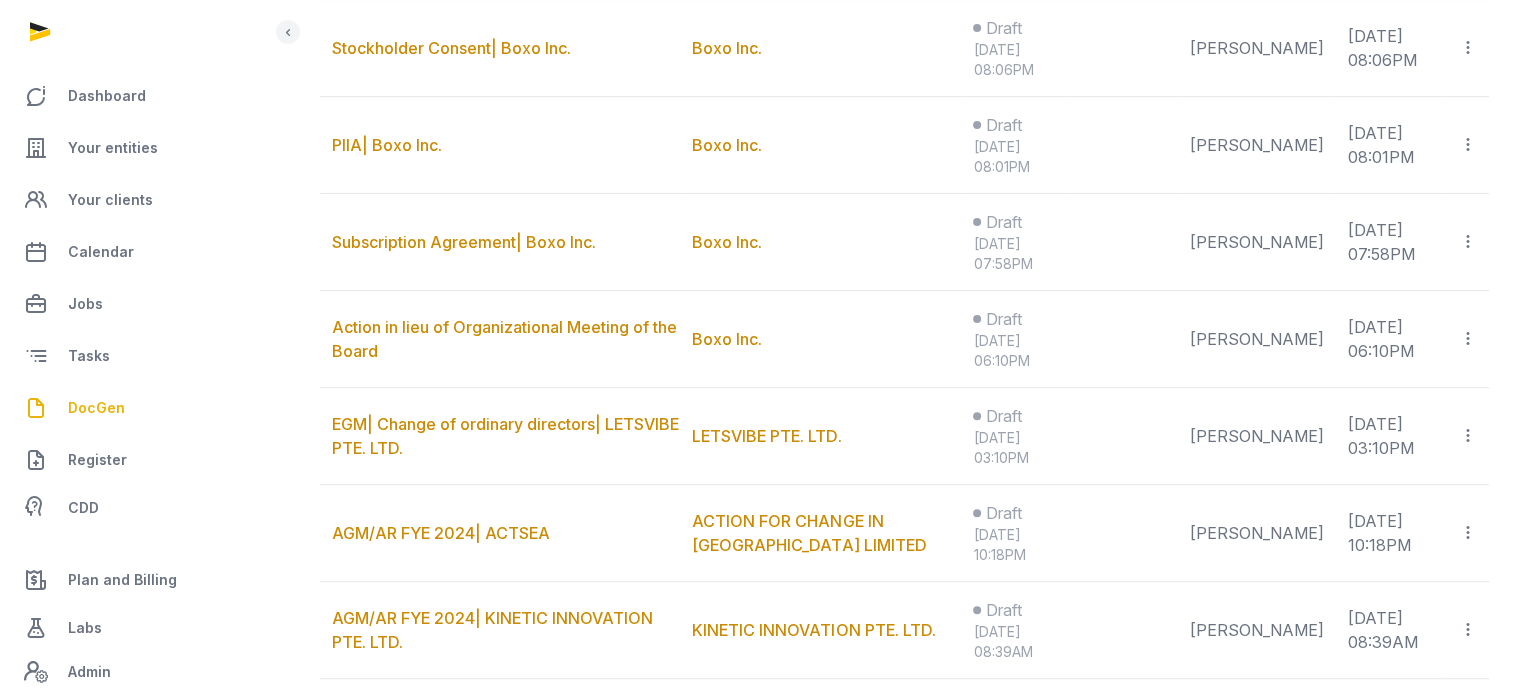 scroll, scrollTop: 620, scrollLeft: 0, axis: vertical 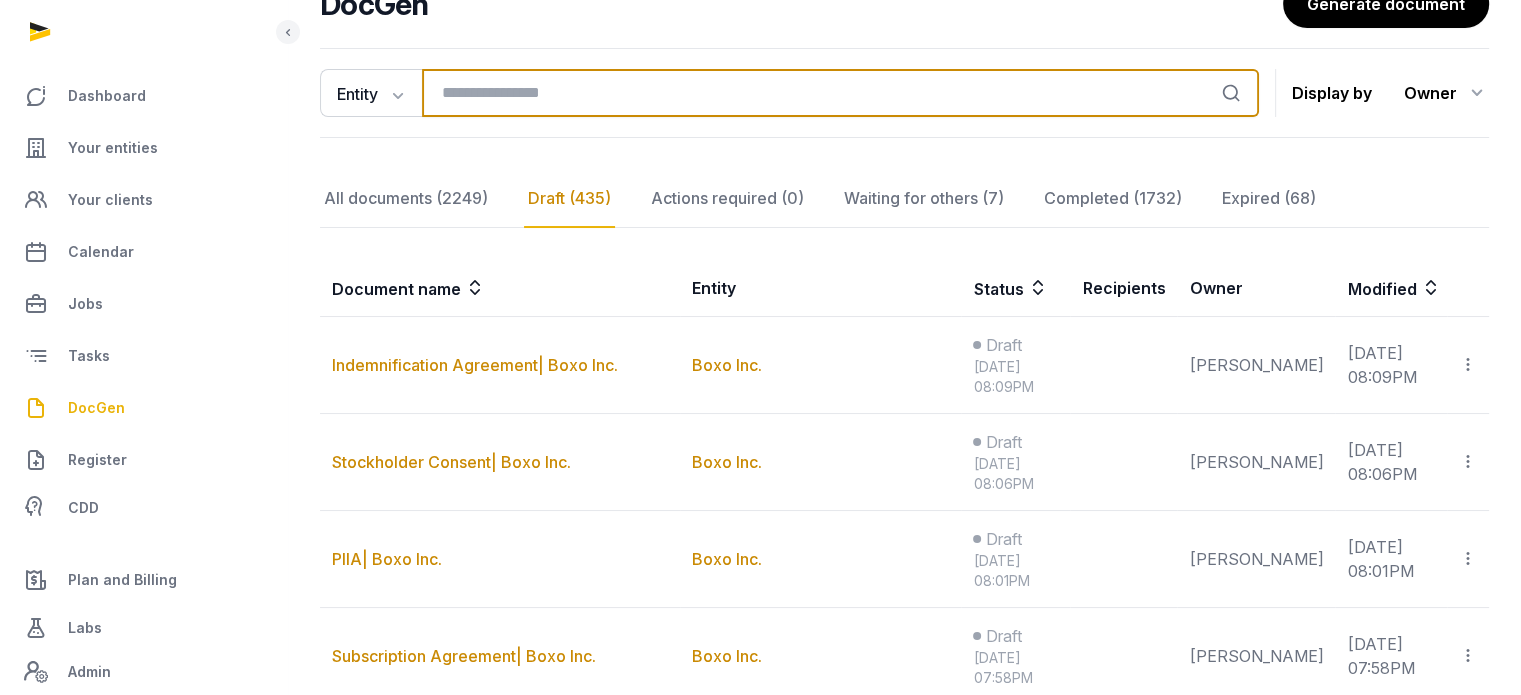 click at bounding box center [840, 93] 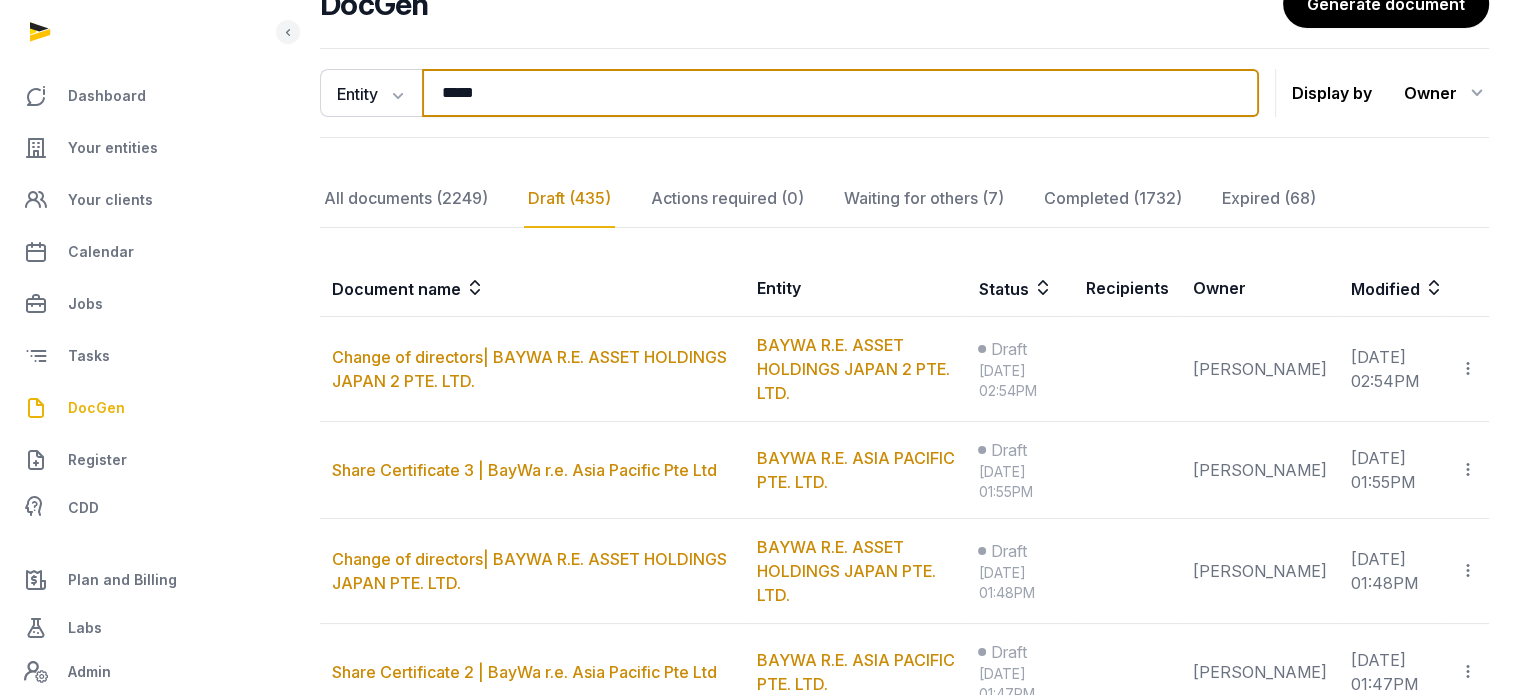 type on "*****" 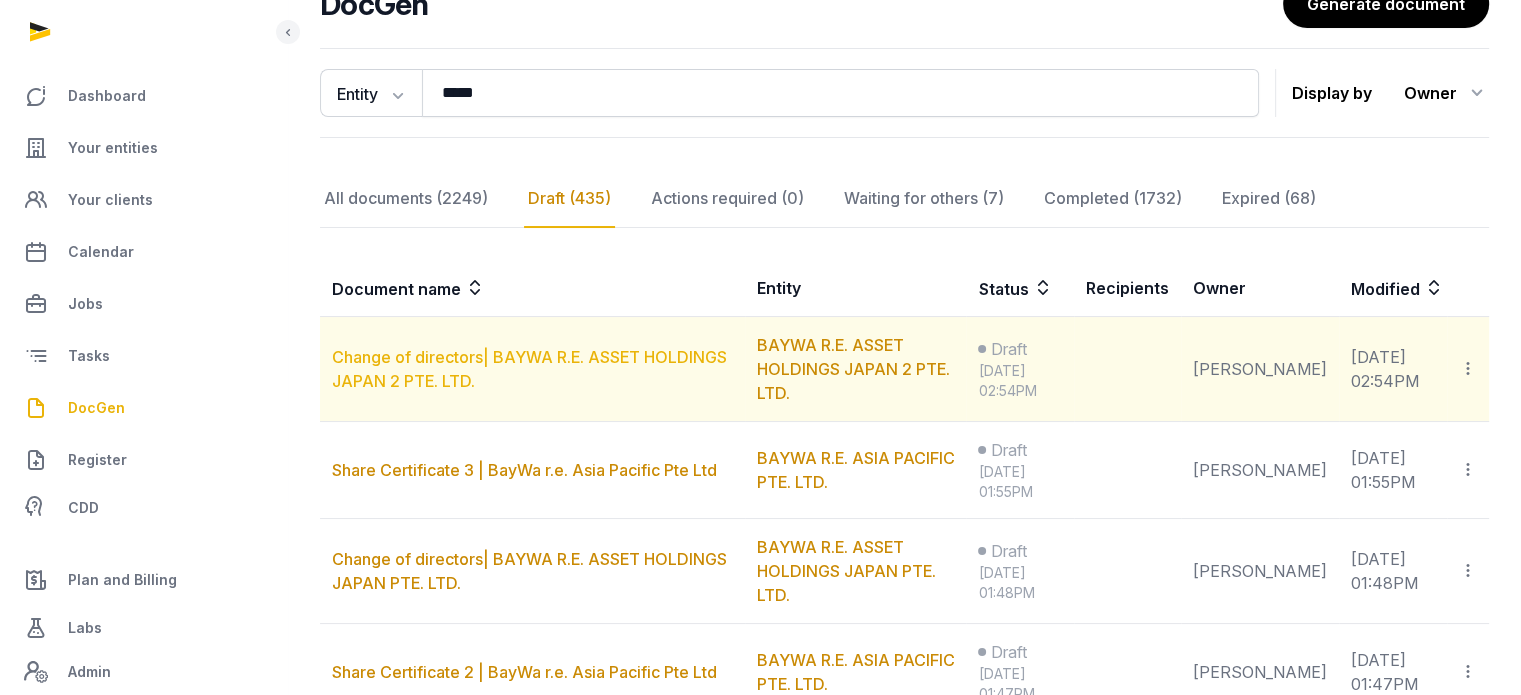 click on "Change of directors| BAYWA R.E. ASSET HOLDINGS JAPAN 2 PTE. LTD." at bounding box center (529, 369) 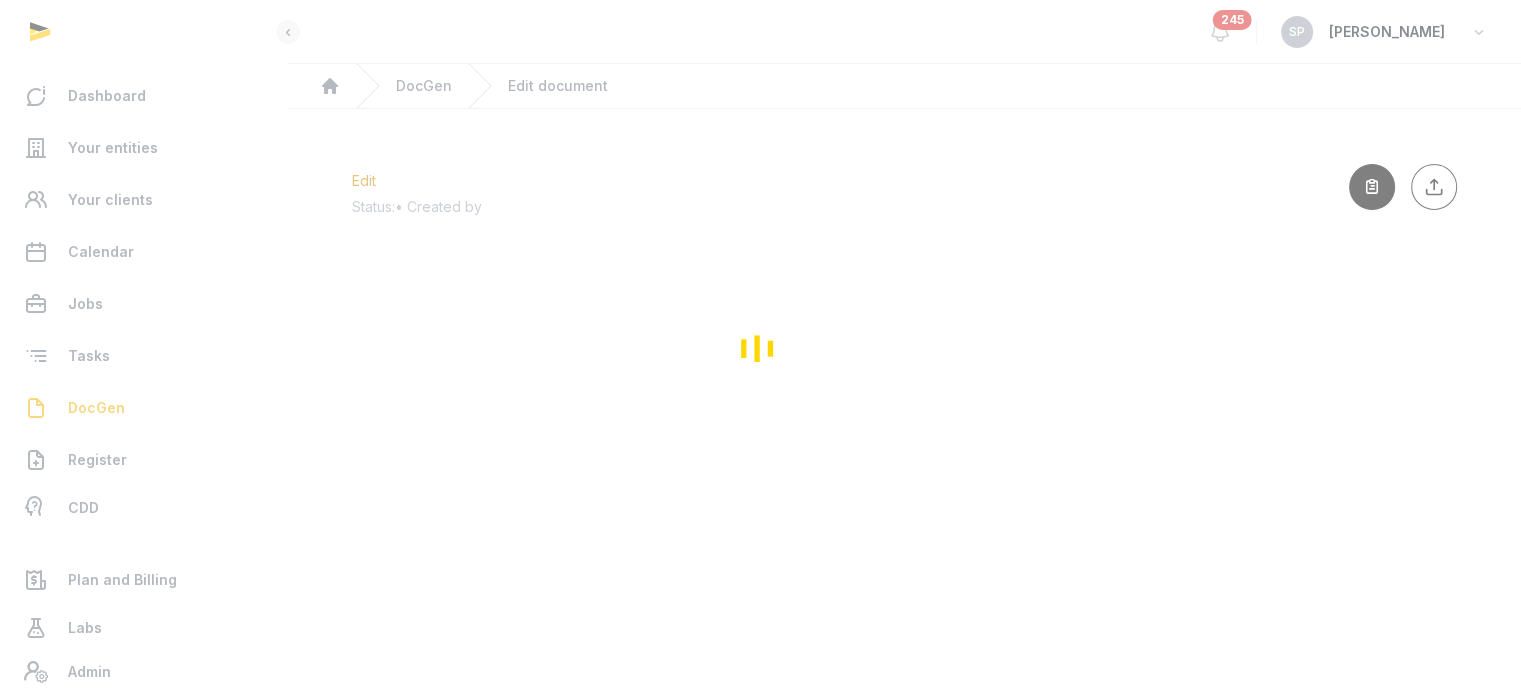 scroll, scrollTop: 0, scrollLeft: 0, axis: both 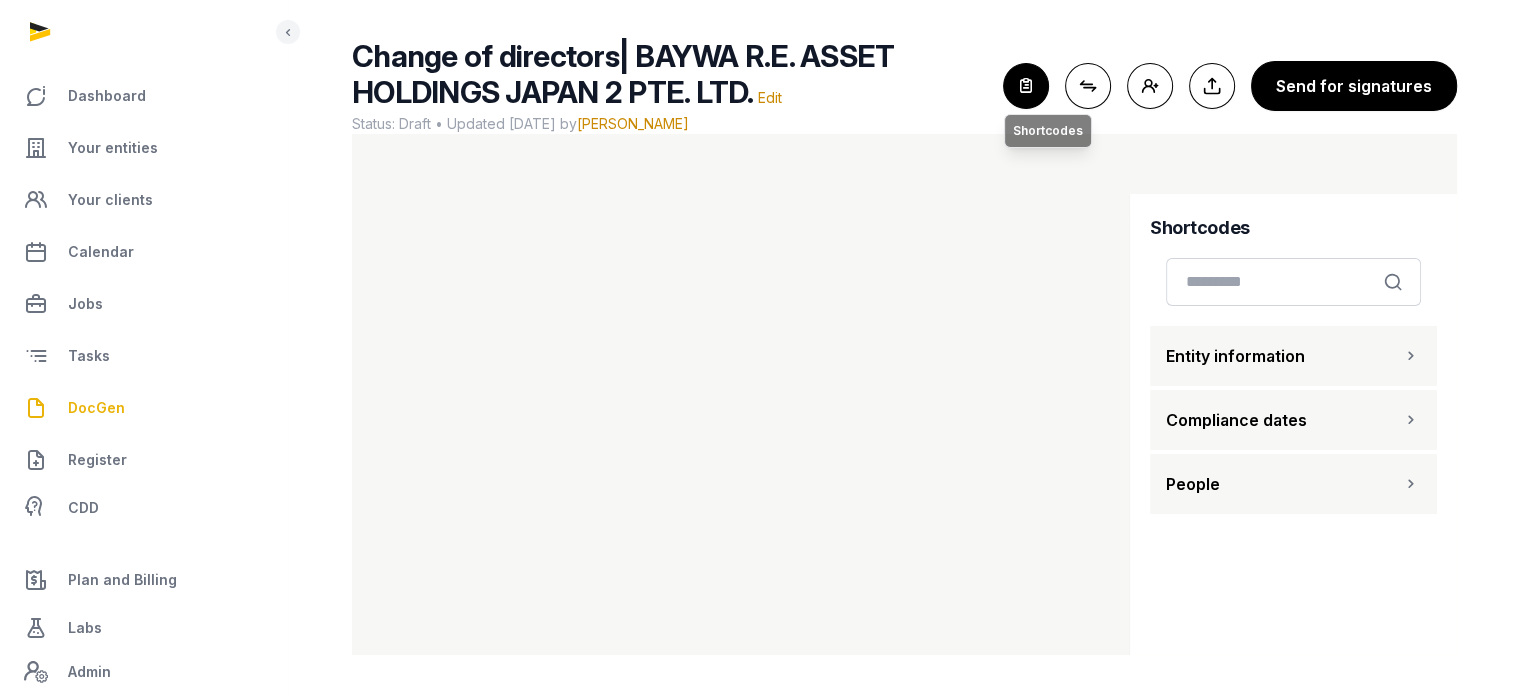 click at bounding box center [1026, 86] 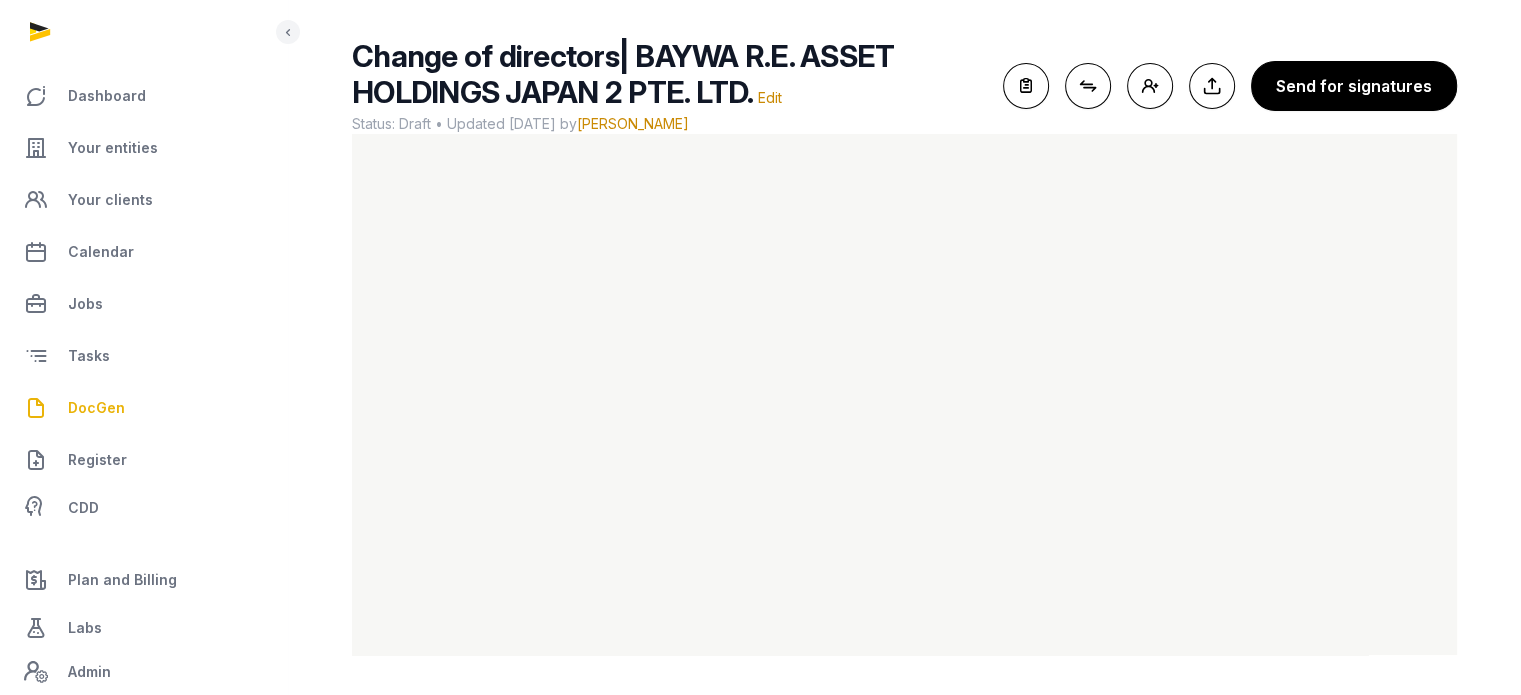 click on "DocGen" at bounding box center (143, 408) 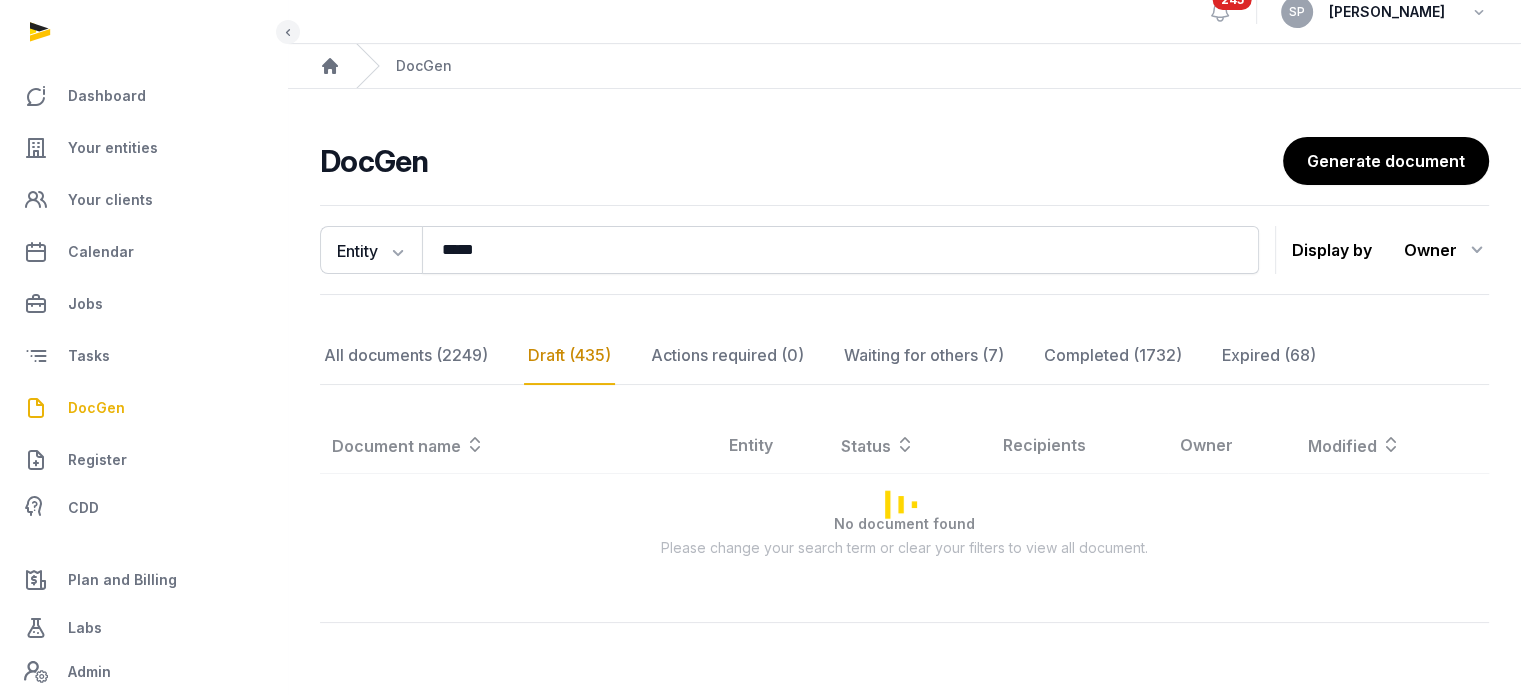 scroll, scrollTop: 119, scrollLeft: 0, axis: vertical 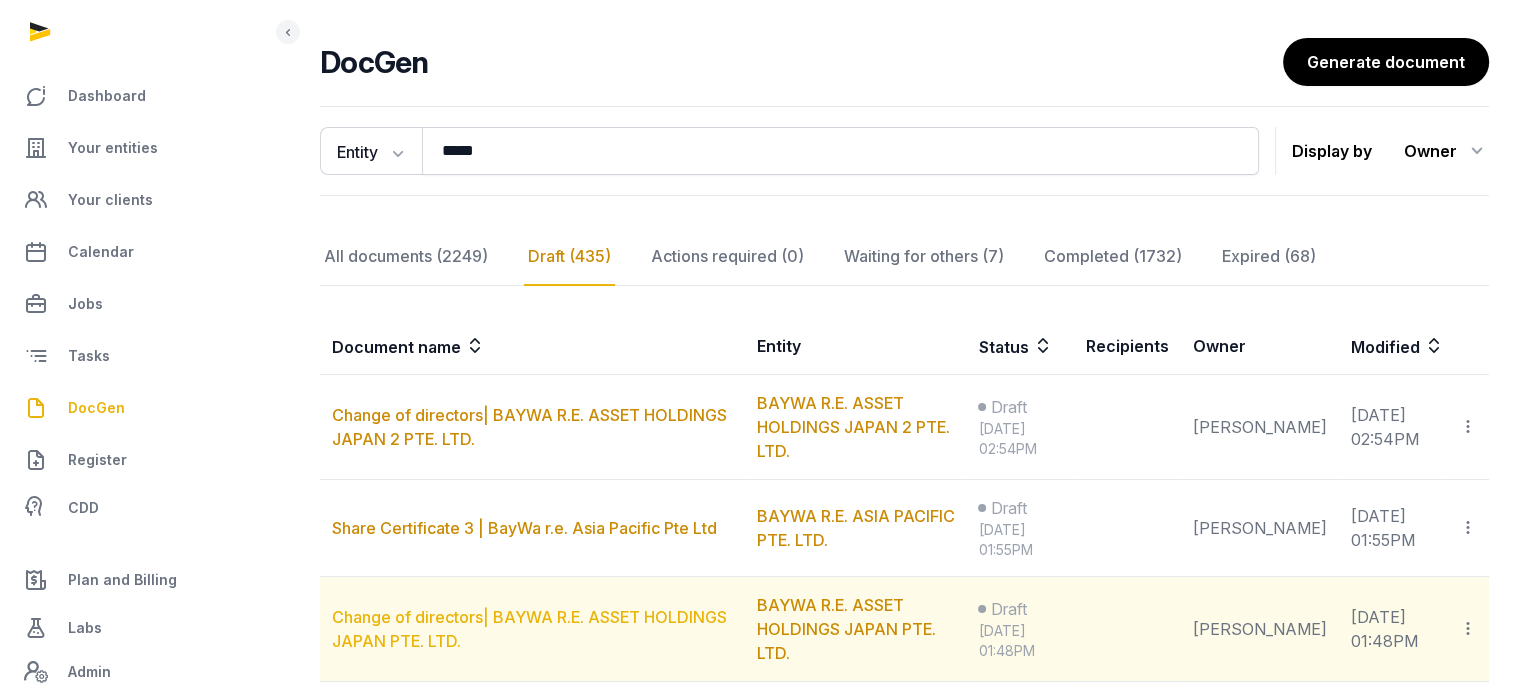 click on "Change of directors| BAYWA R.E. ASSET HOLDINGS JAPAN PTE. LTD." at bounding box center [529, 629] 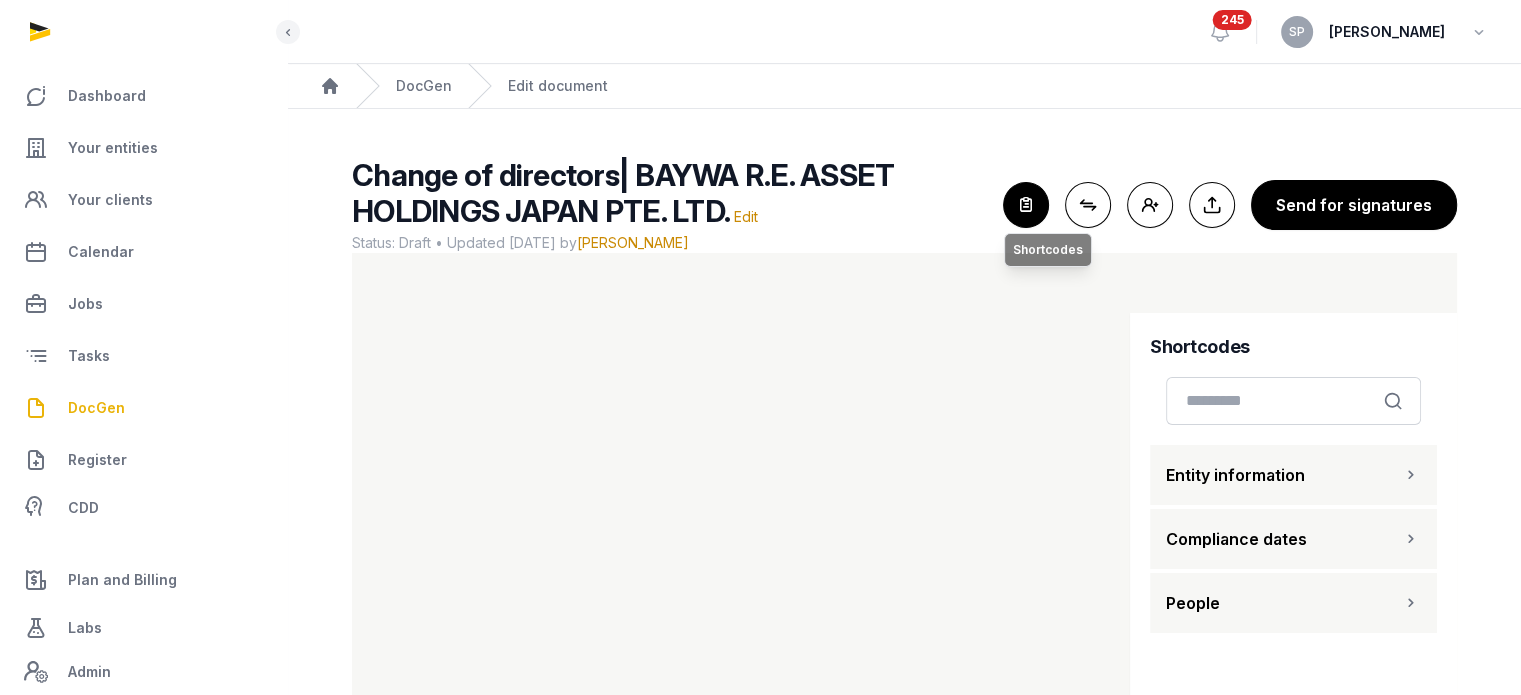 click at bounding box center (1026, 205) 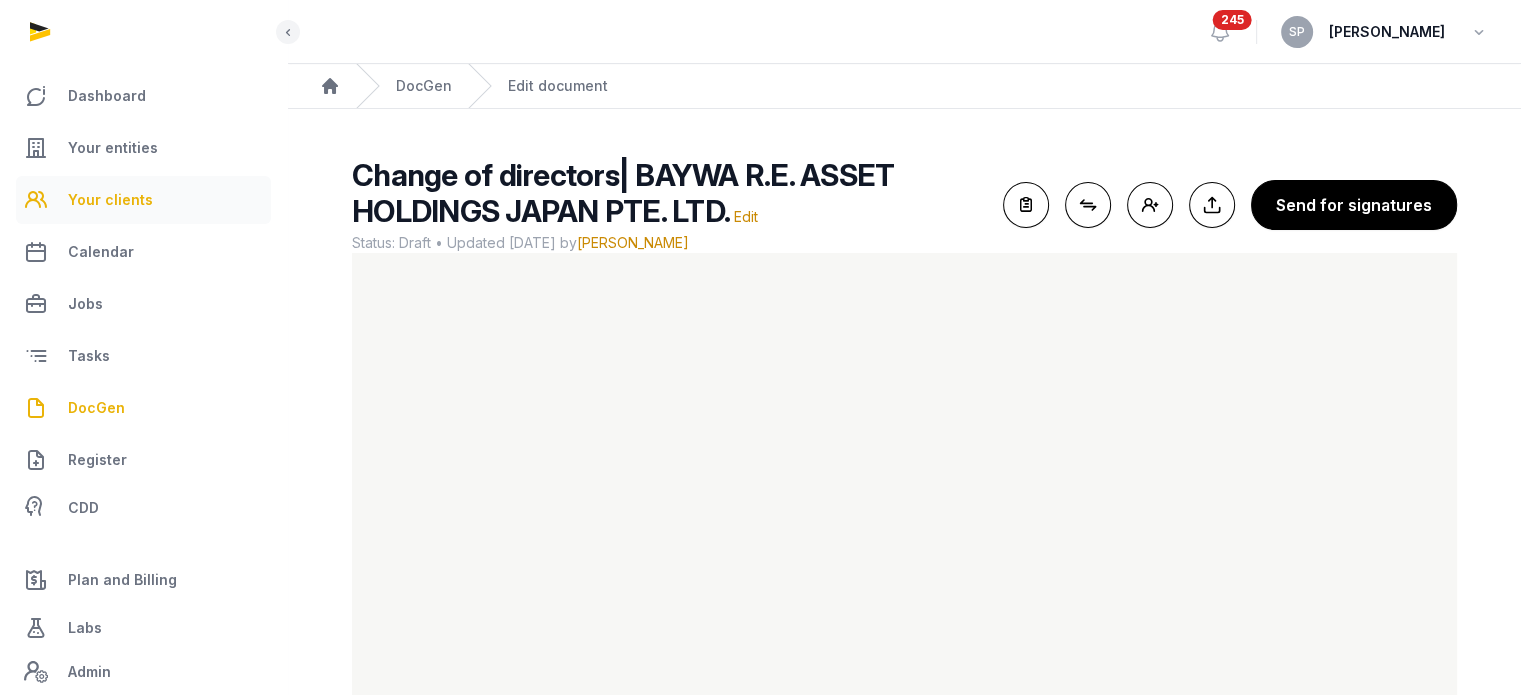 click on "Your clients" at bounding box center (110, 200) 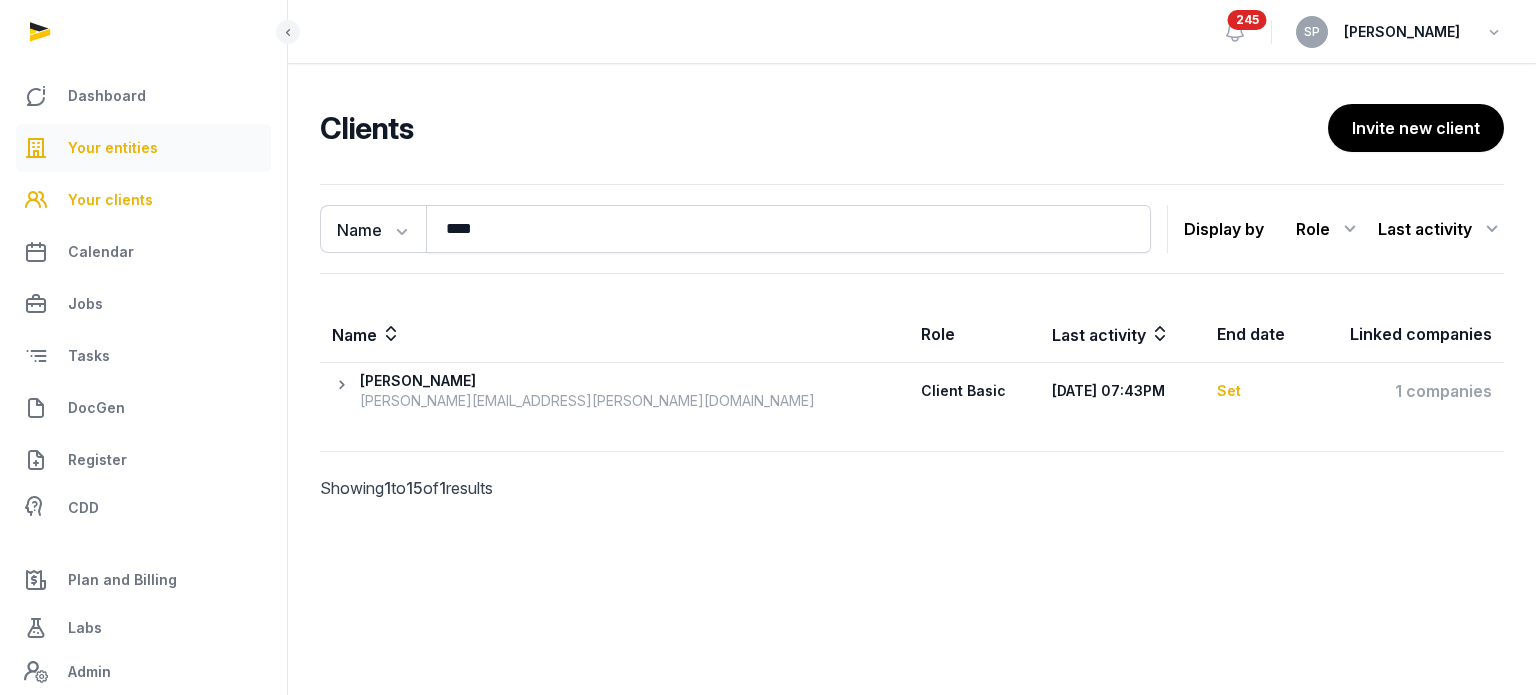 click on "Your entities" at bounding box center [143, 148] 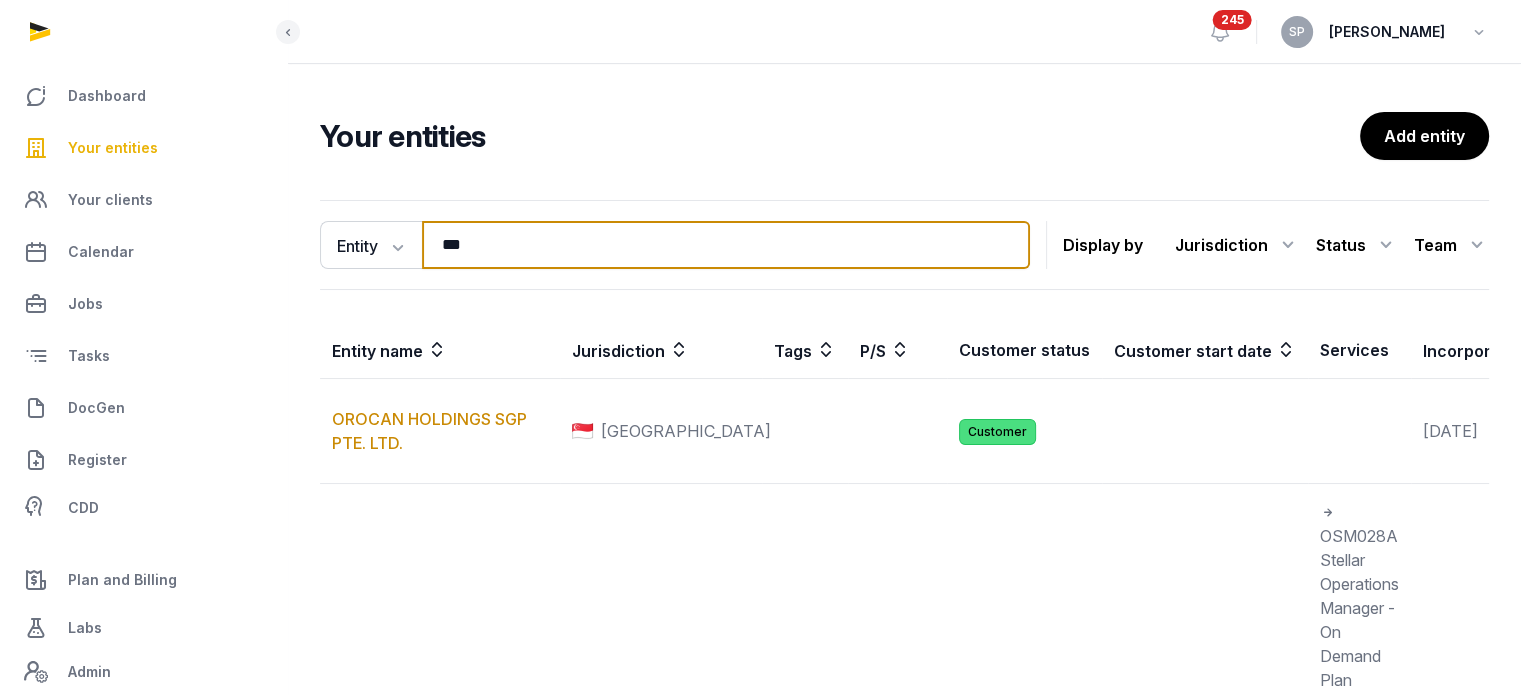 click on "***" at bounding box center [726, 245] 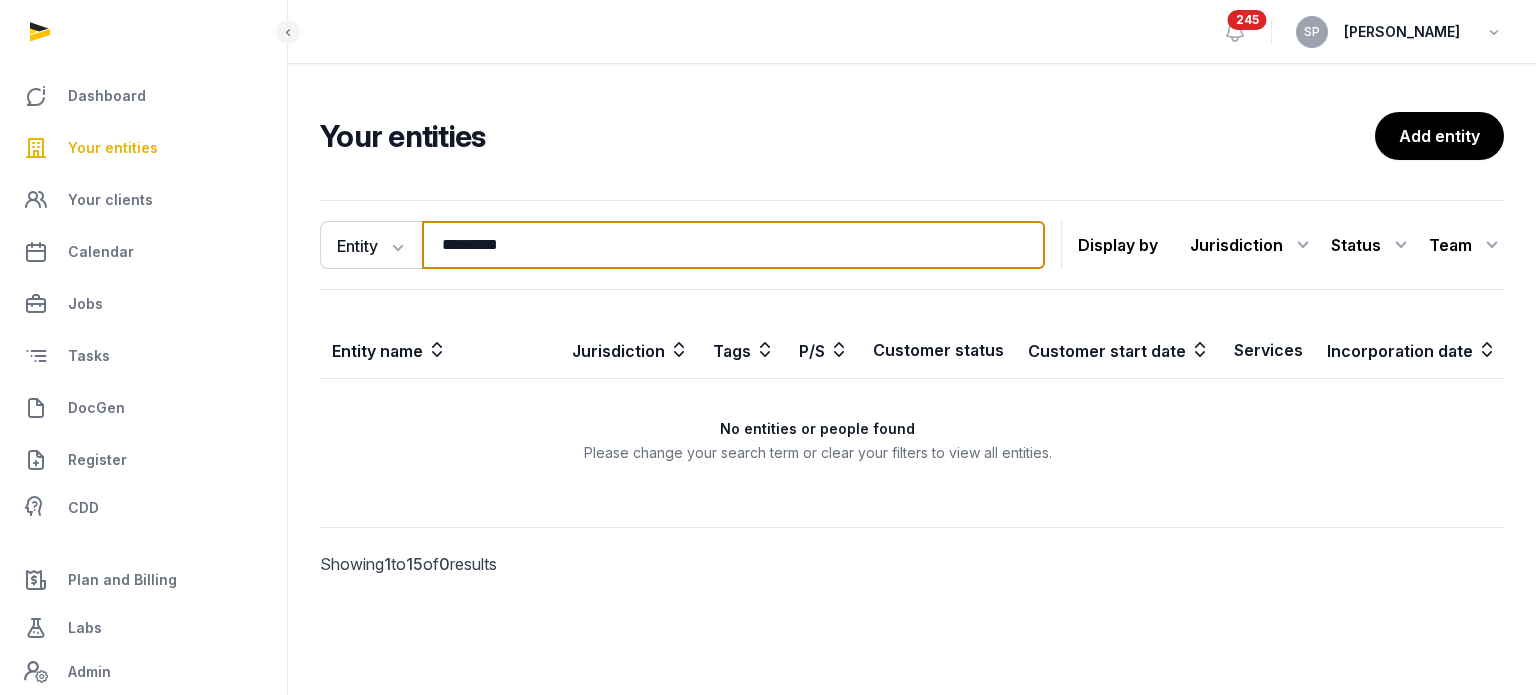 click on "*********" at bounding box center [733, 245] 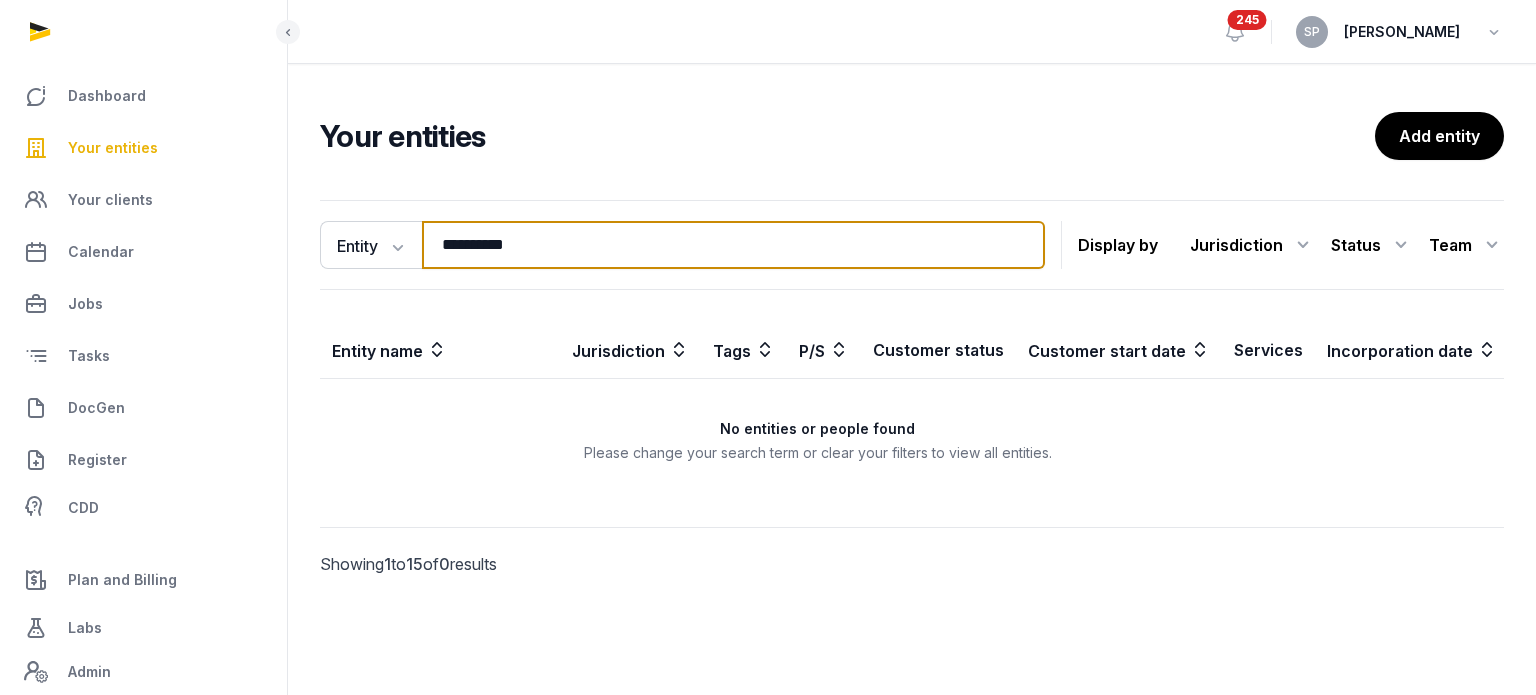 click on "**********" at bounding box center [733, 245] 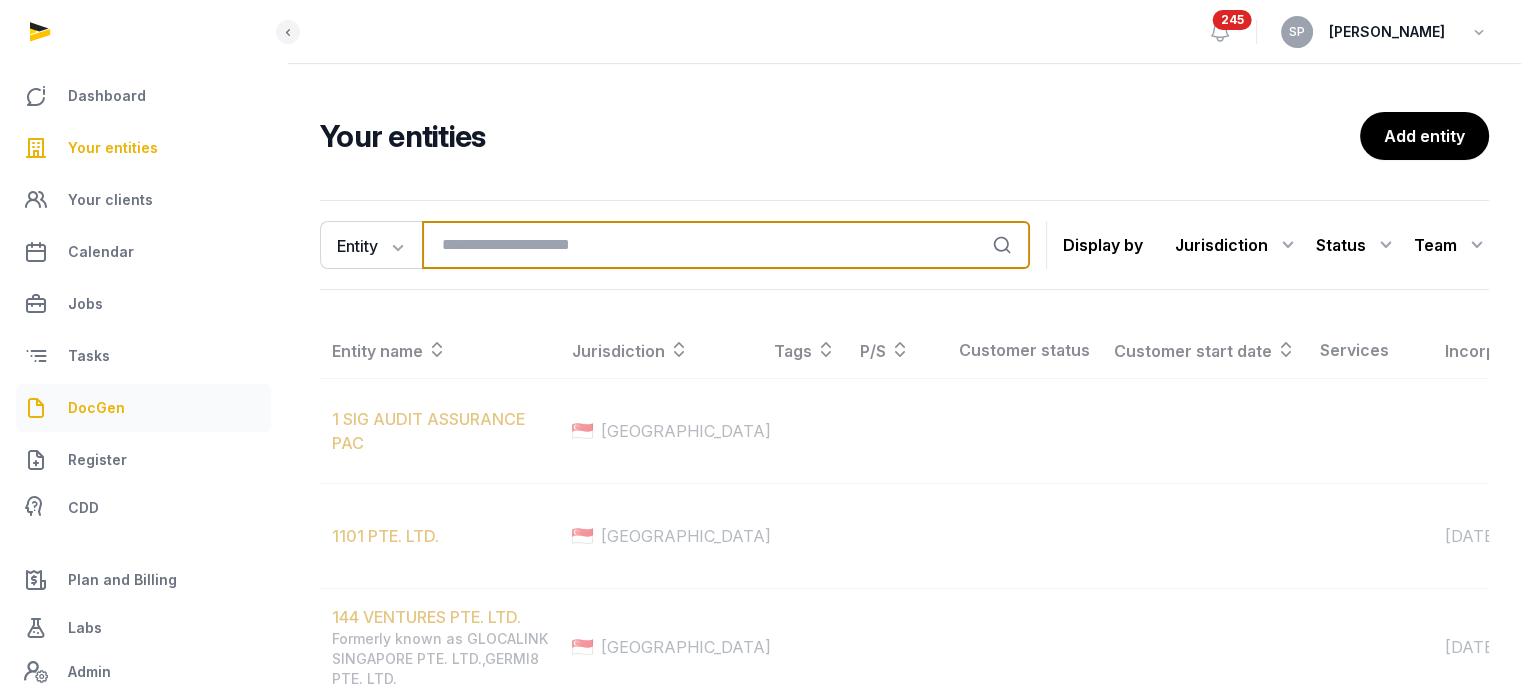 type 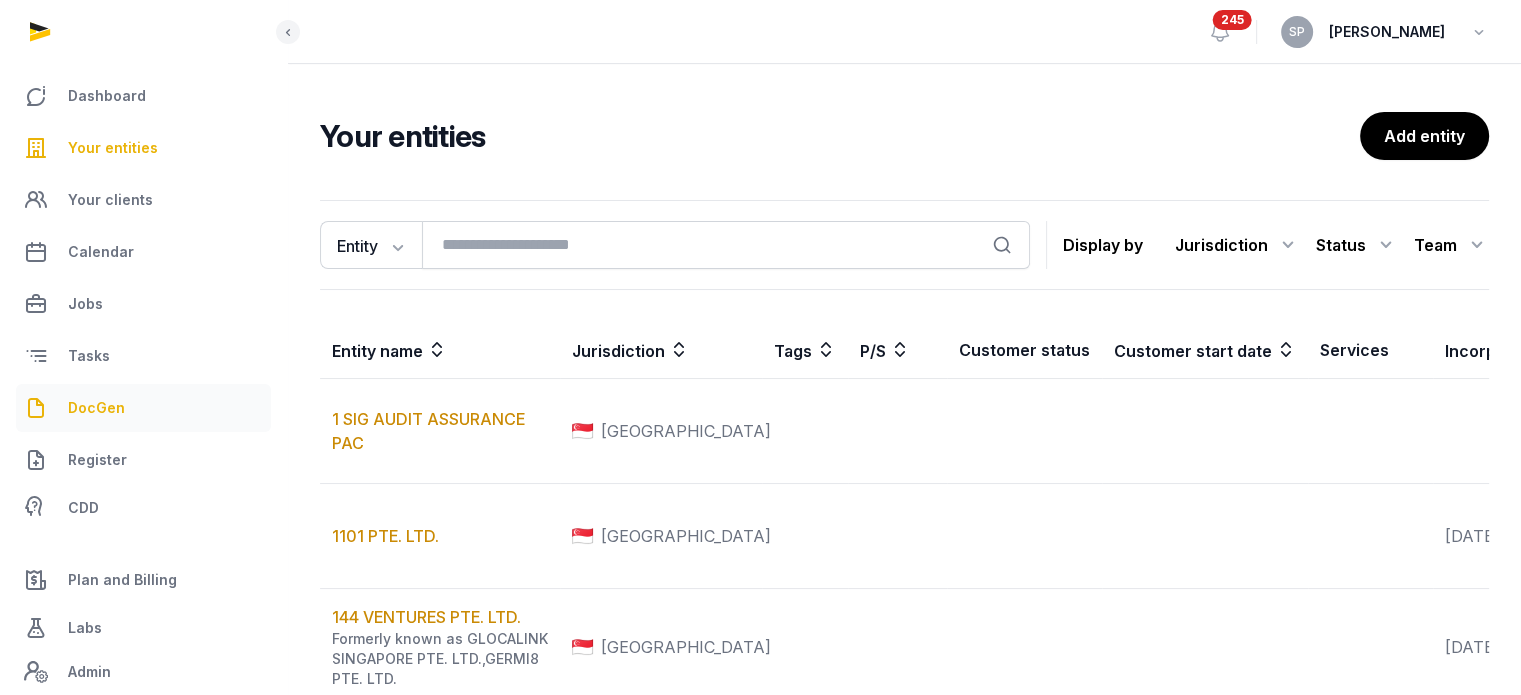 click on "DocGen" at bounding box center [143, 408] 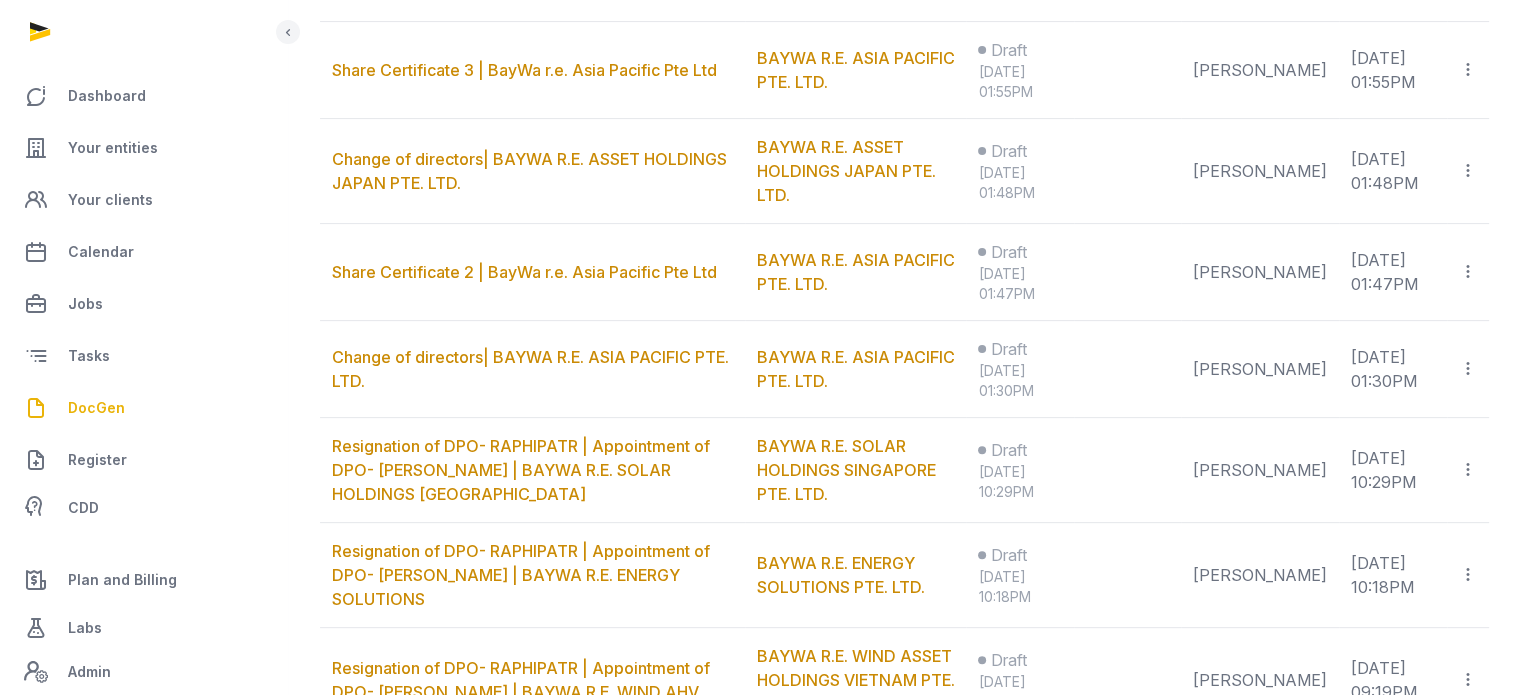 scroll, scrollTop: 580, scrollLeft: 0, axis: vertical 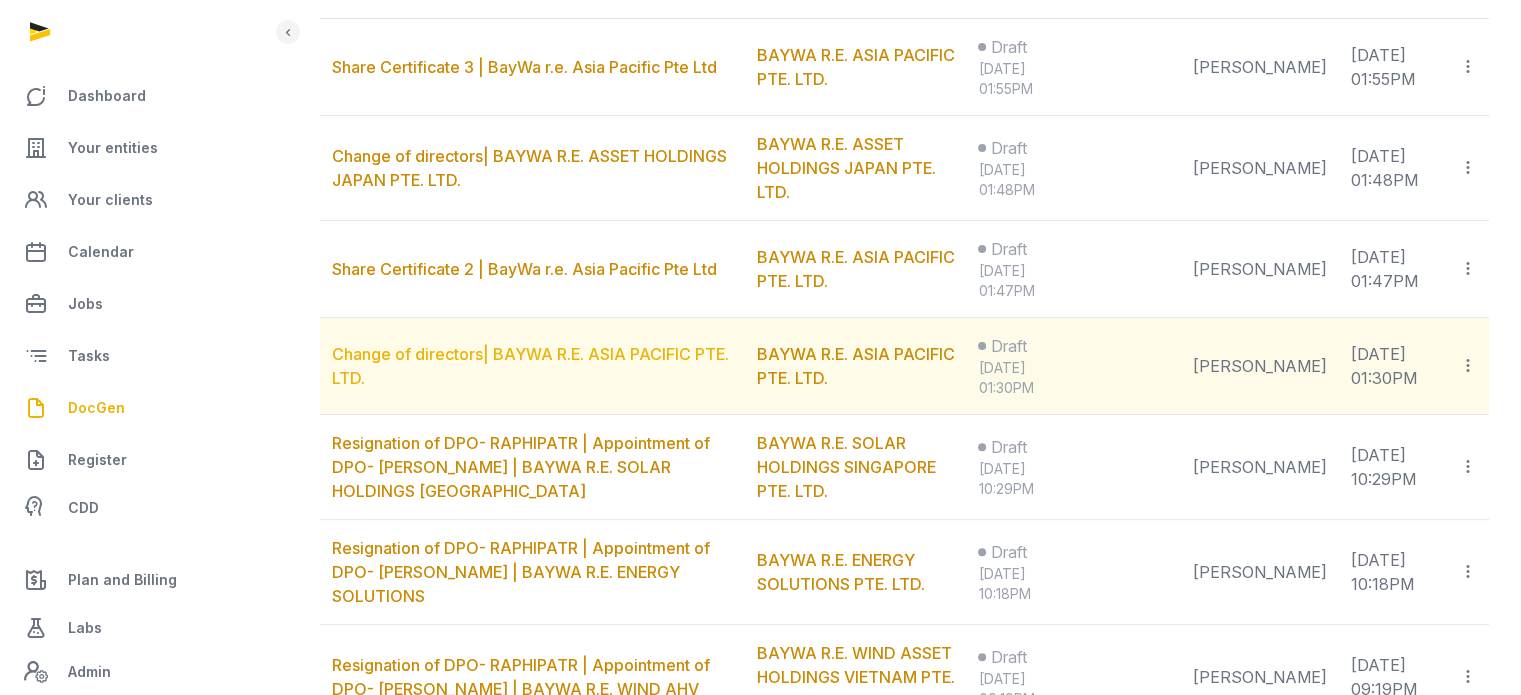 click on "Change of directors| BAYWA R.E. ASIA PACIFIC PTE. LTD." at bounding box center [530, 366] 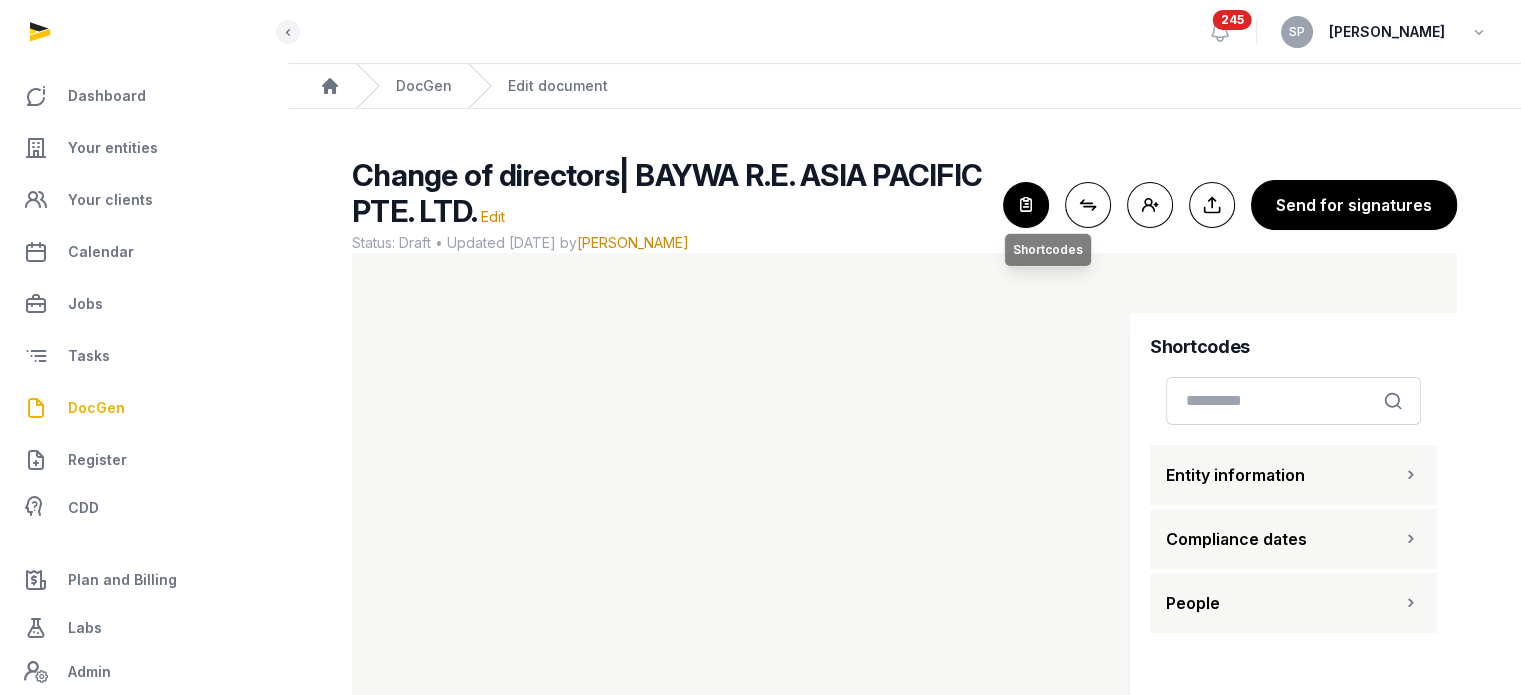 click at bounding box center [1026, 205] 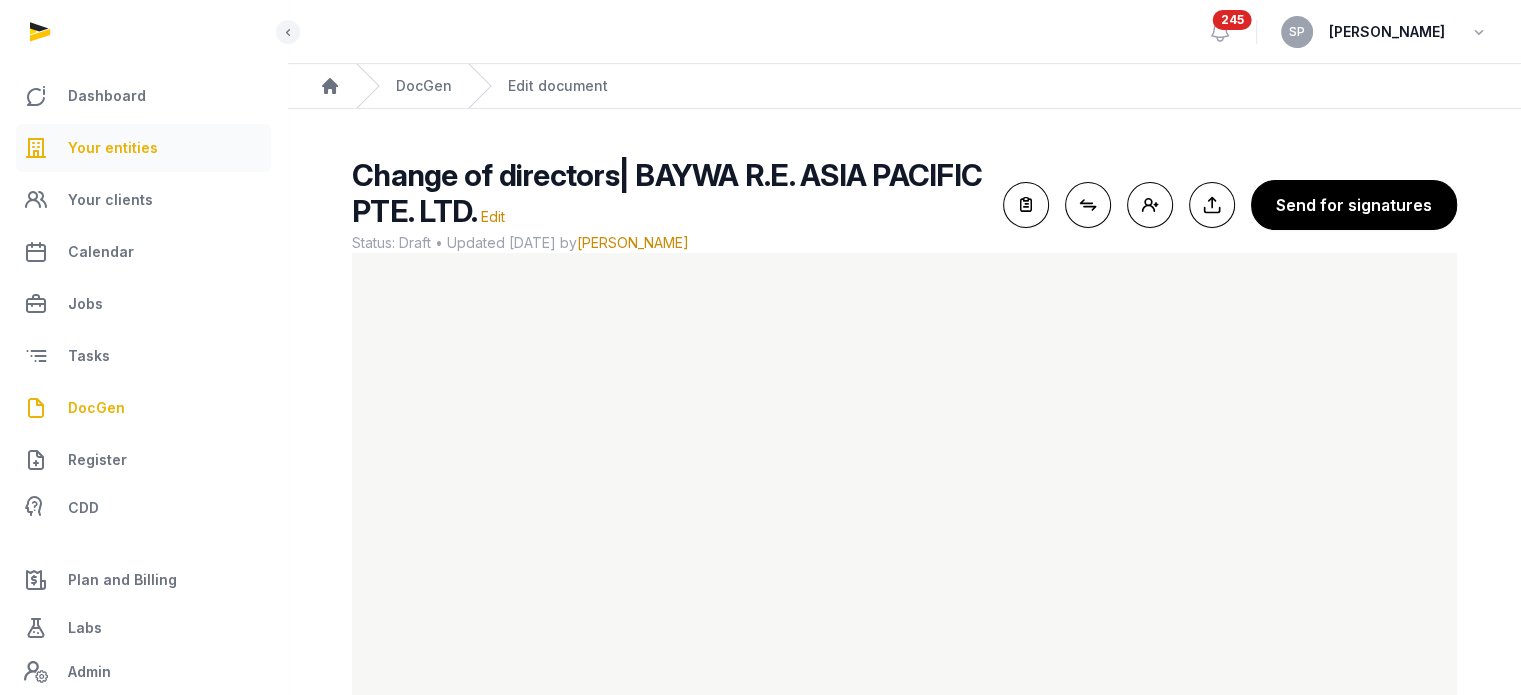 click on "Your entities" at bounding box center [143, 148] 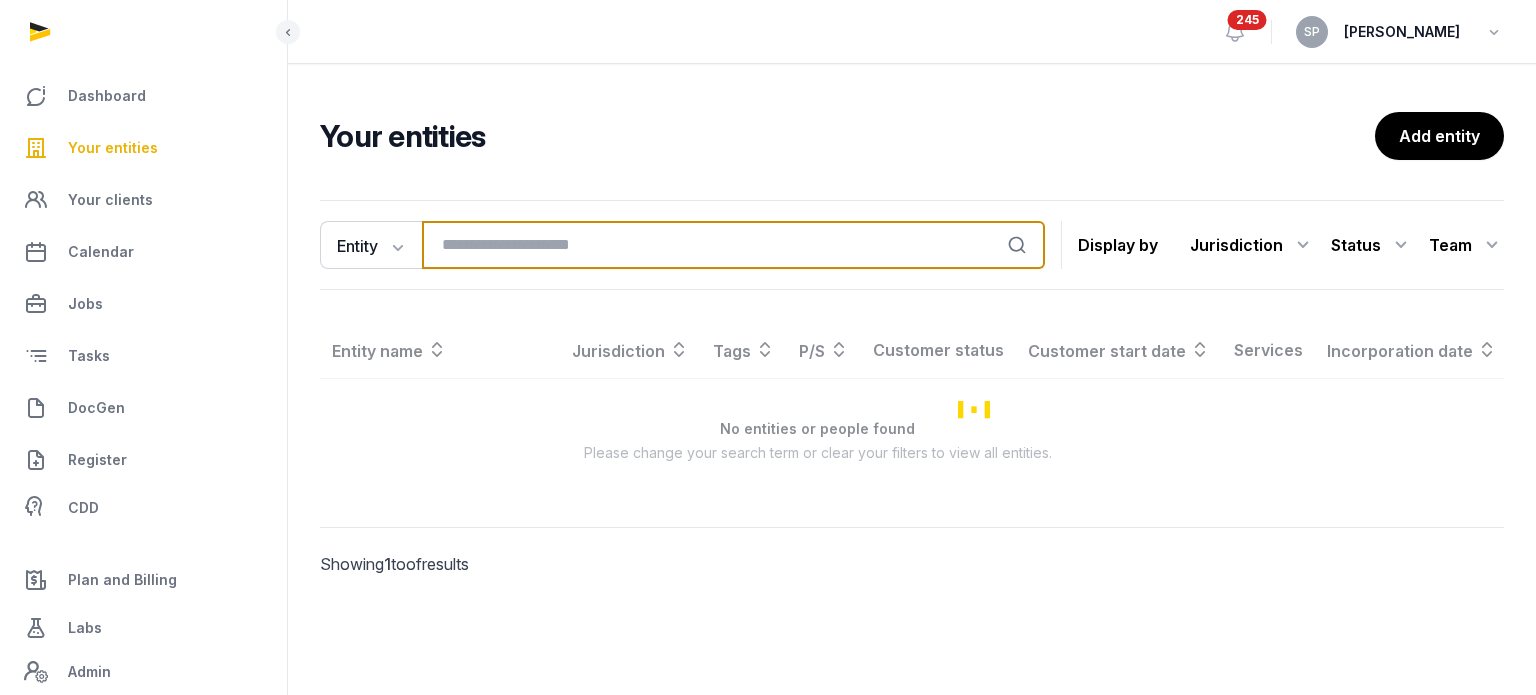 click at bounding box center [733, 245] 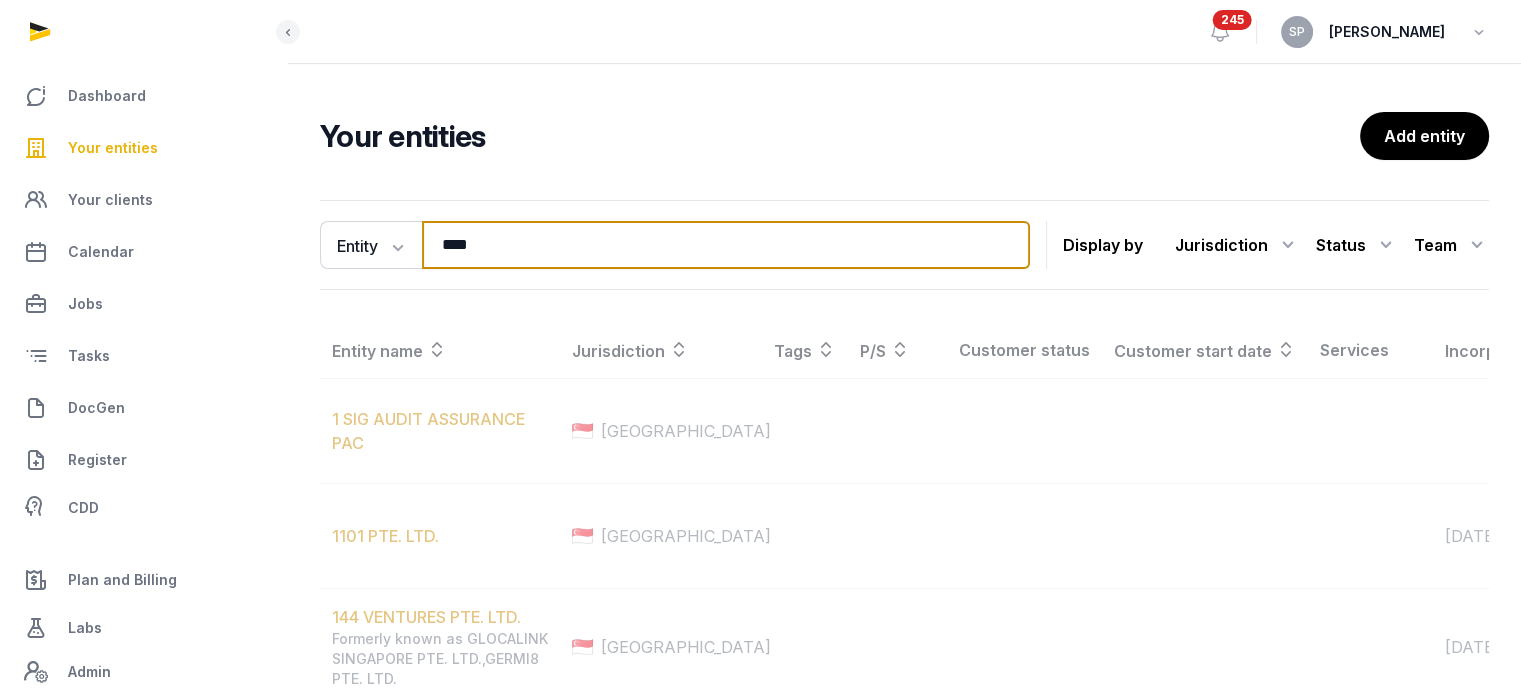 type on "****" 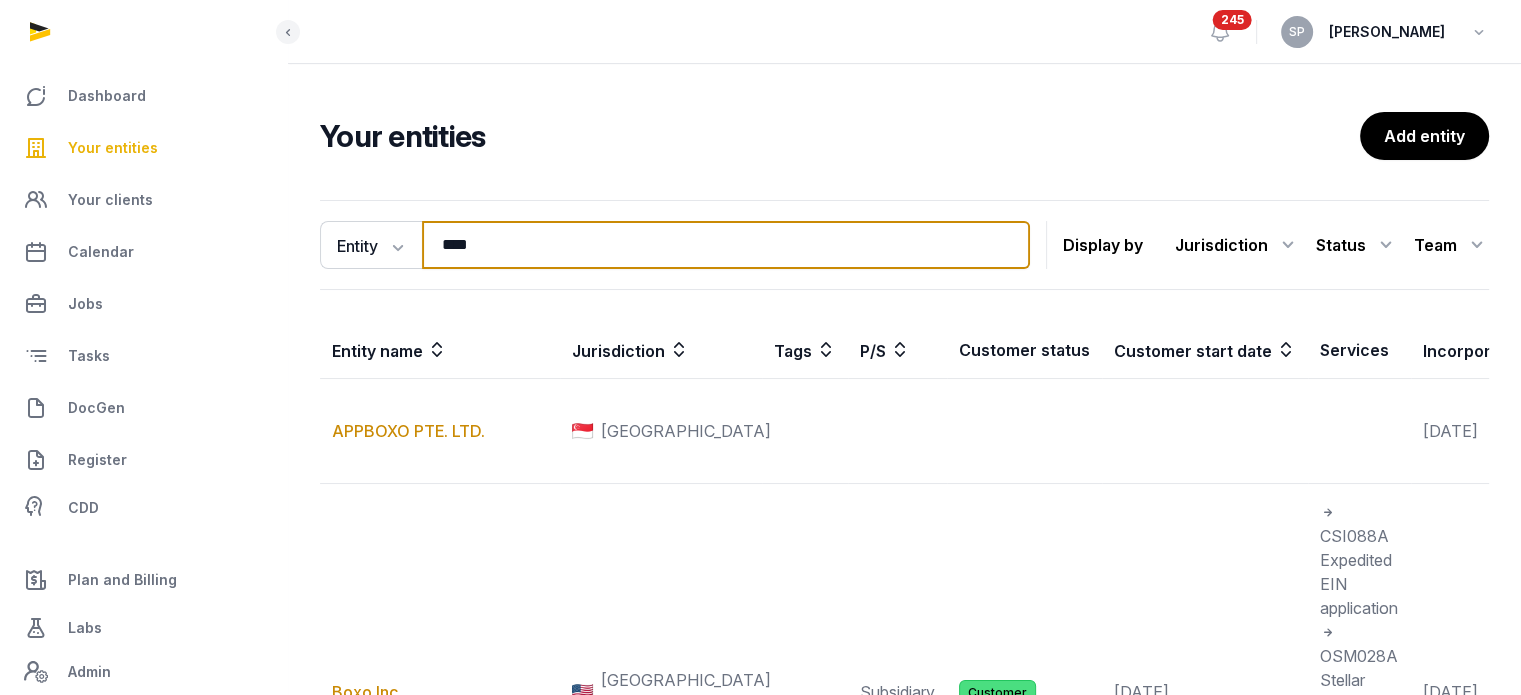 scroll, scrollTop: 444, scrollLeft: 0, axis: vertical 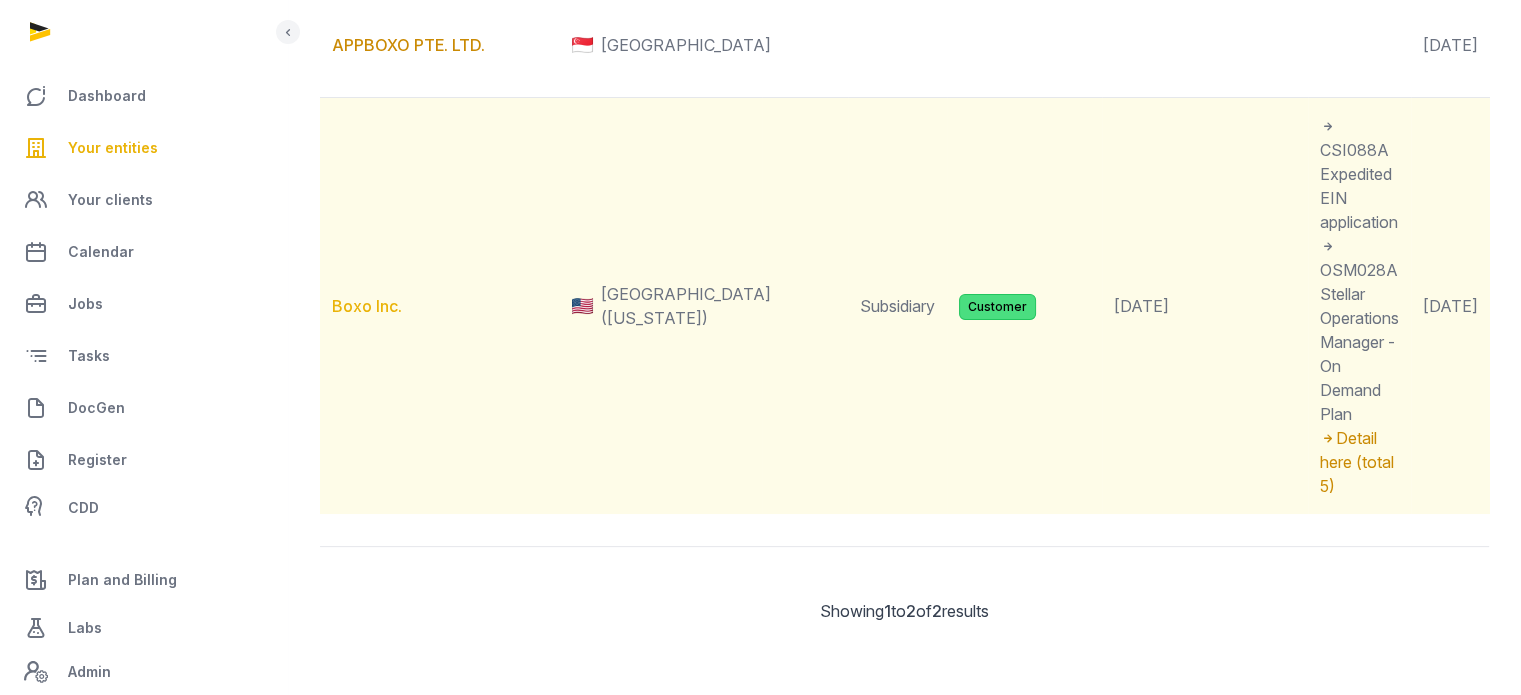 click on "Boxo Inc." at bounding box center [367, 306] 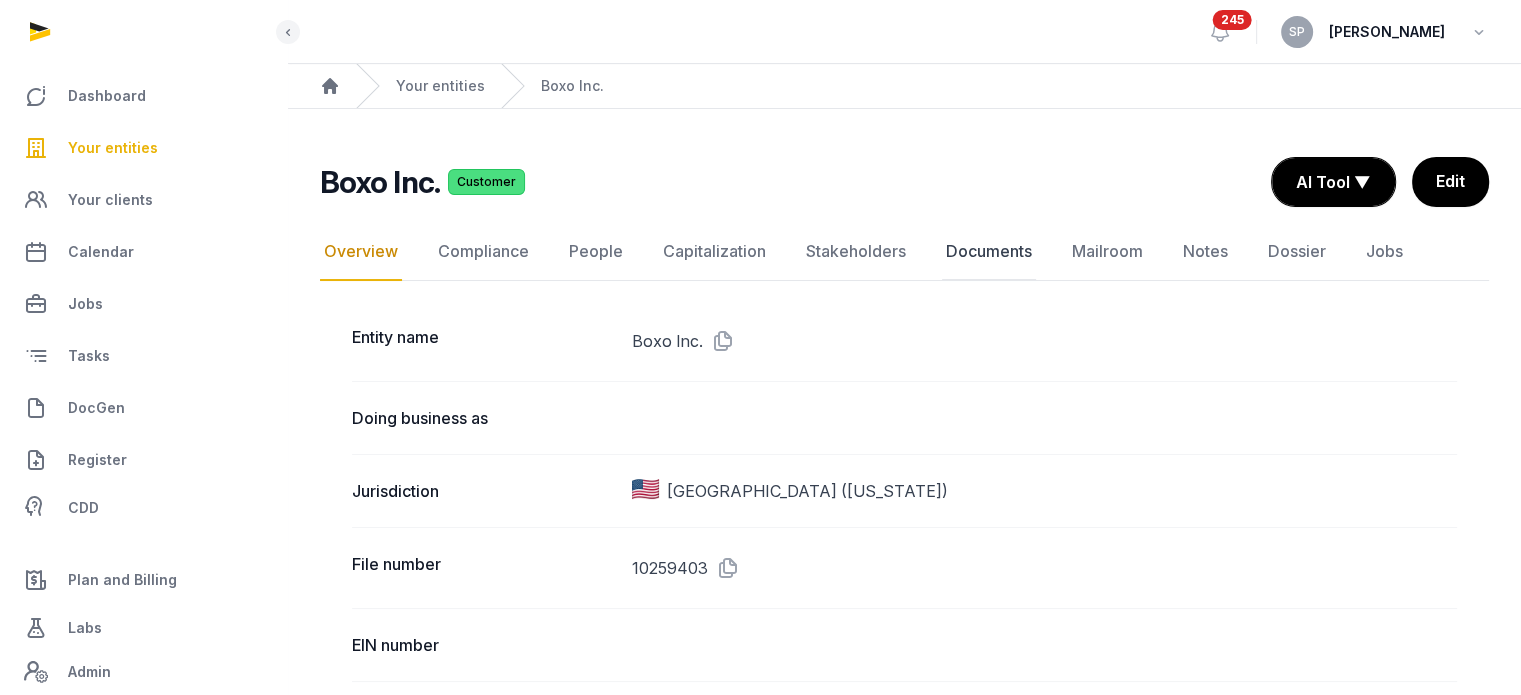 click on "Documents" 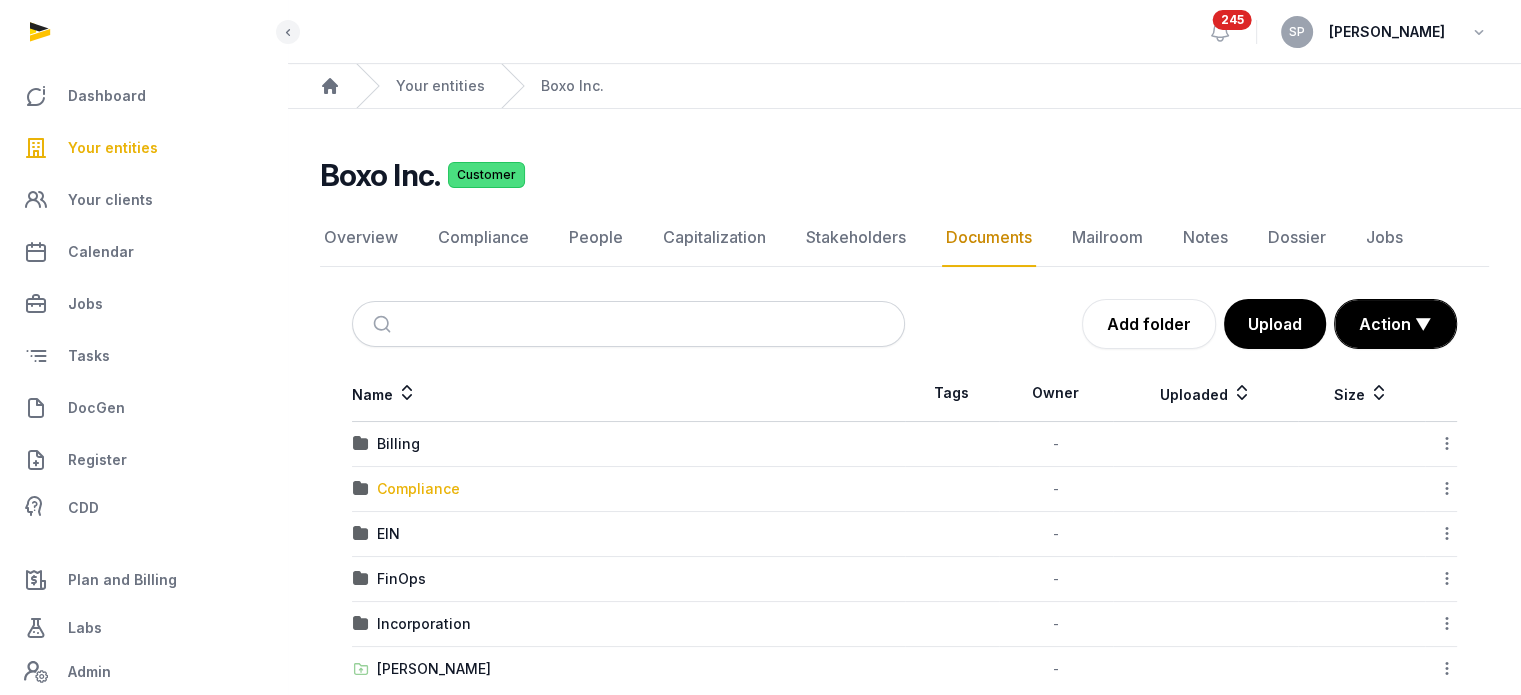 click on "Compliance" at bounding box center [418, 489] 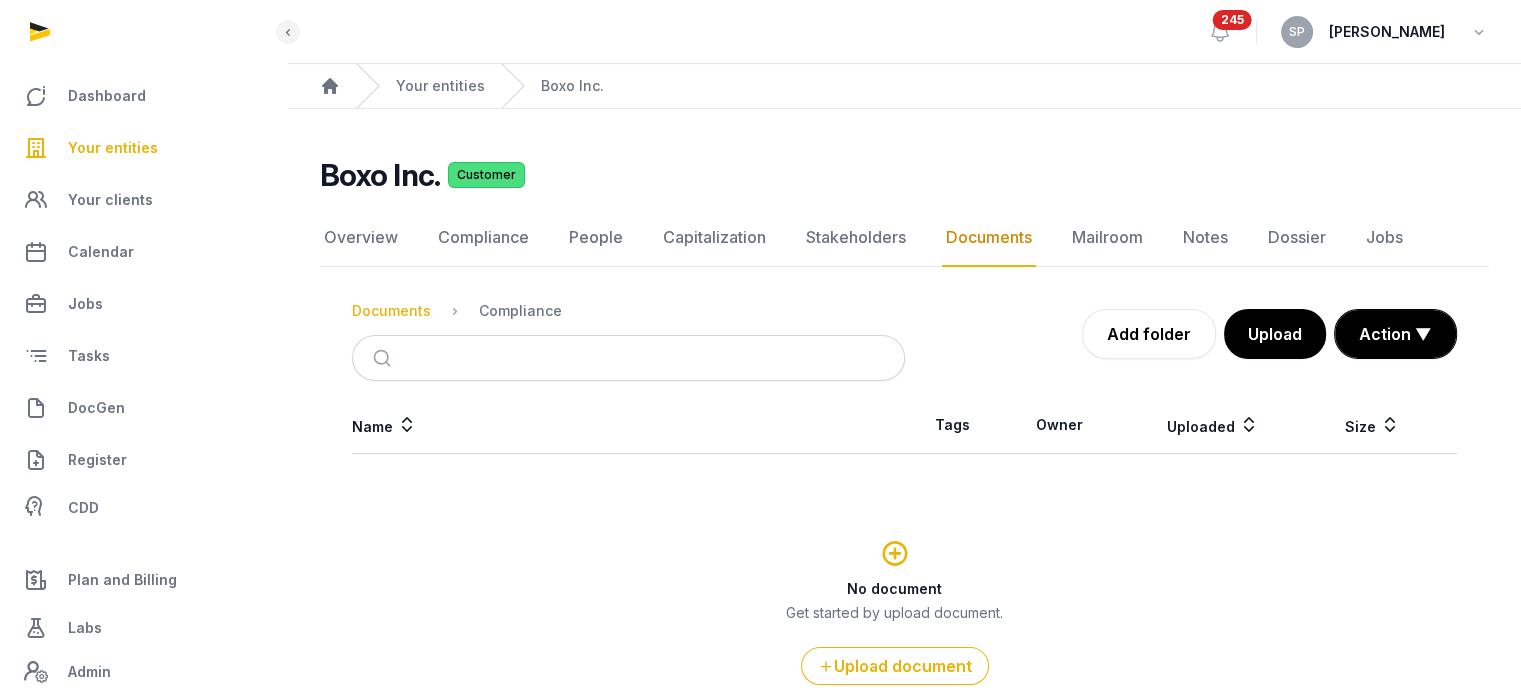 click on "Documents" at bounding box center [391, 311] 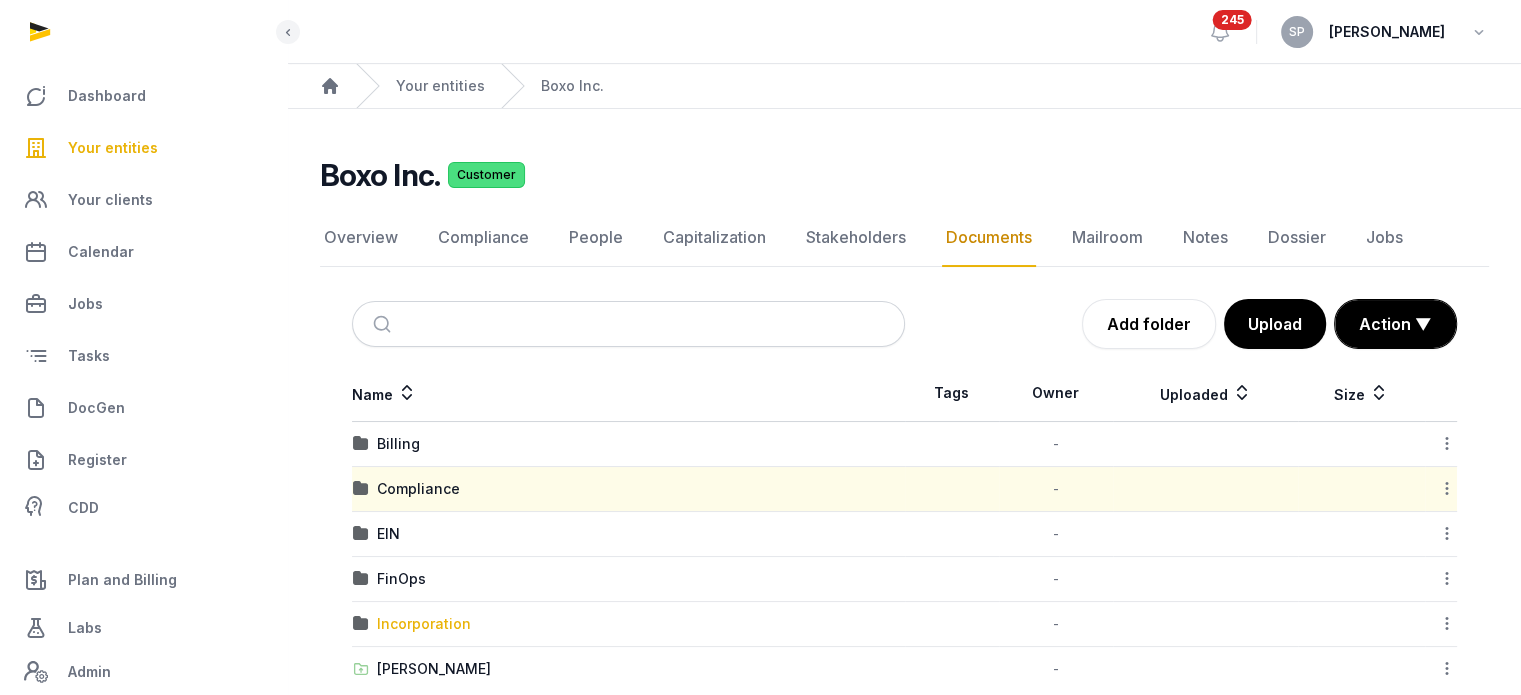 click on "Incorporation" at bounding box center (424, 624) 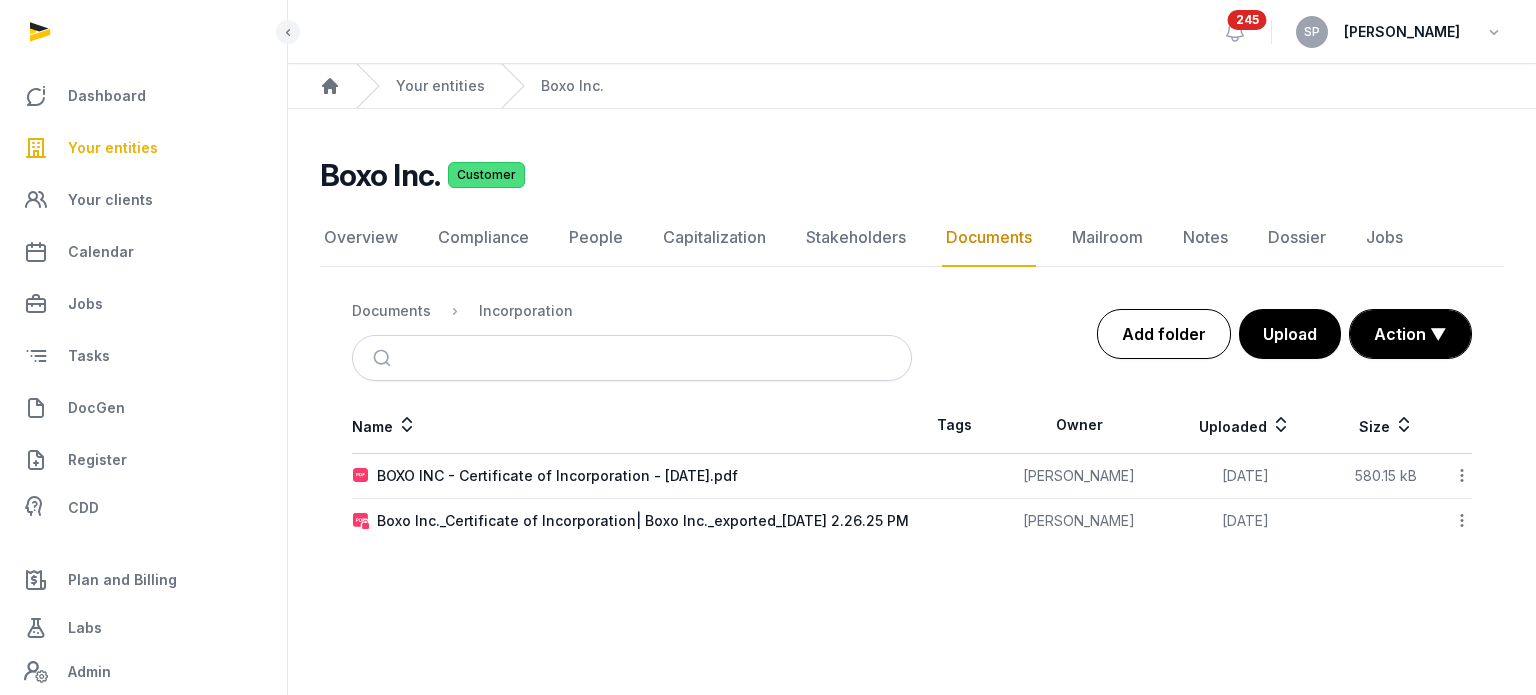 click on "Add folder" at bounding box center [1164, 334] 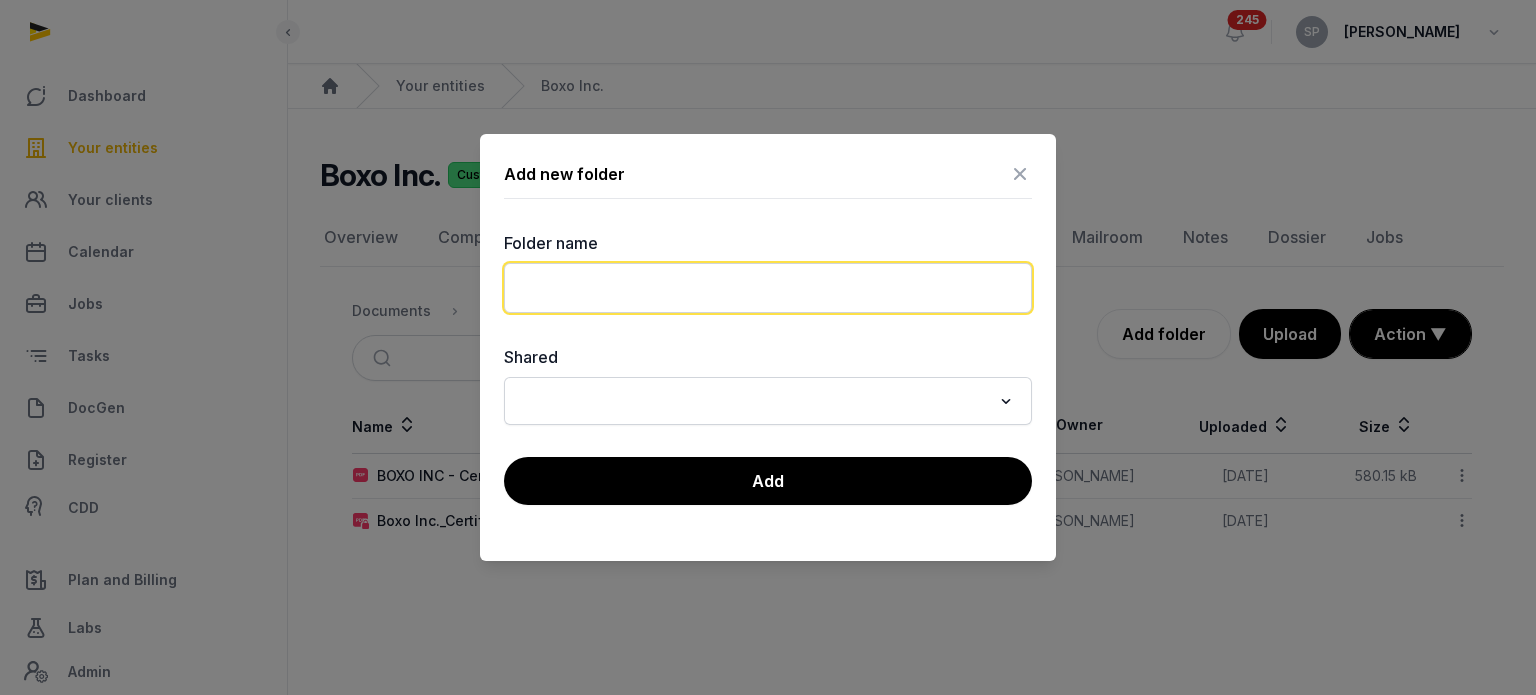 click 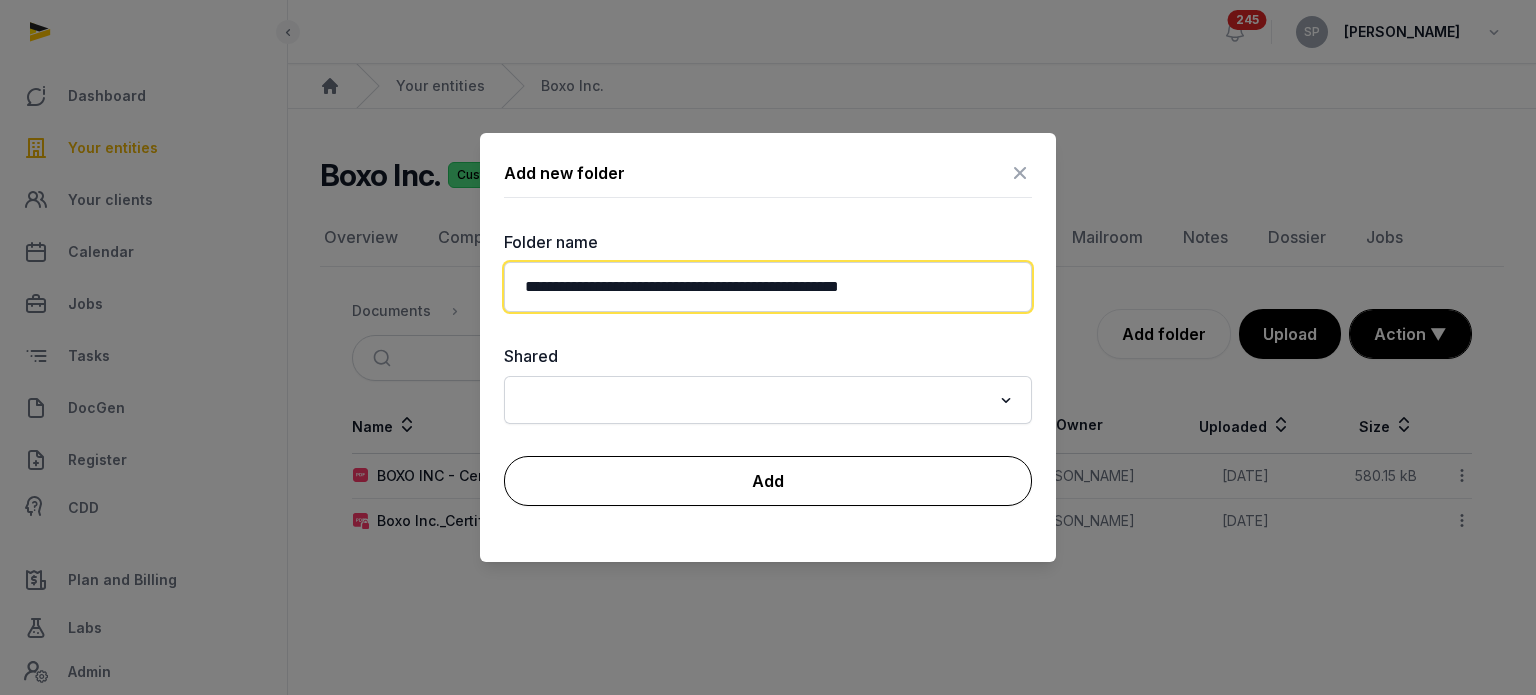 type on "**********" 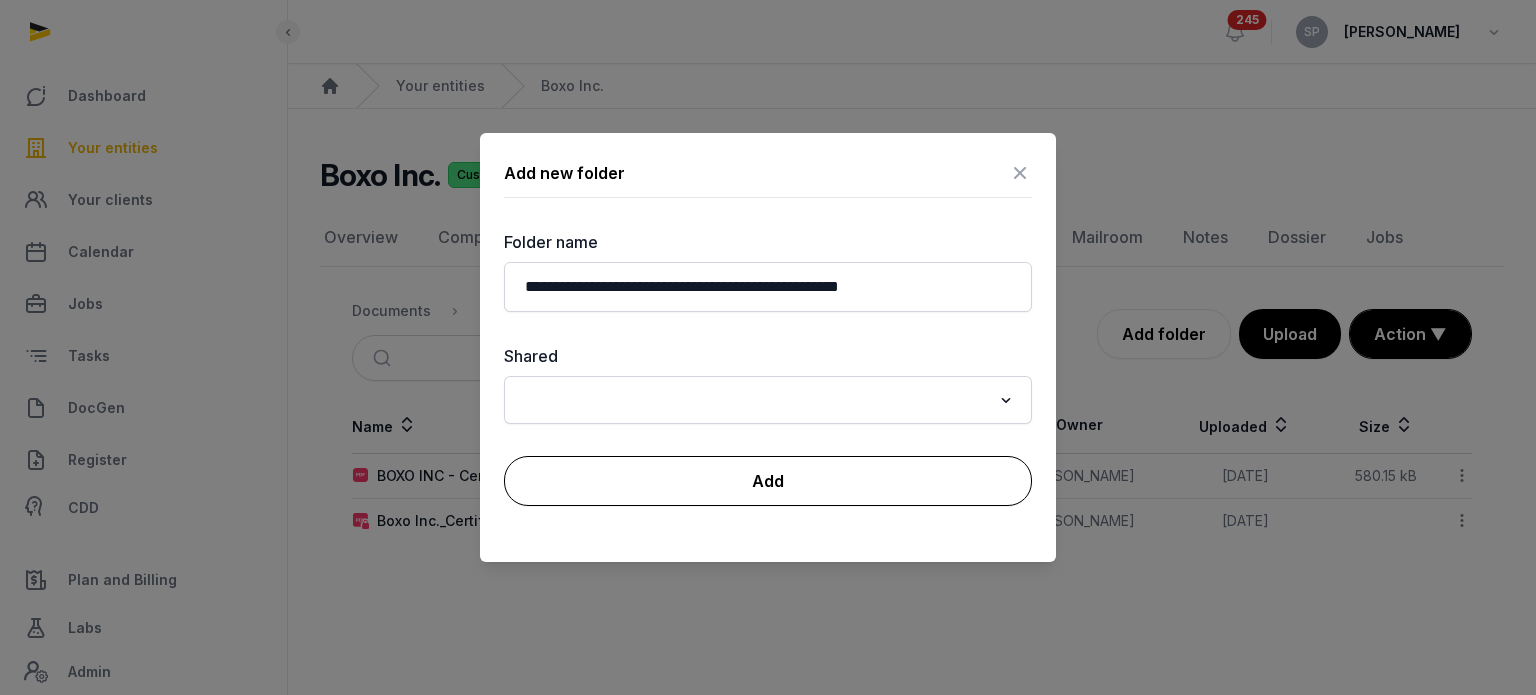 click on "Add" at bounding box center (768, 481) 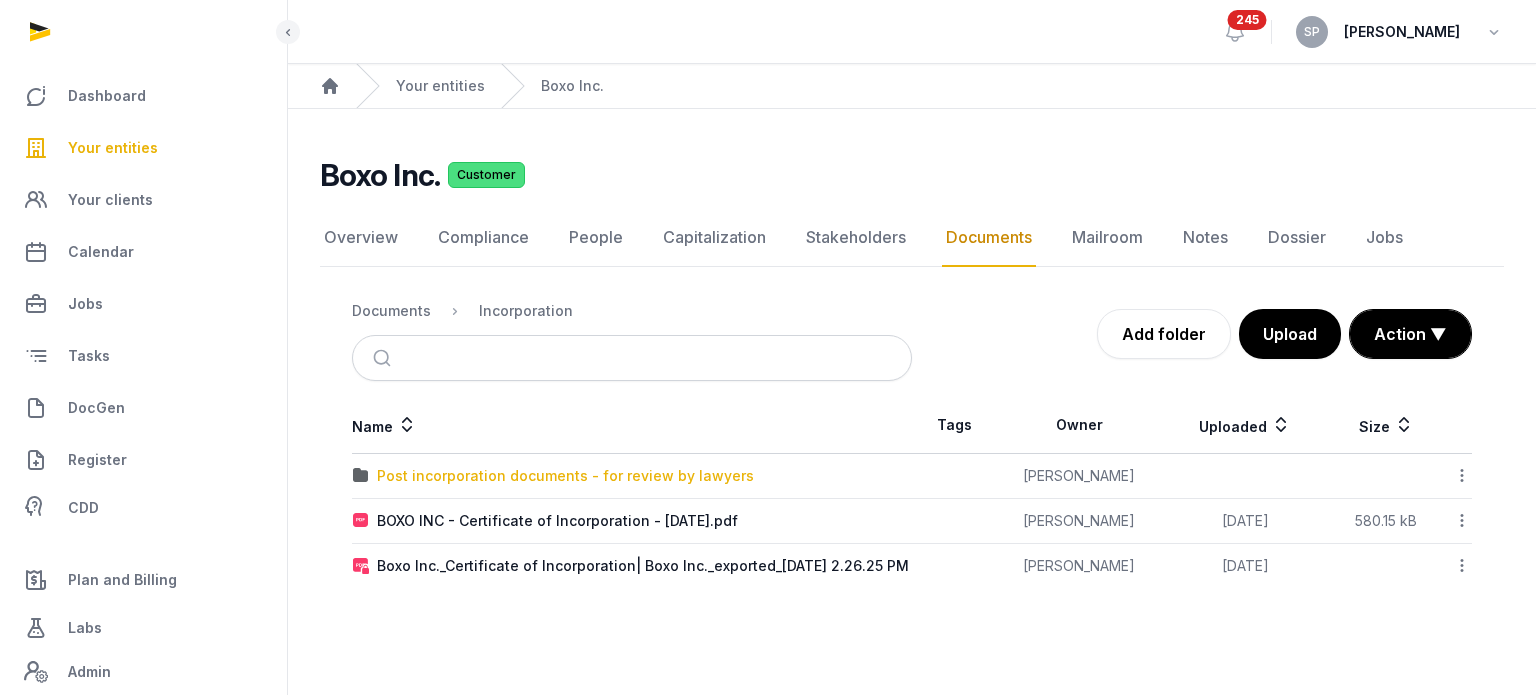 click on "Post incorporation documents - for review by lawyers" at bounding box center [565, 476] 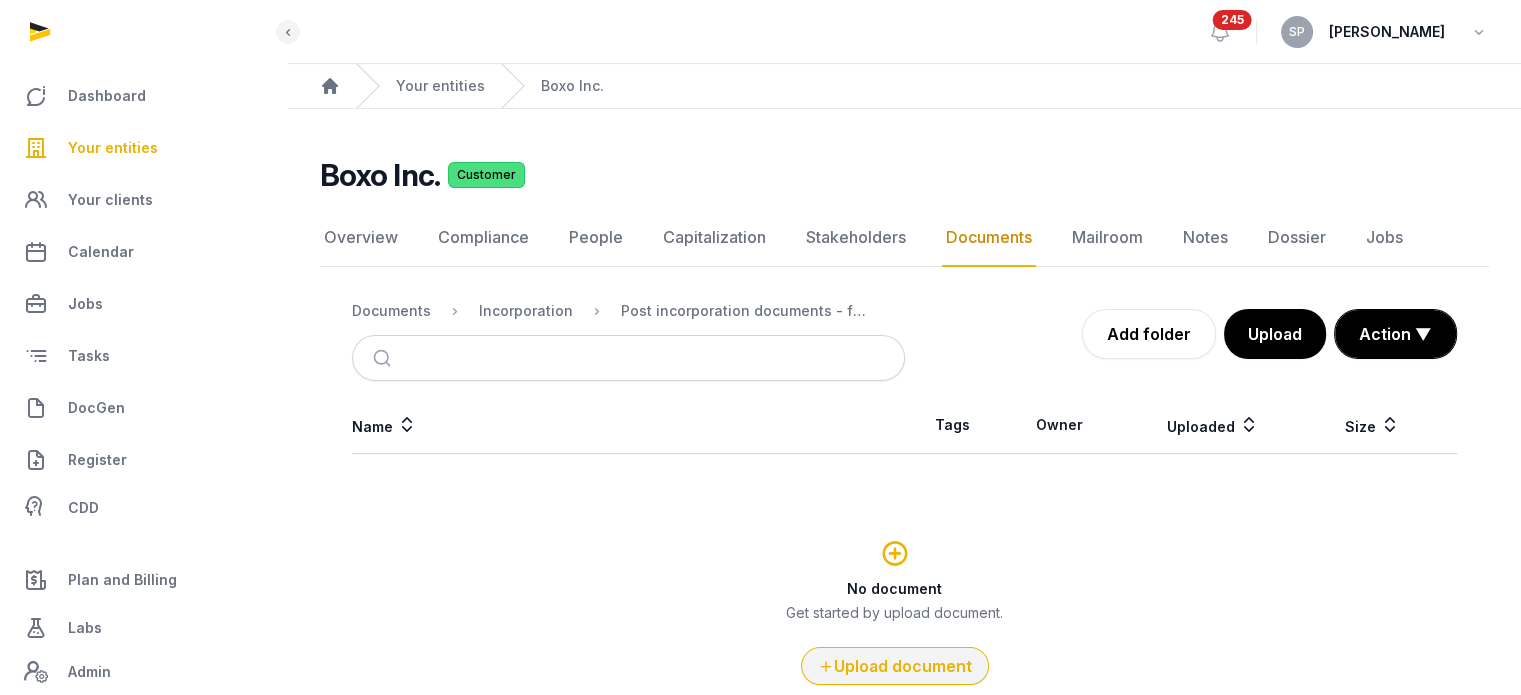click on "Upload document" at bounding box center [895, 666] 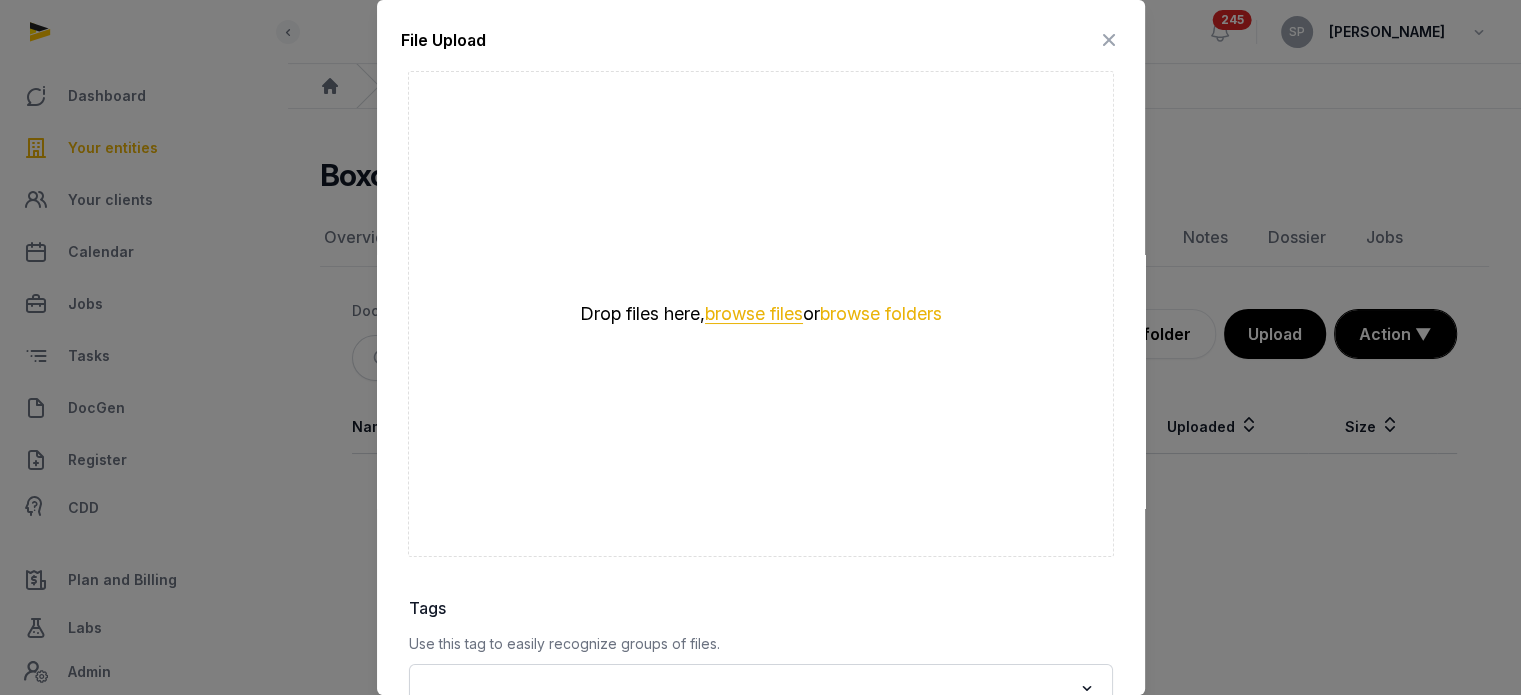 click on "browse files" at bounding box center (754, 314) 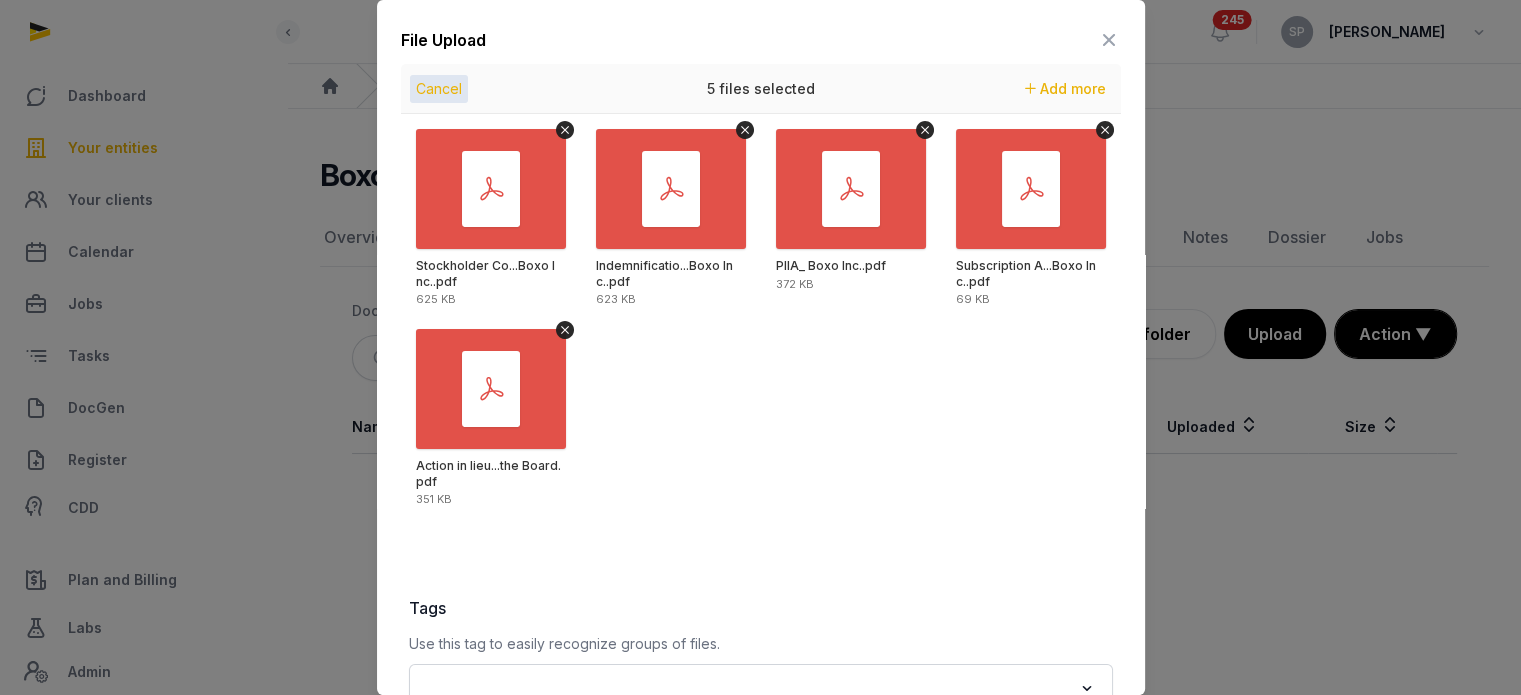 scroll, scrollTop: 282, scrollLeft: 0, axis: vertical 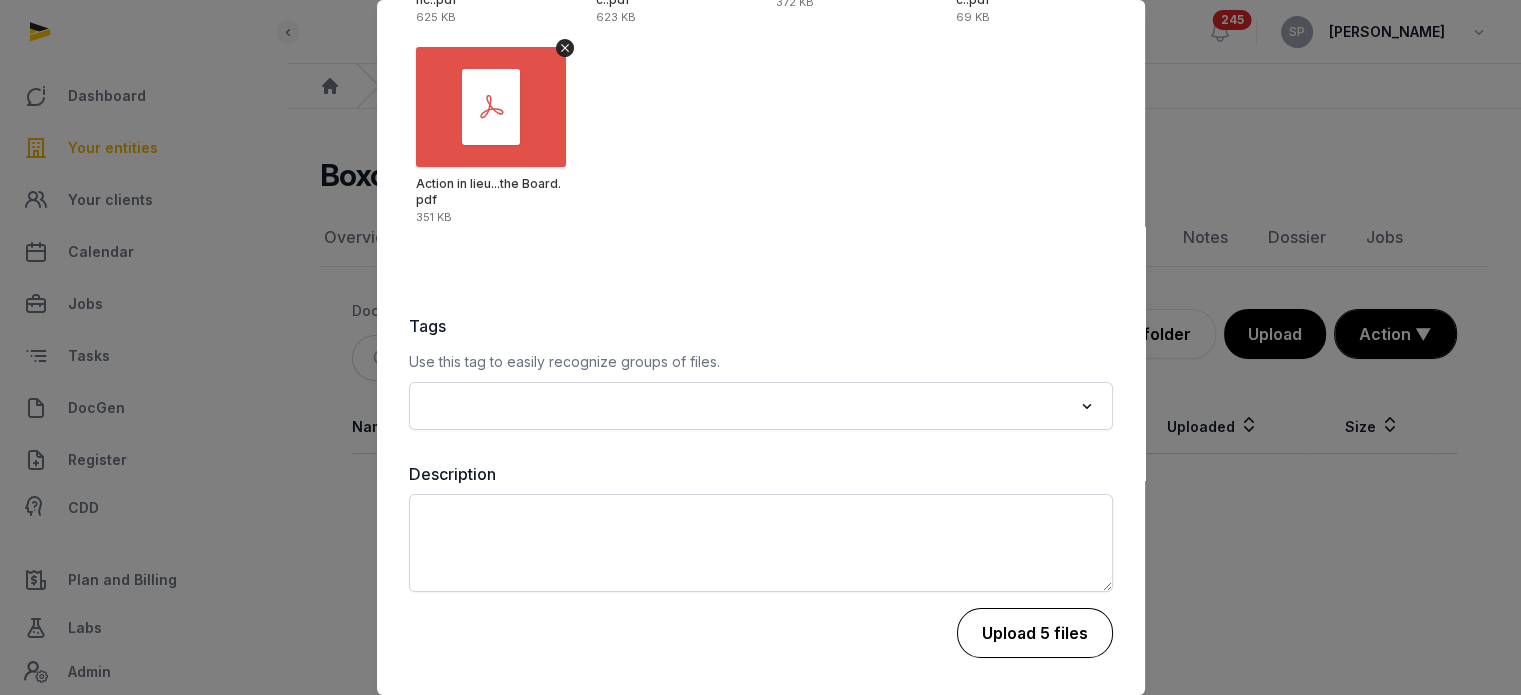 click on "Upload 5 files" at bounding box center [1035, 633] 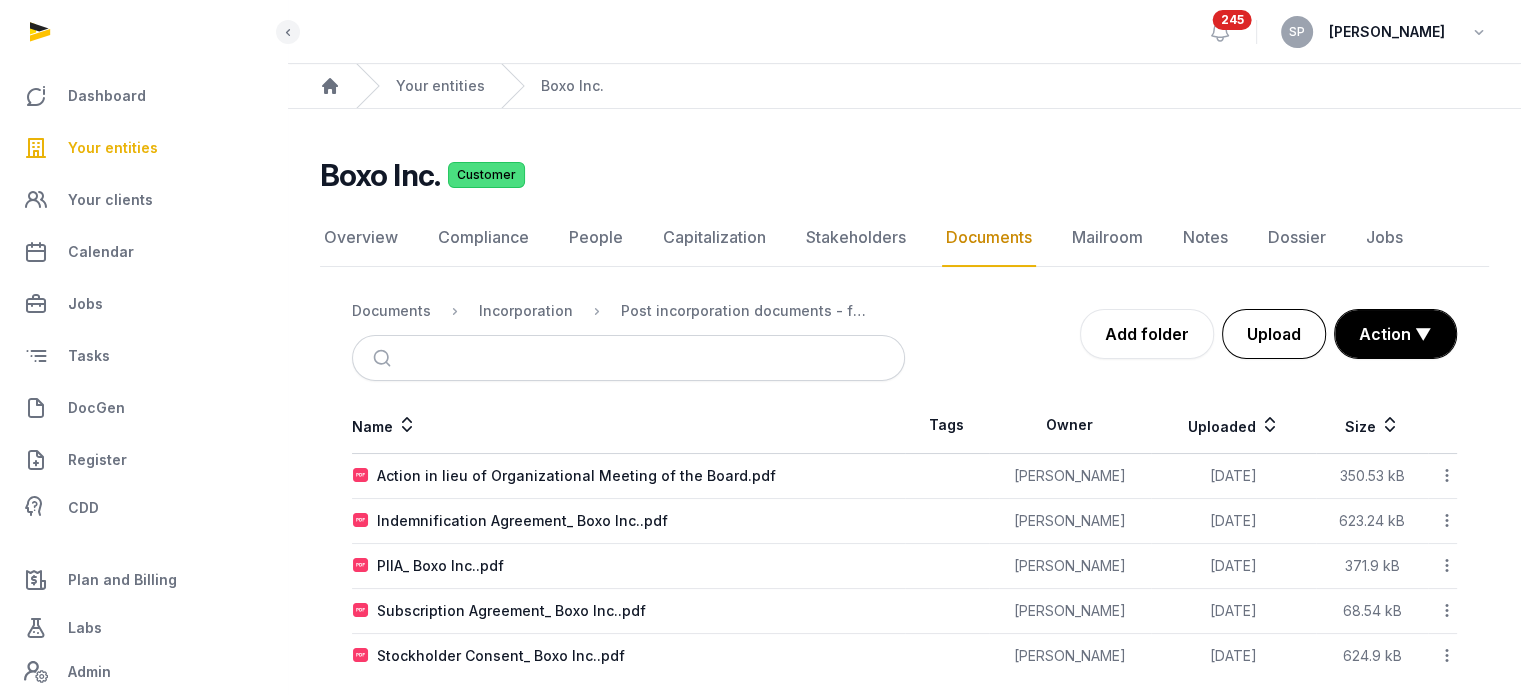 click on "Upload" at bounding box center [1274, 334] 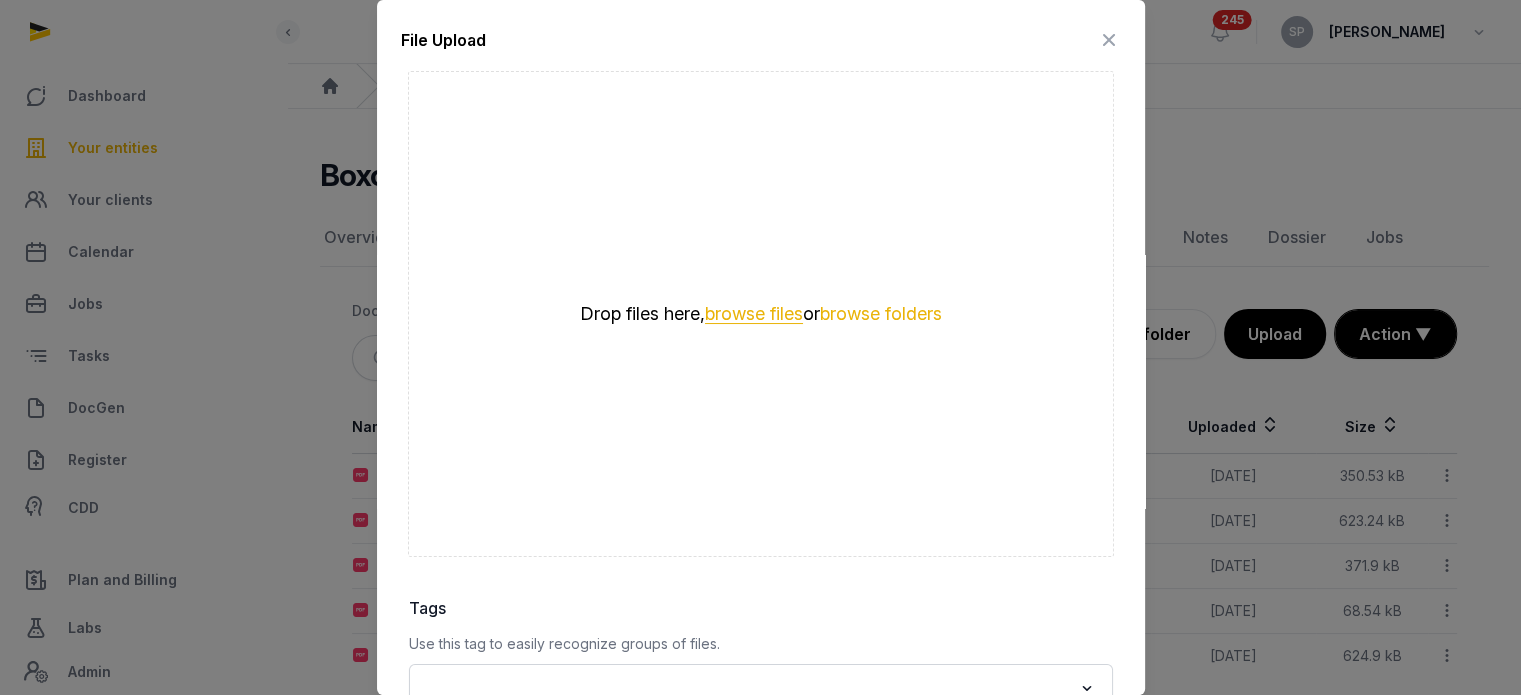 click on "browse files" at bounding box center [754, 314] 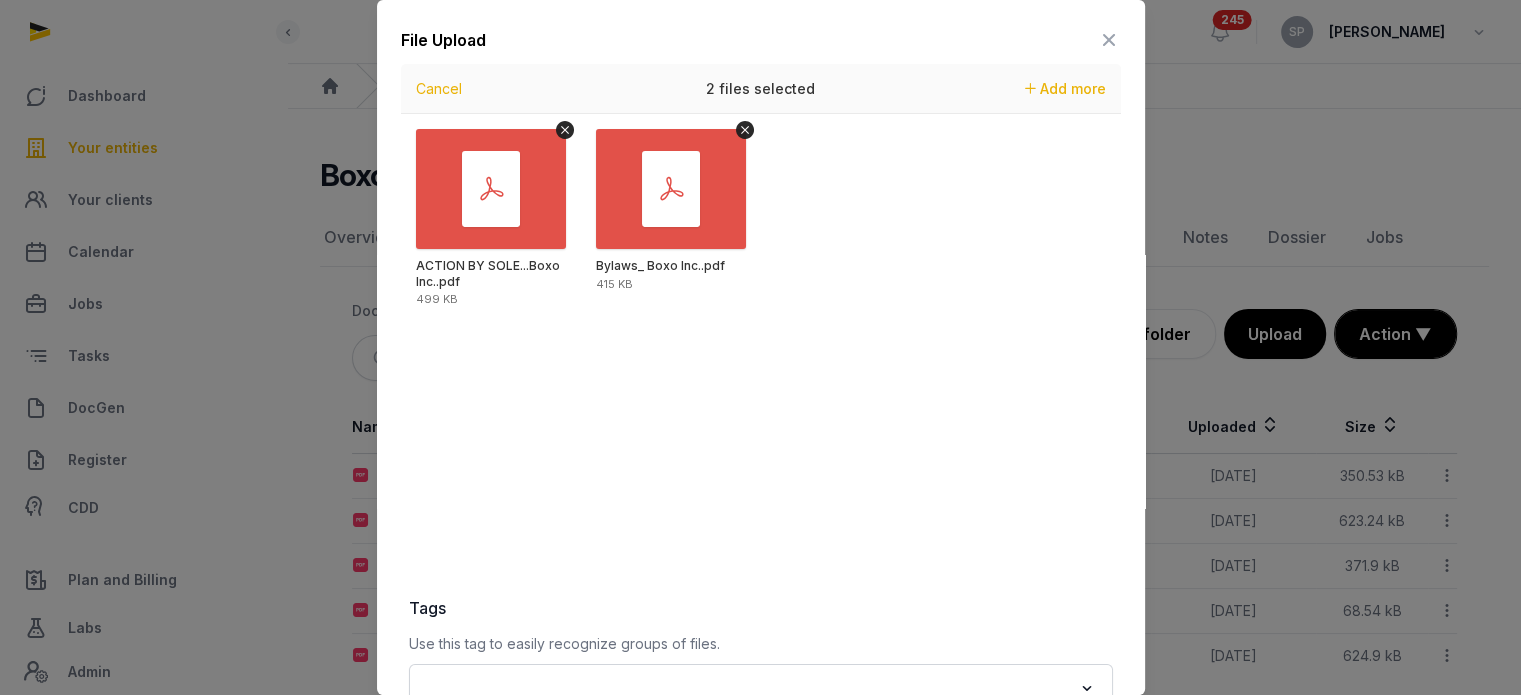 click at bounding box center [760, 347] 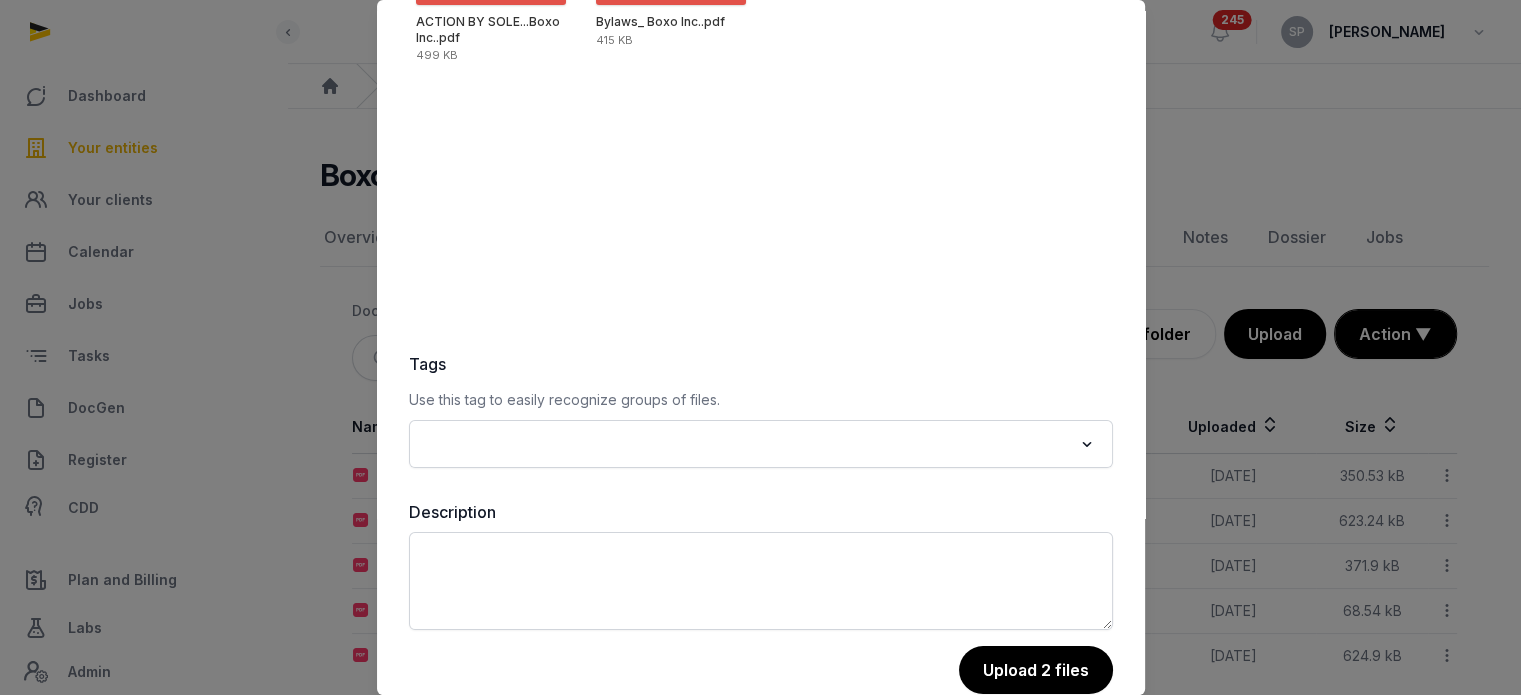 scroll, scrollTop: 282, scrollLeft: 0, axis: vertical 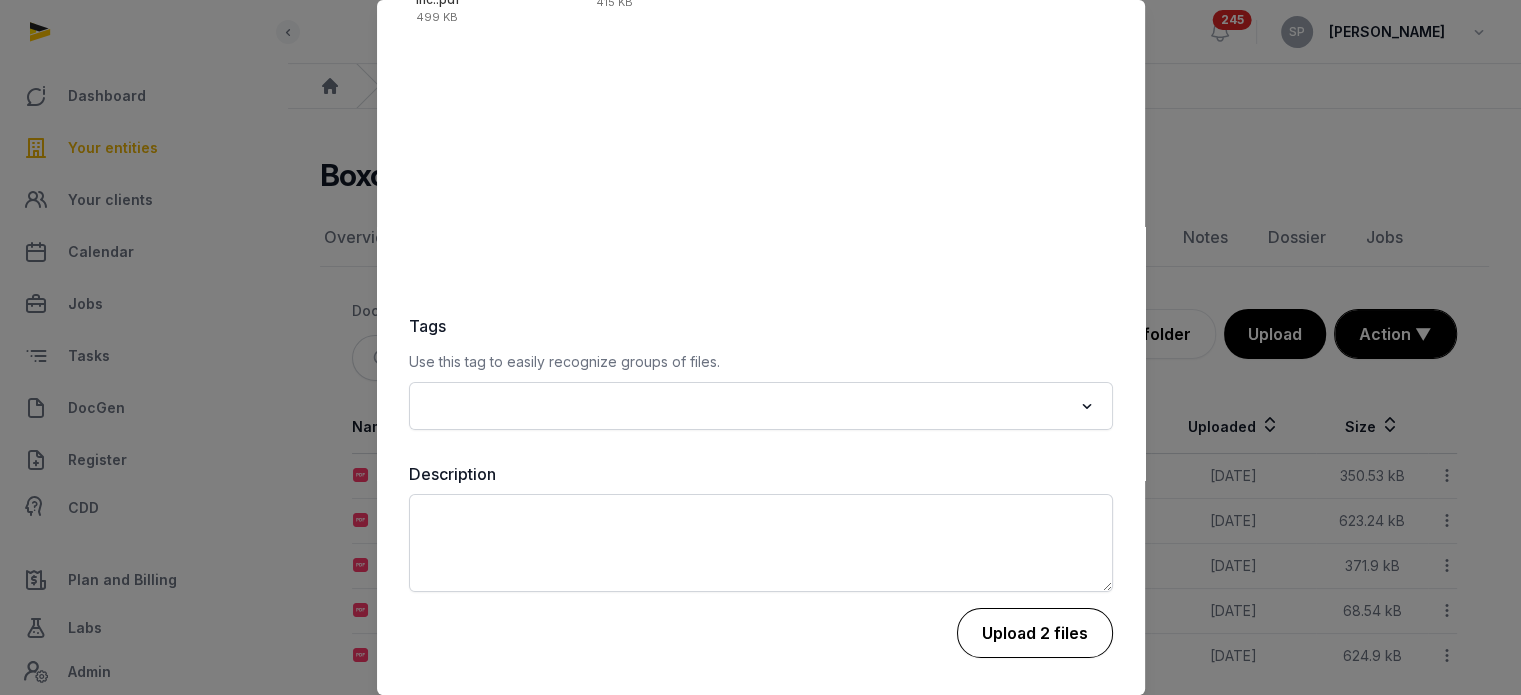 click on "Upload 2 files" at bounding box center [1035, 633] 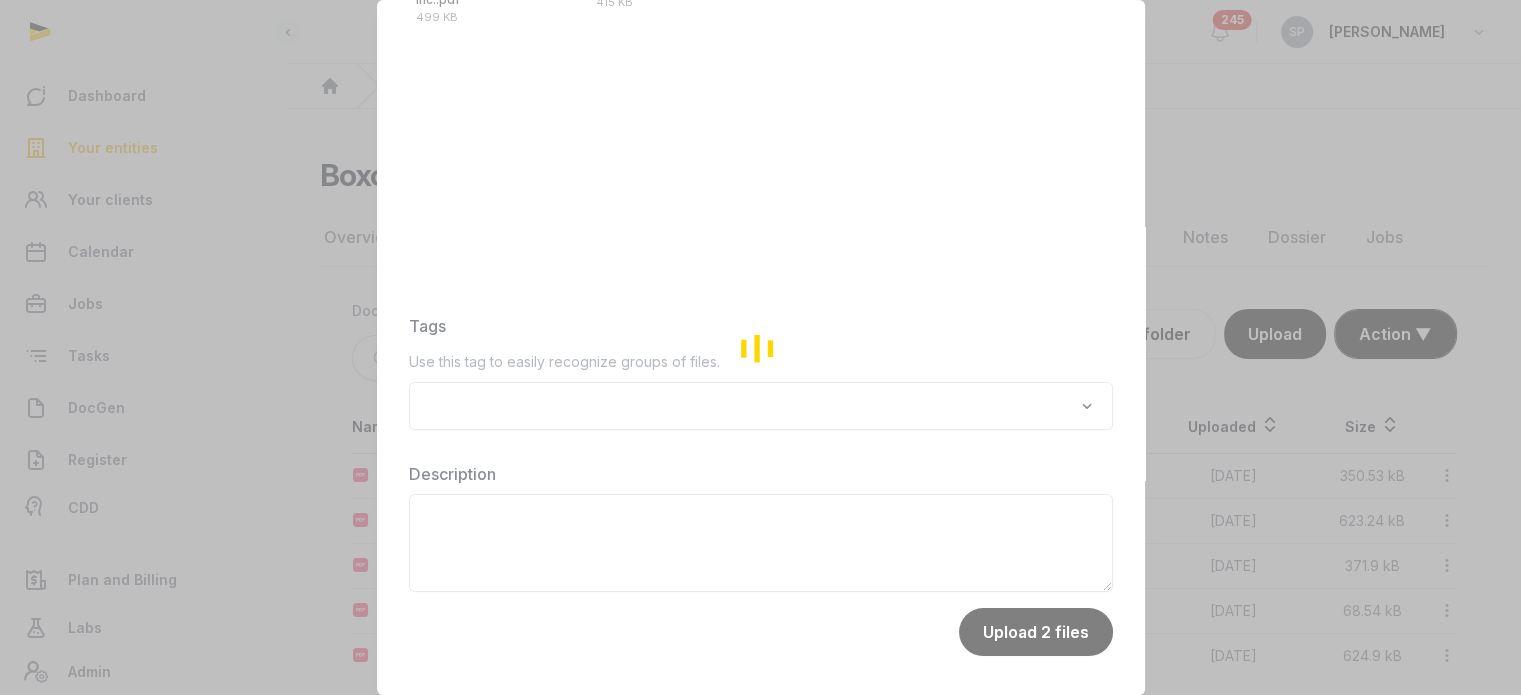 drag, startPoint x: 1155, startPoint y: 200, endPoint x: 1172, endPoint y: 88, distance: 113.28283 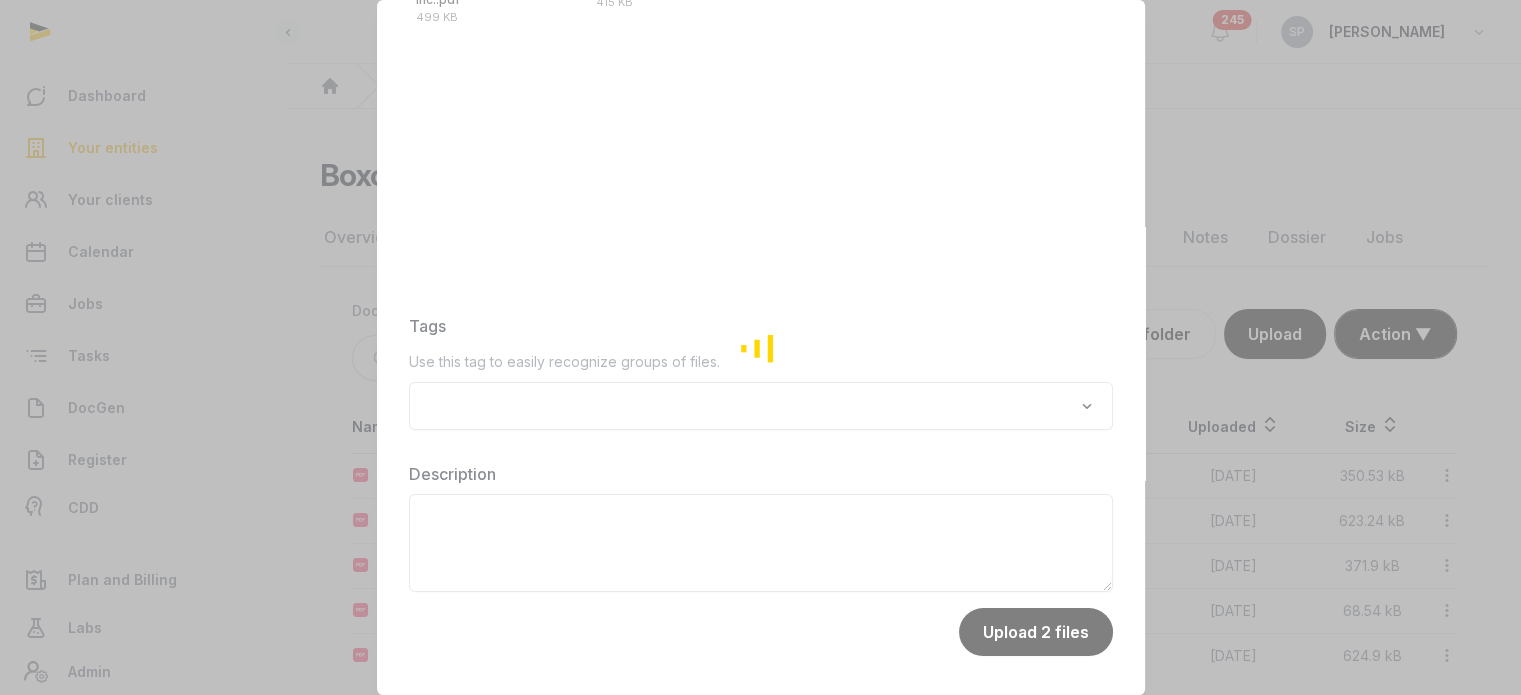 click at bounding box center (760, 347) 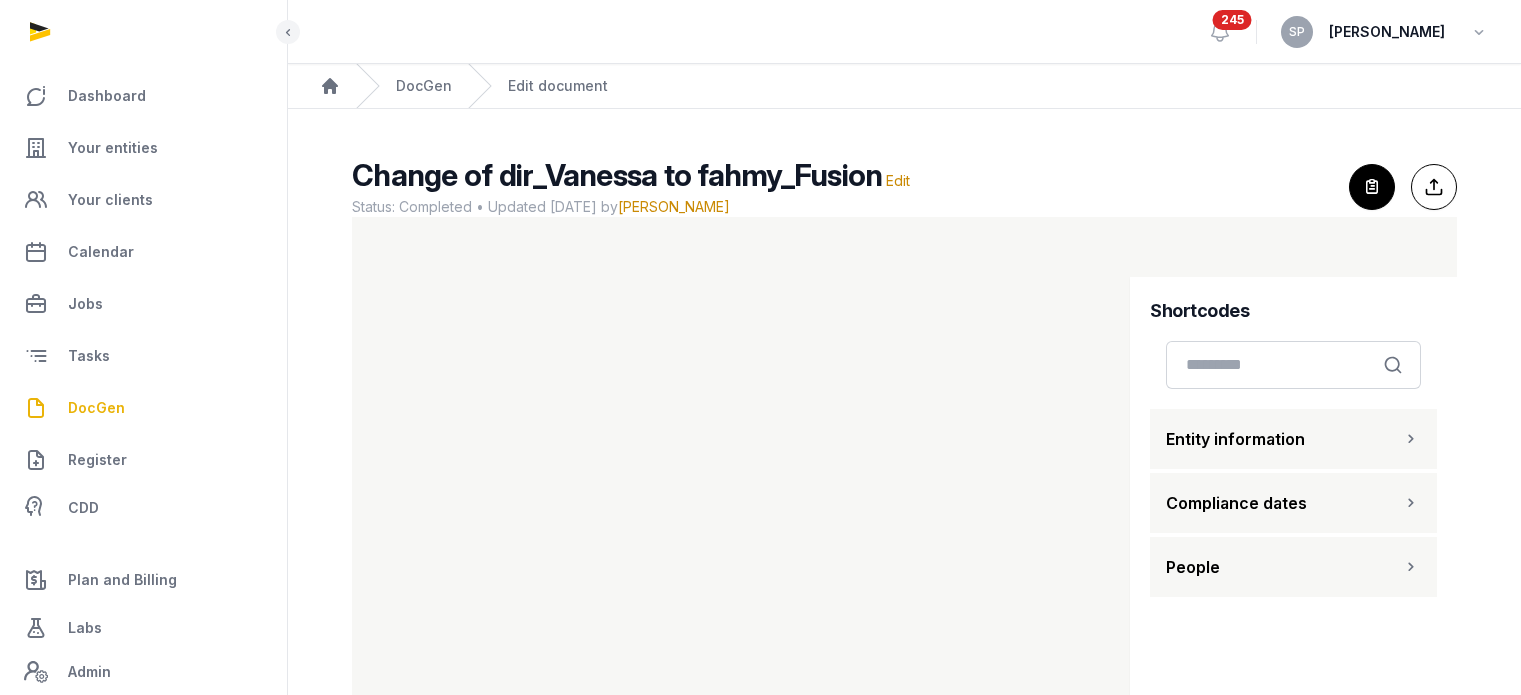 click on "Your entities" at bounding box center [113, 148] 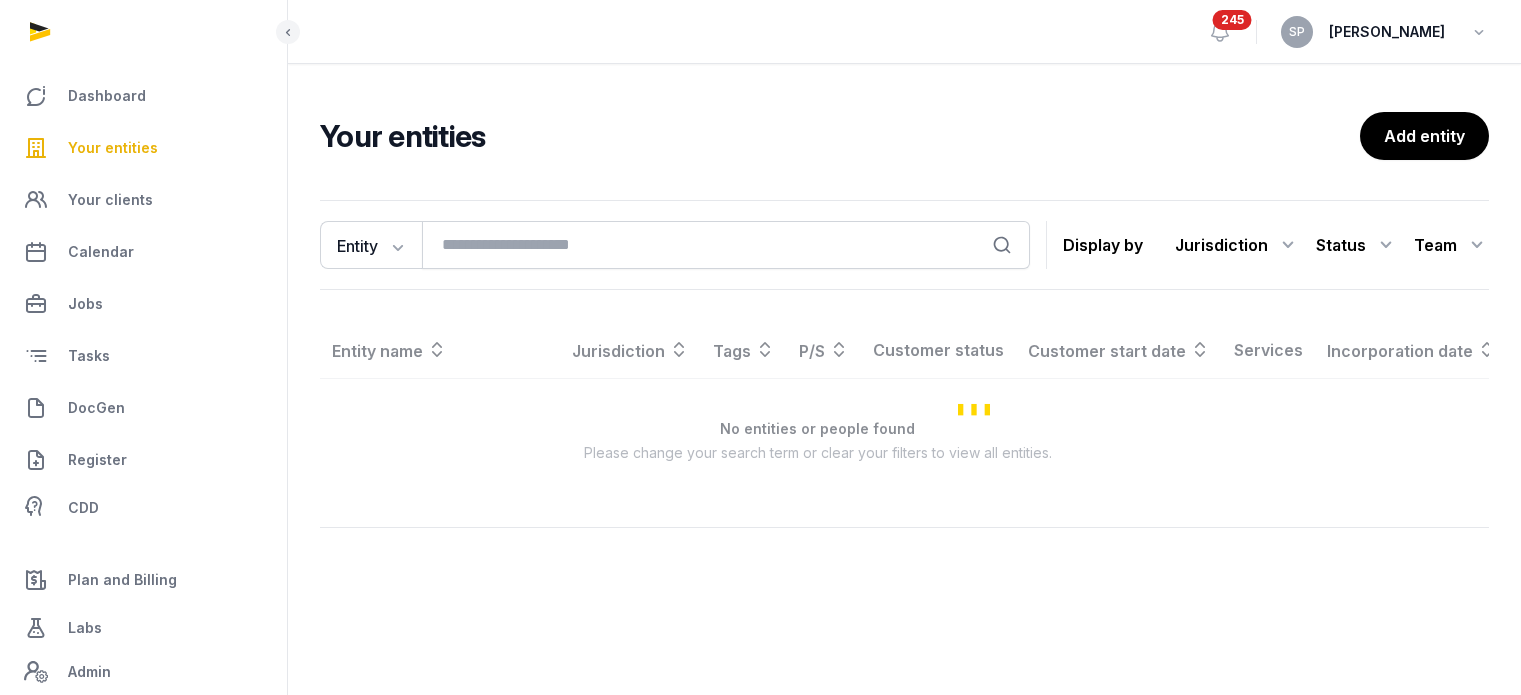 scroll, scrollTop: 0, scrollLeft: 0, axis: both 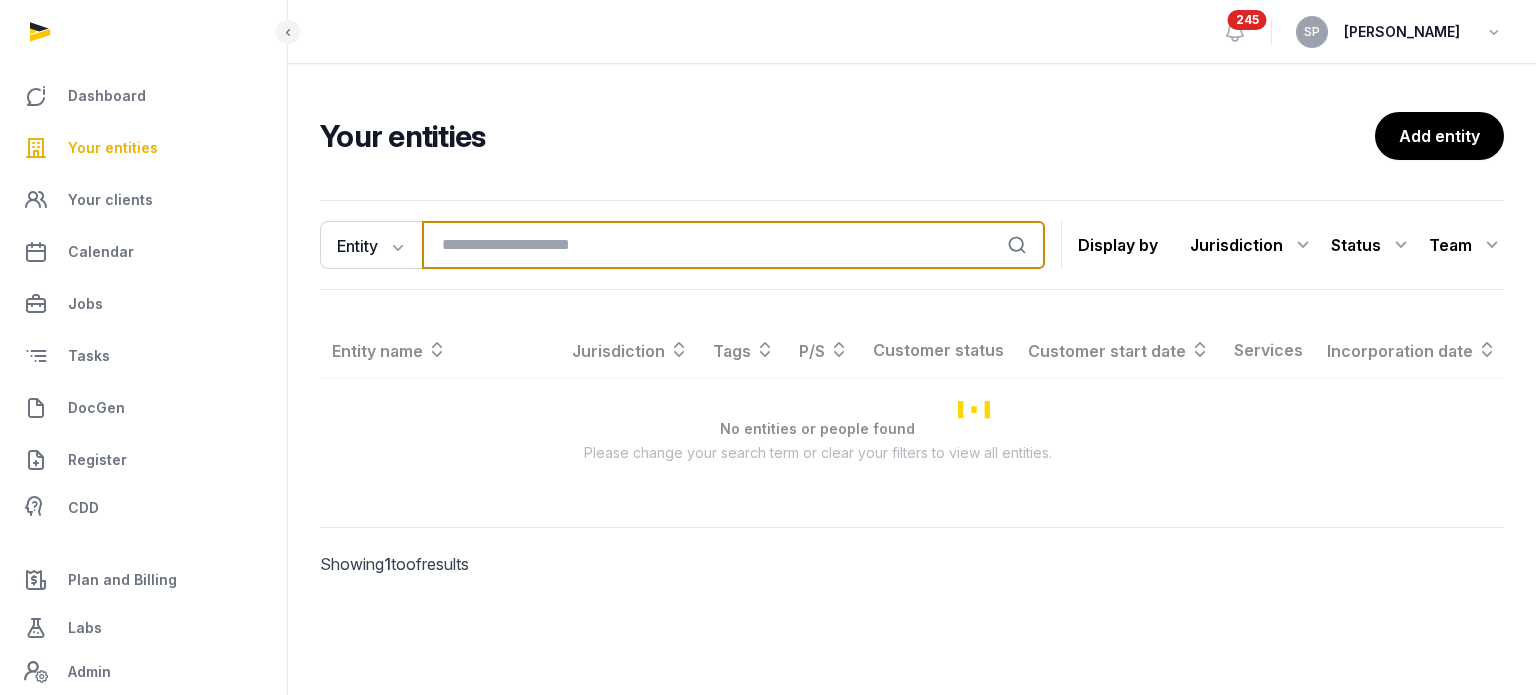 click at bounding box center [733, 245] 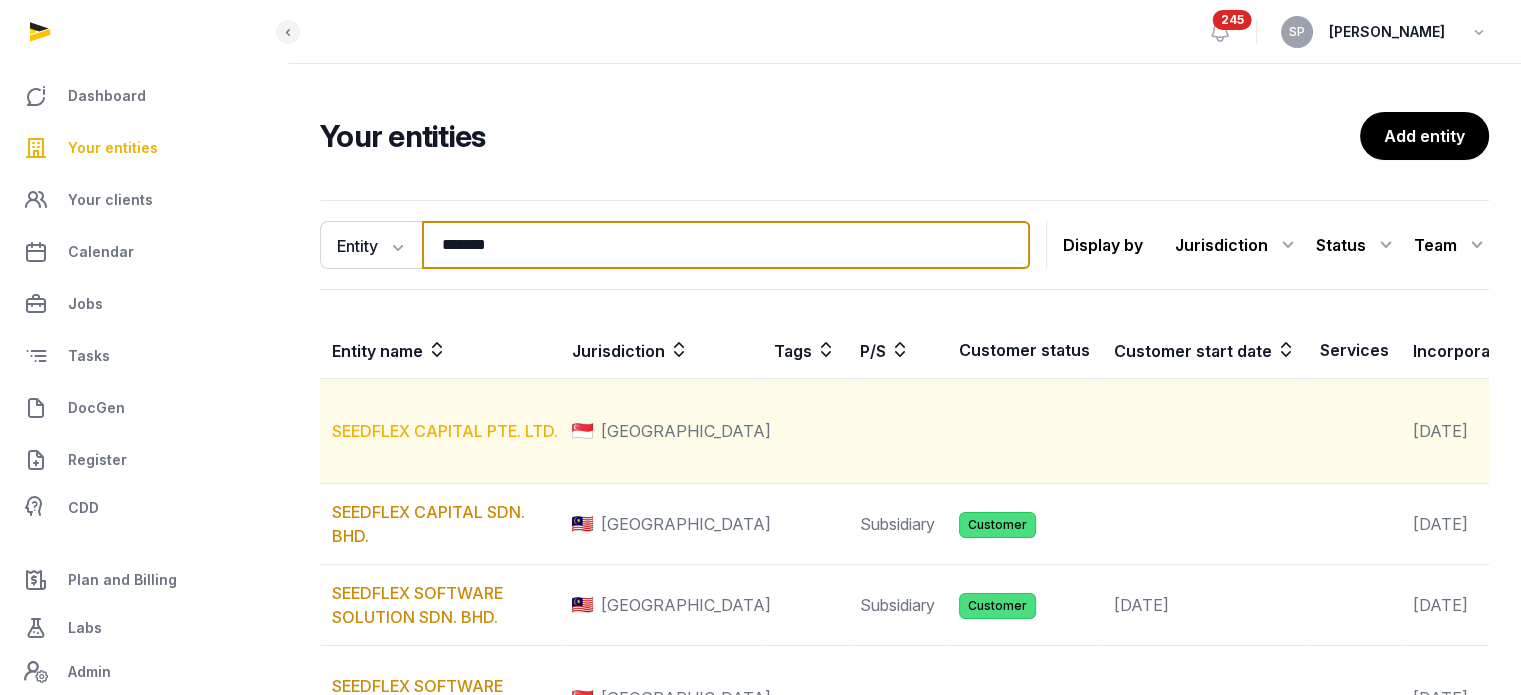 type on "*******" 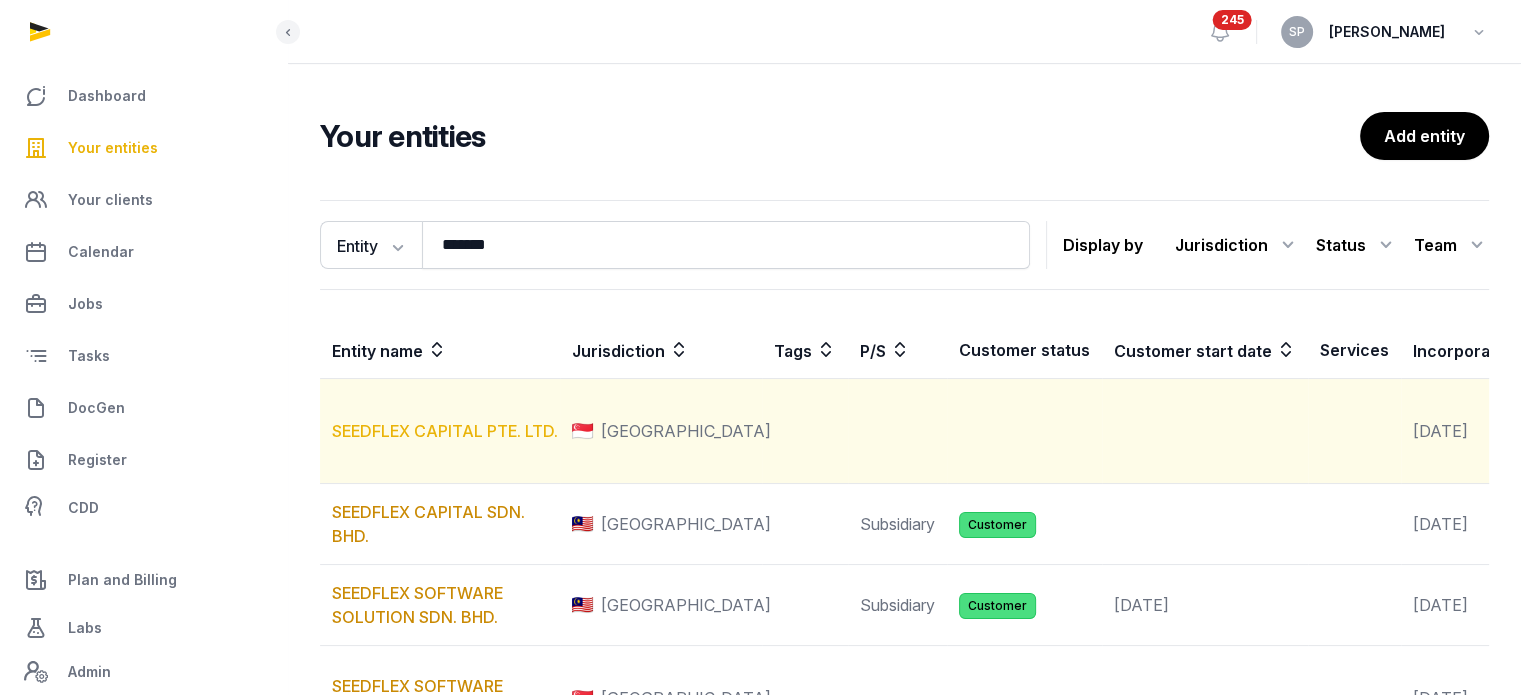 click on "SEEDFLEX CAPITAL PTE. LTD." at bounding box center (445, 431) 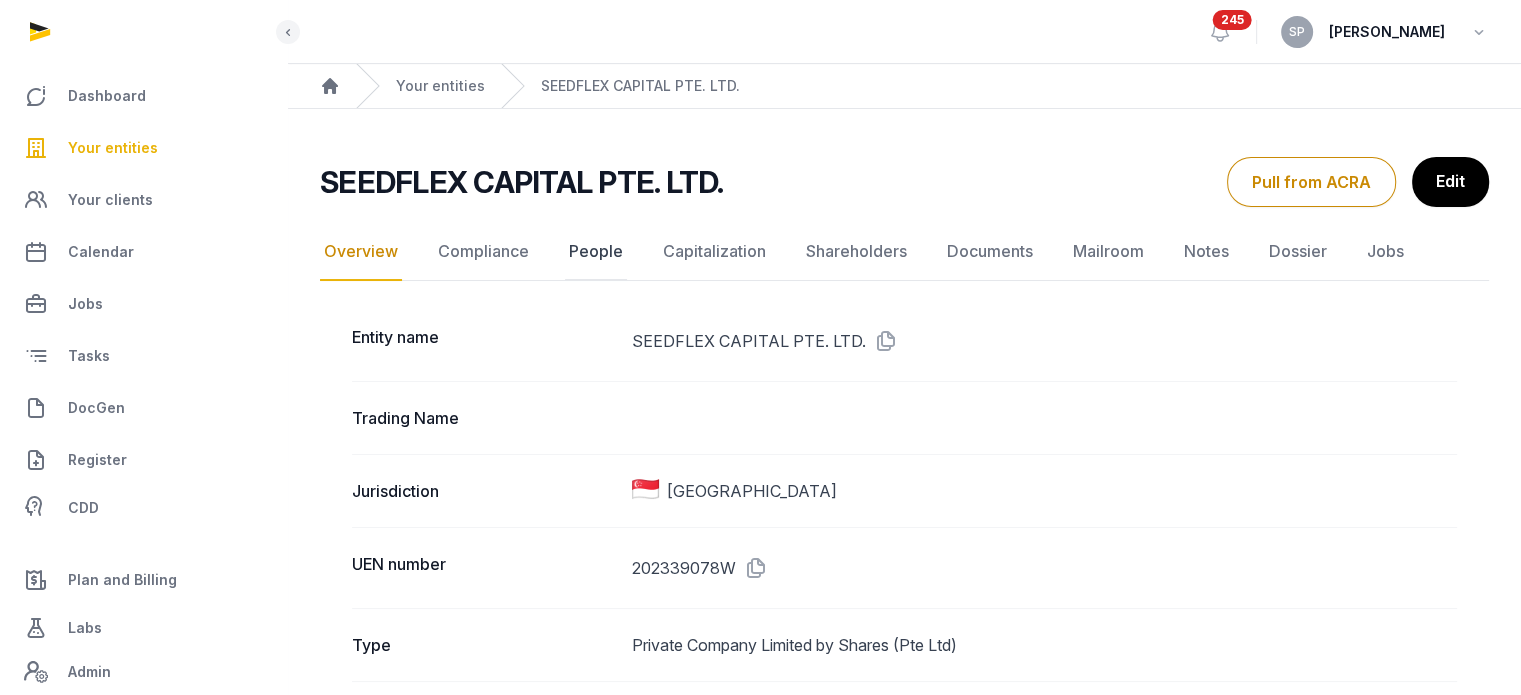 click on "People" 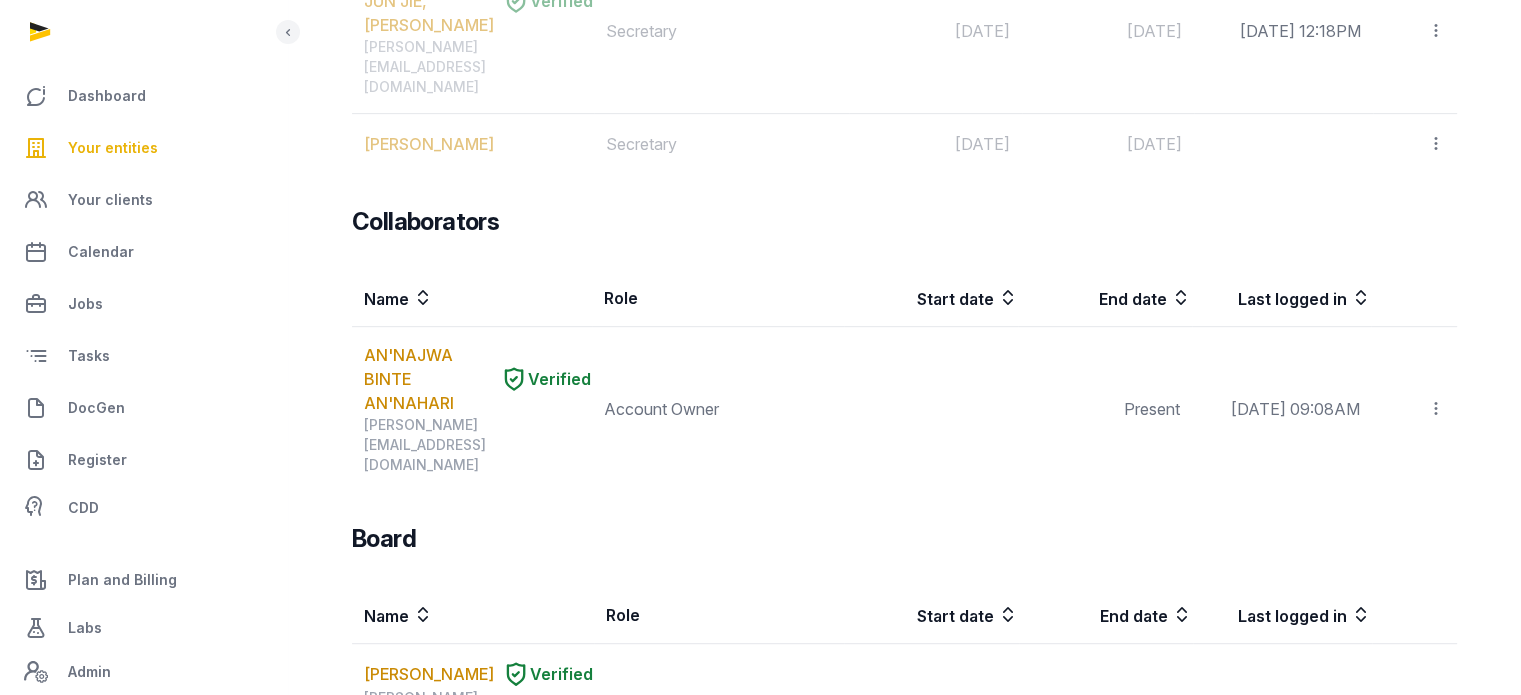 scroll, scrollTop: 1168, scrollLeft: 0, axis: vertical 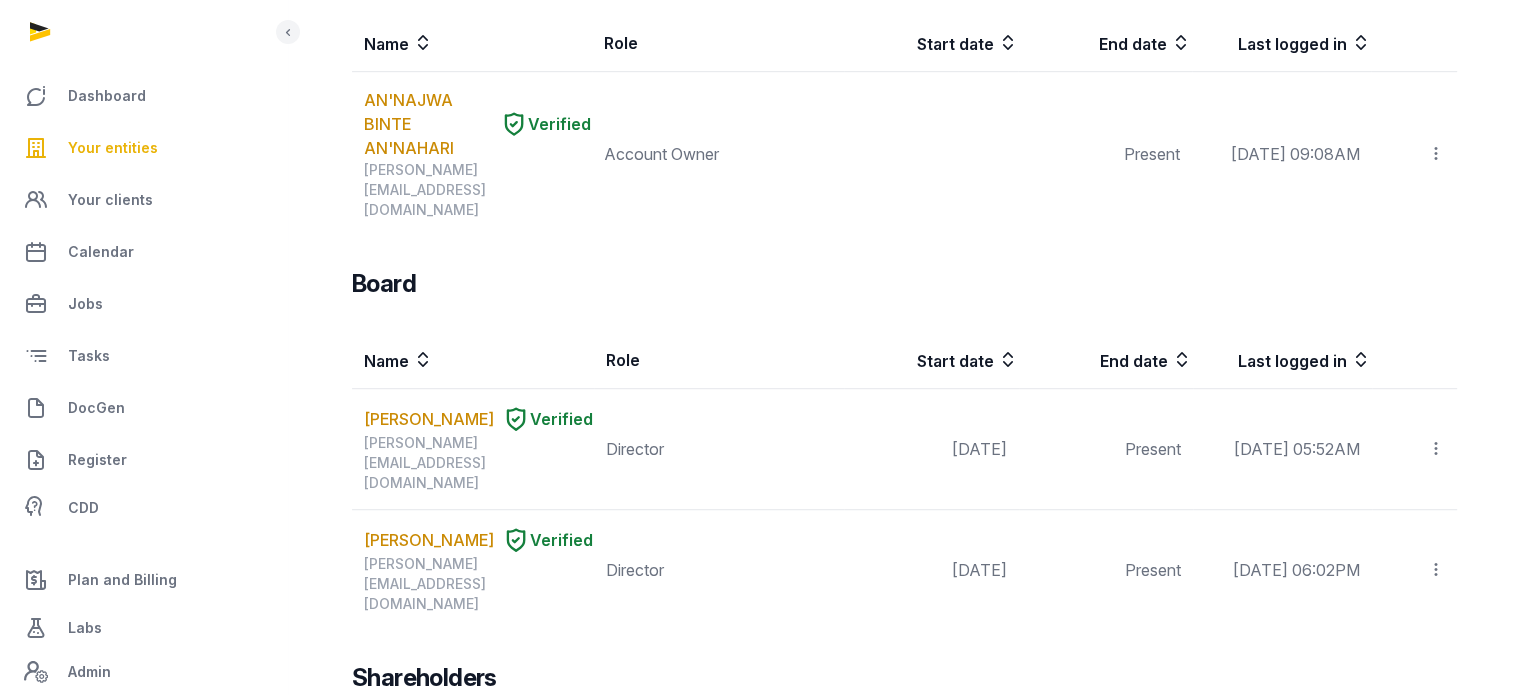 click on "Your entities" at bounding box center (113, 148) 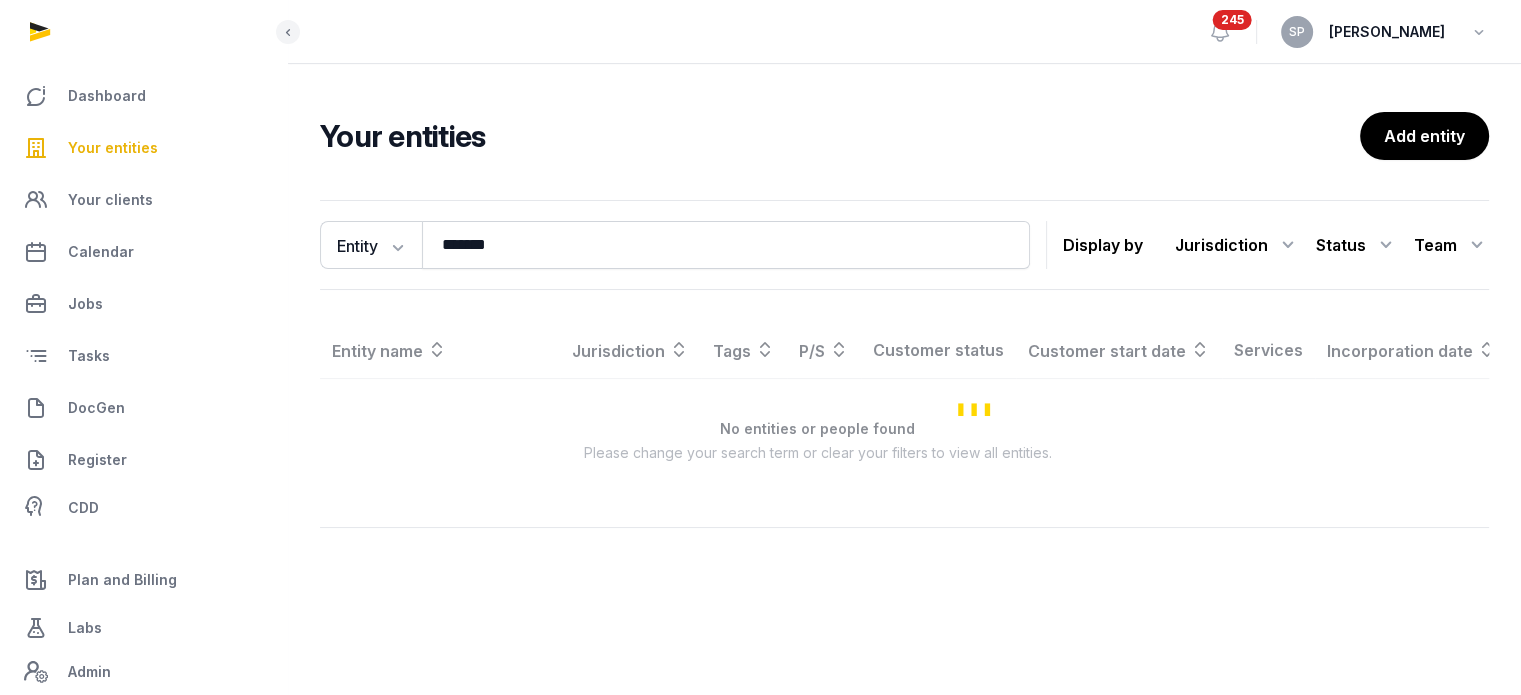 scroll, scrollTop: 0, scrollLeft: 0, axis: both 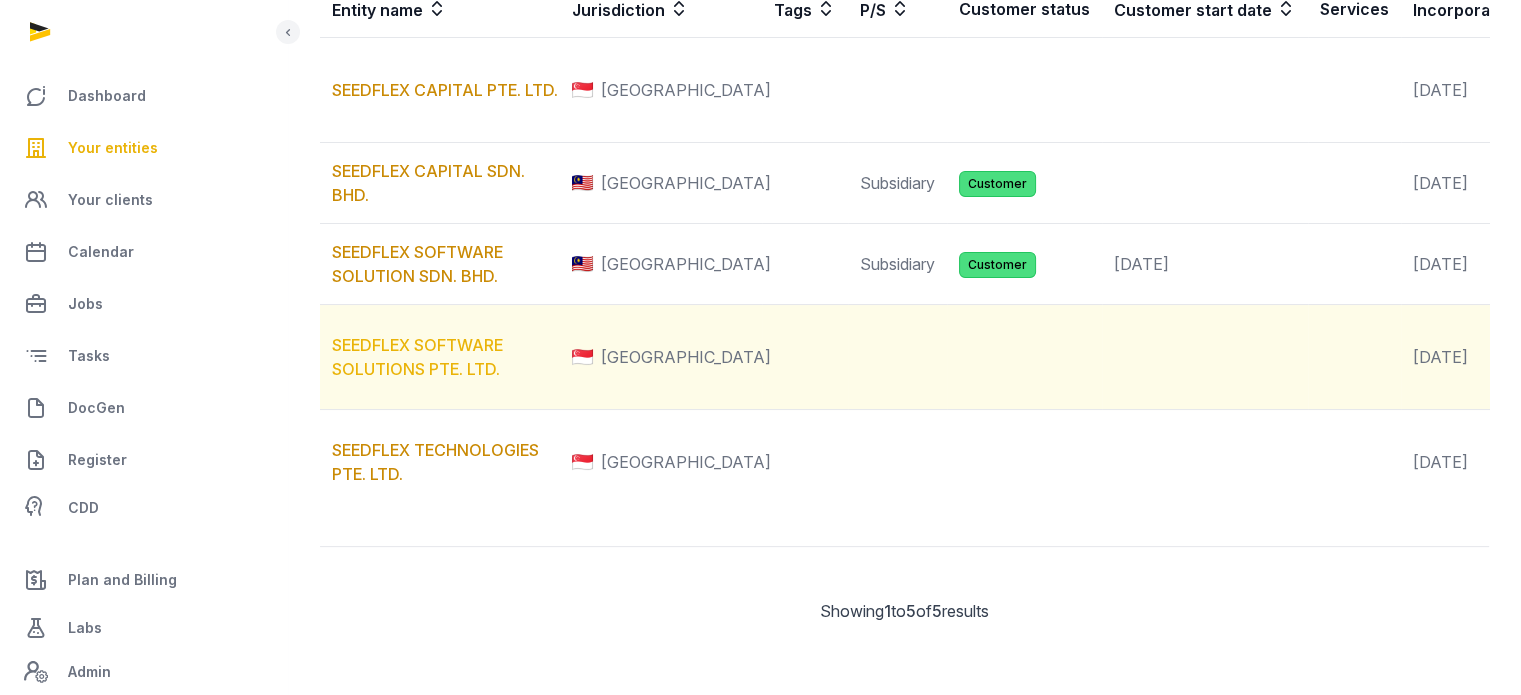 click on "SEEDFLEX SOFTWARE SOLUTIONS PTE. LTD." at bounding box center (417, 357) 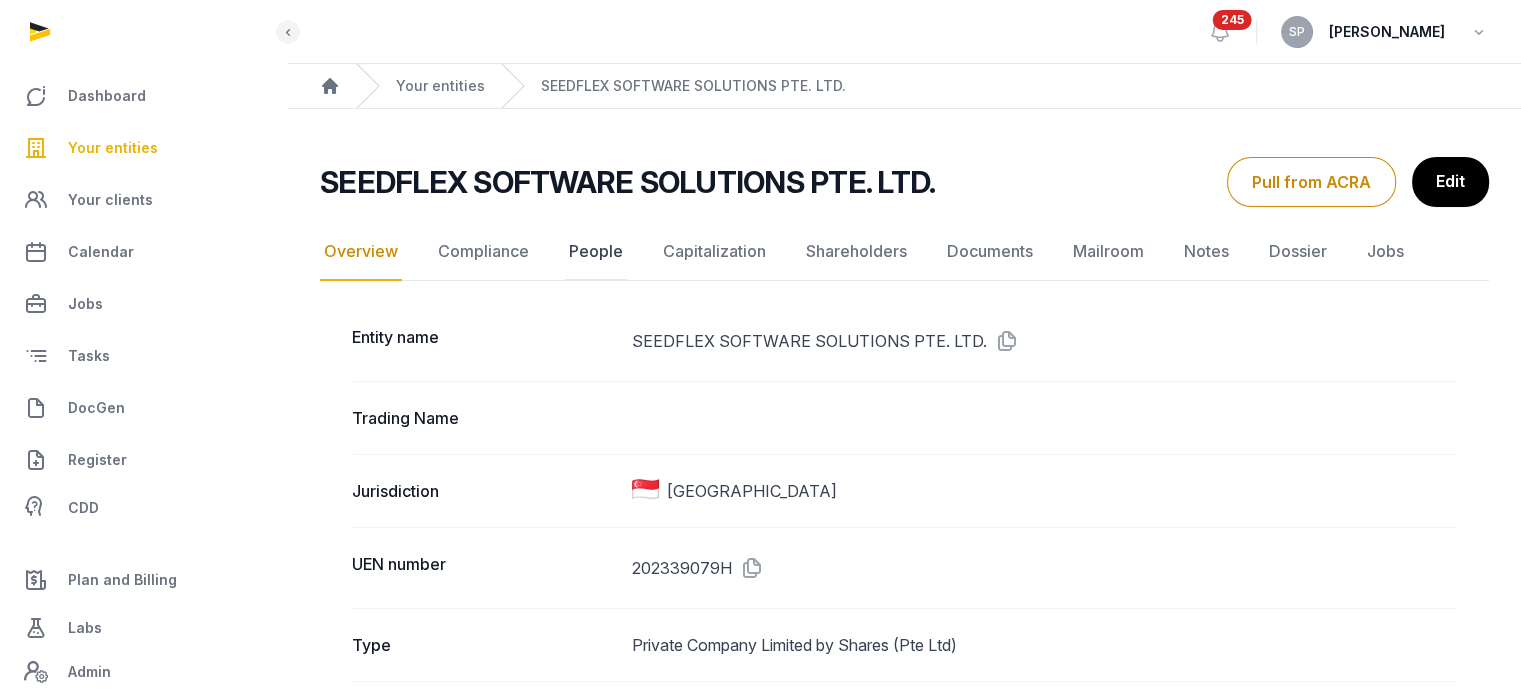 click on "People" 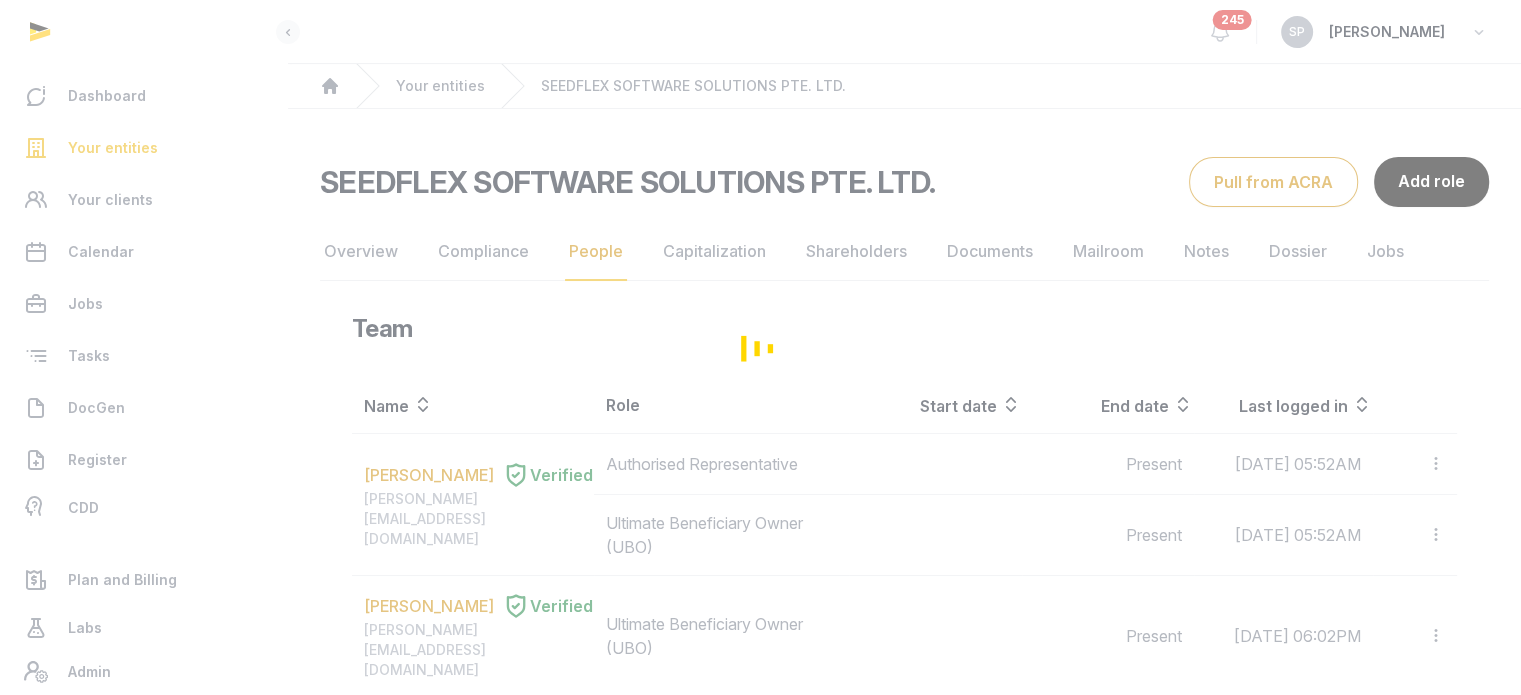 scroll, scrollTop: 608, scrollLeft: 0, axis: vertical 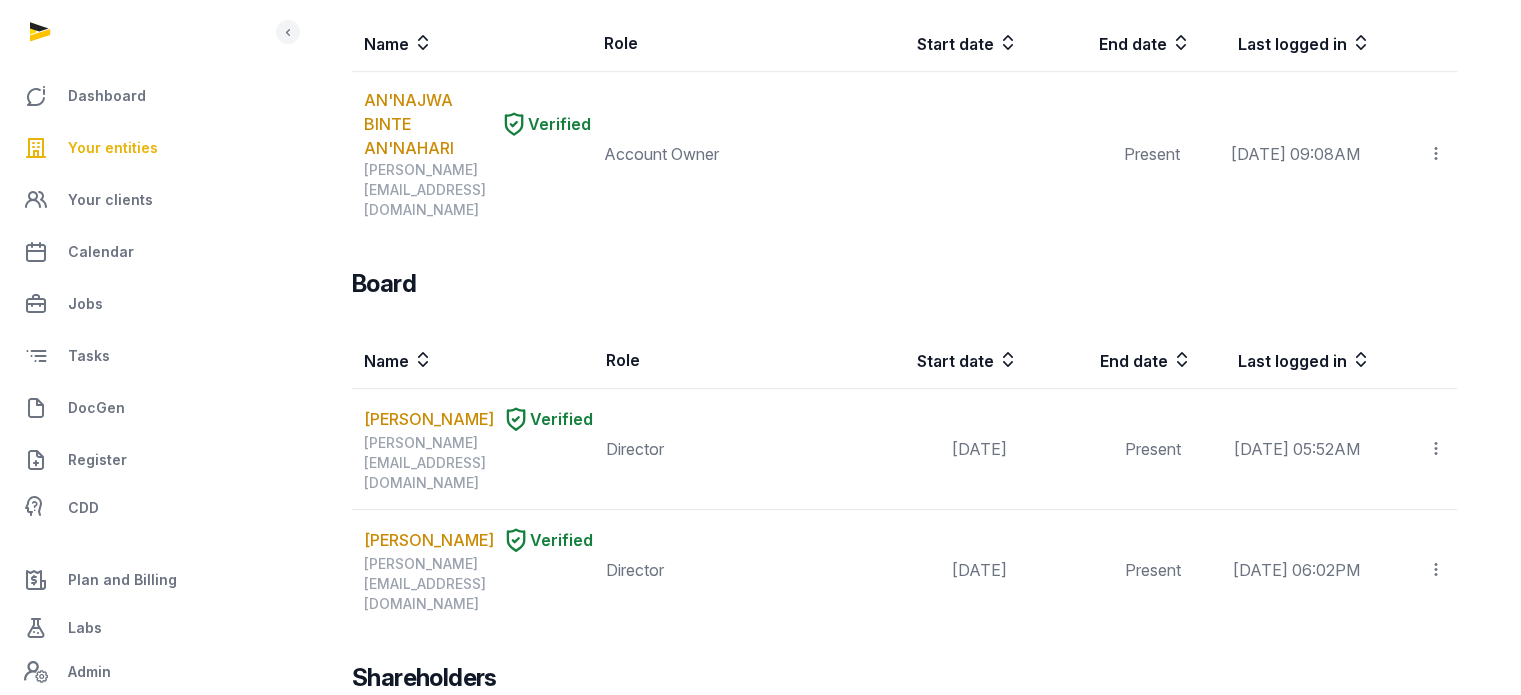click on "SEEDFLEX TECHNOLOGIES PTE. LTD." at bounding box center (467, 823) 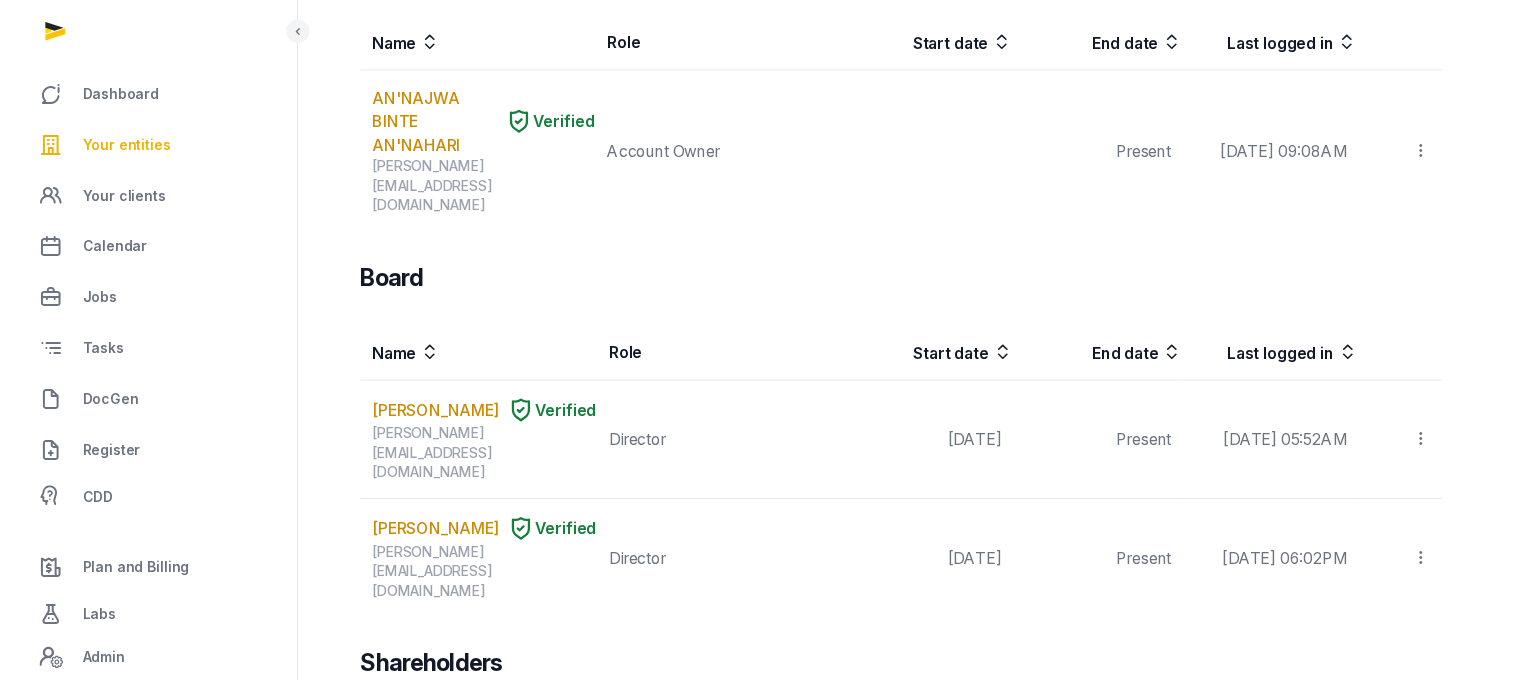 scroll, scrollTop: 0, scrollLeft: 0, axis: both 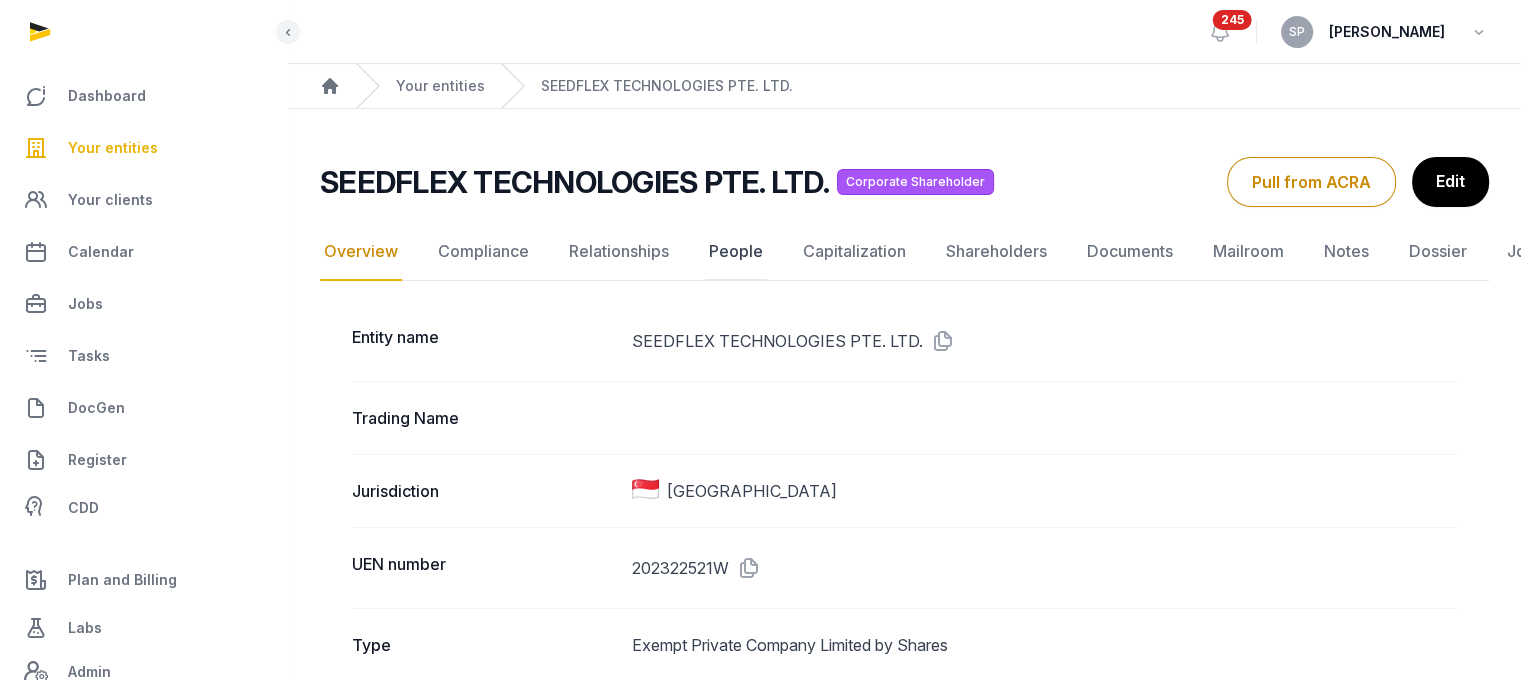 click on "People" 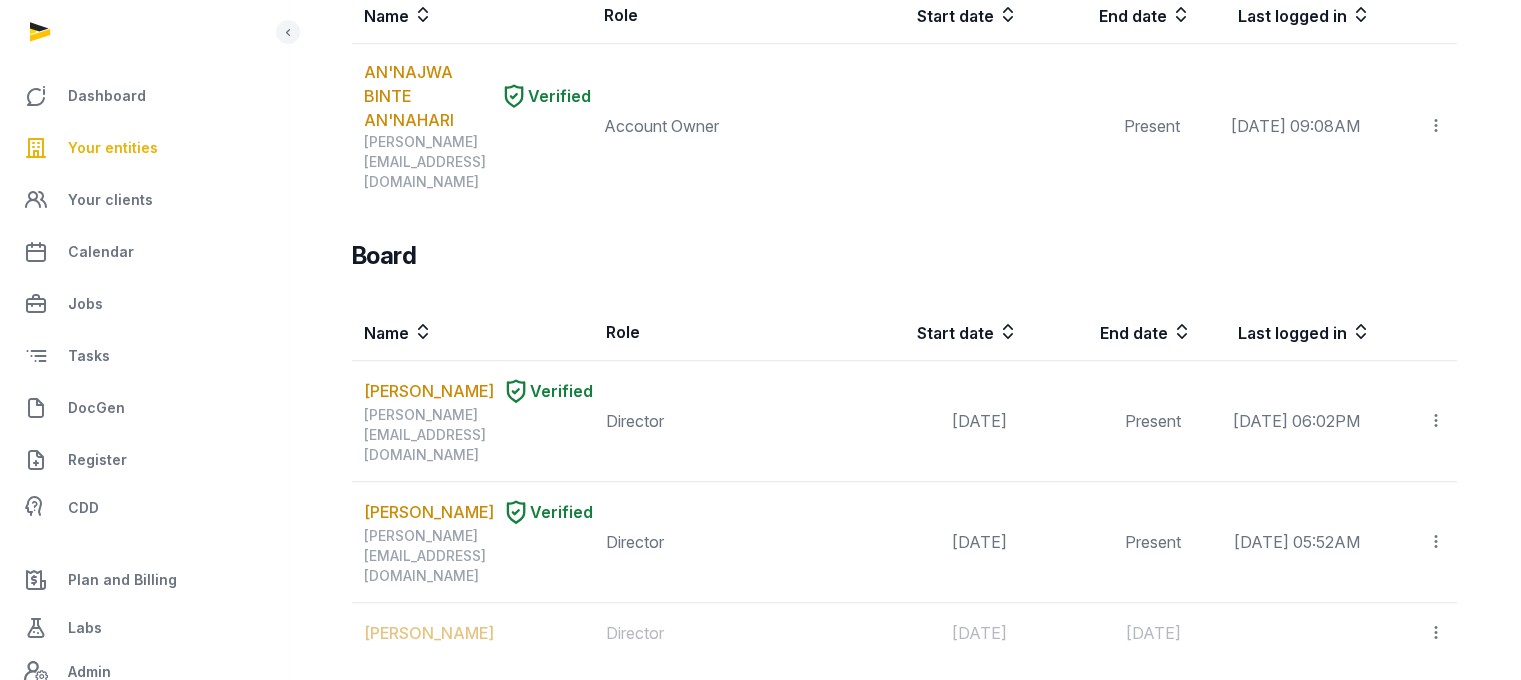 scroll, scrollTop: 1285, scrollLeft: 0, axis: vertical 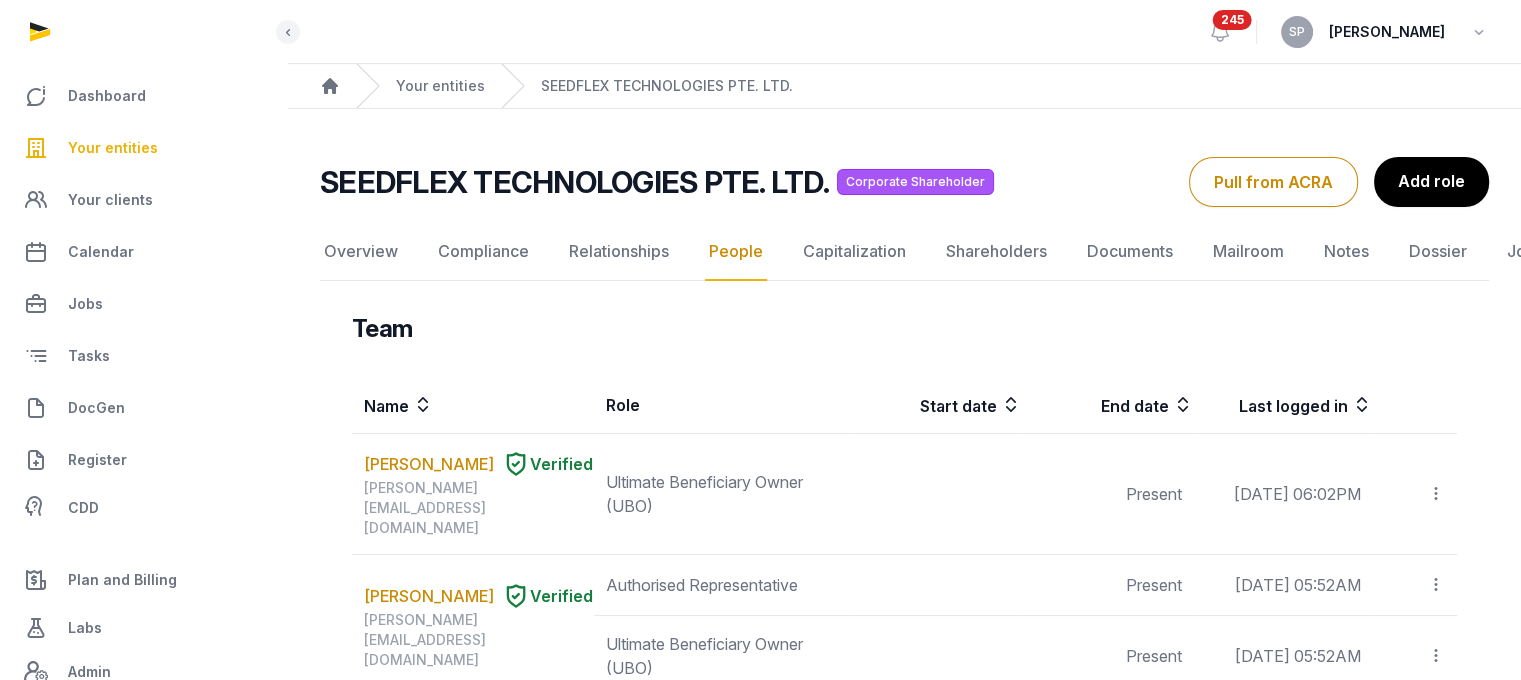click on "Your entities" at bounding box center (113, 148) 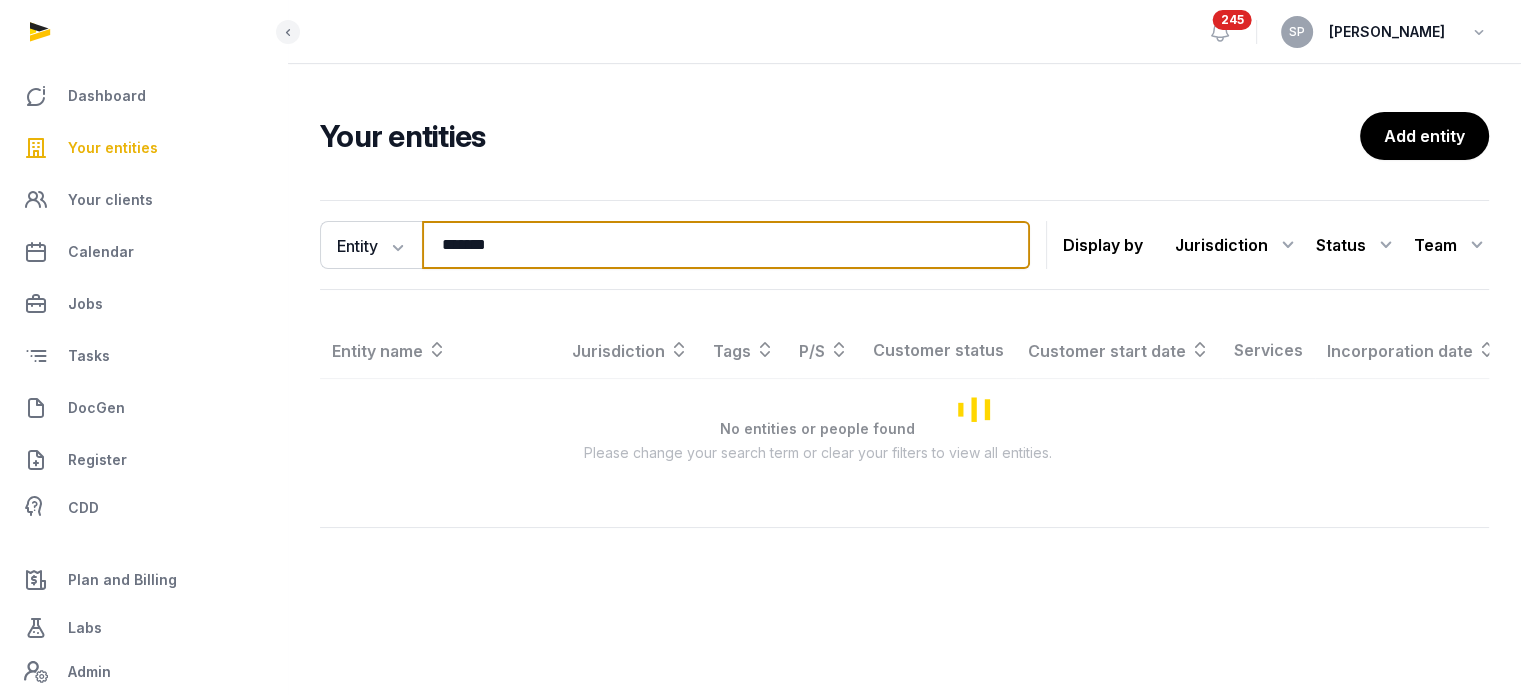 click on "*******" at bounding box center [726, 245] 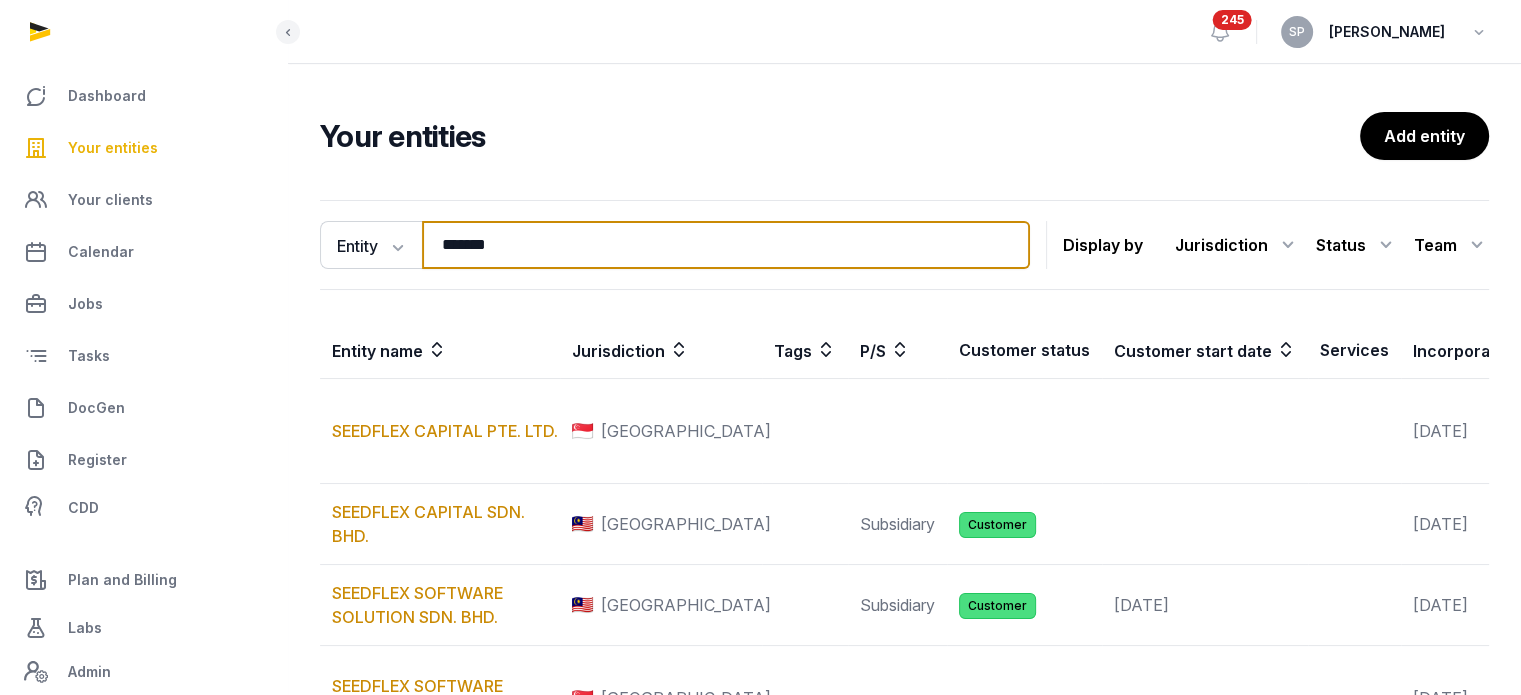 click on "*******" at bounding box center (726, 245) 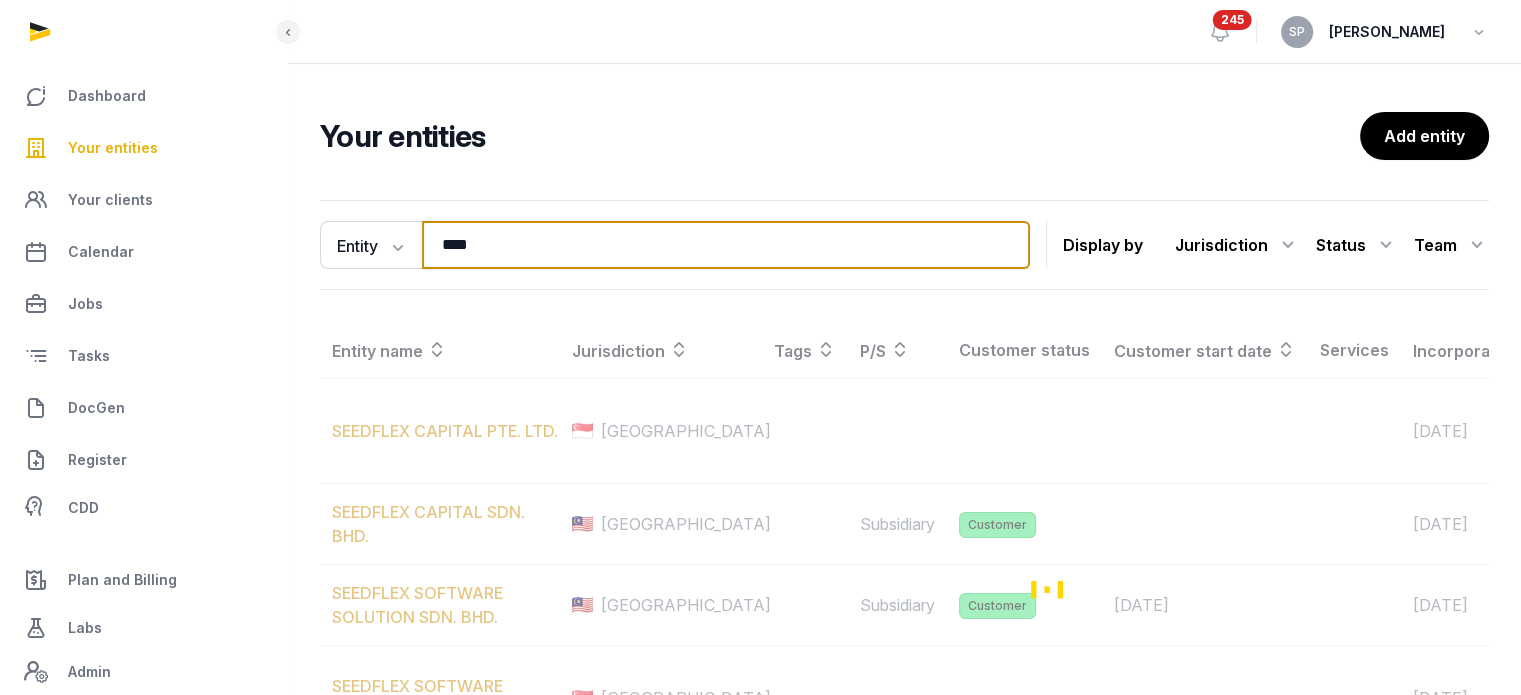 type on "****" 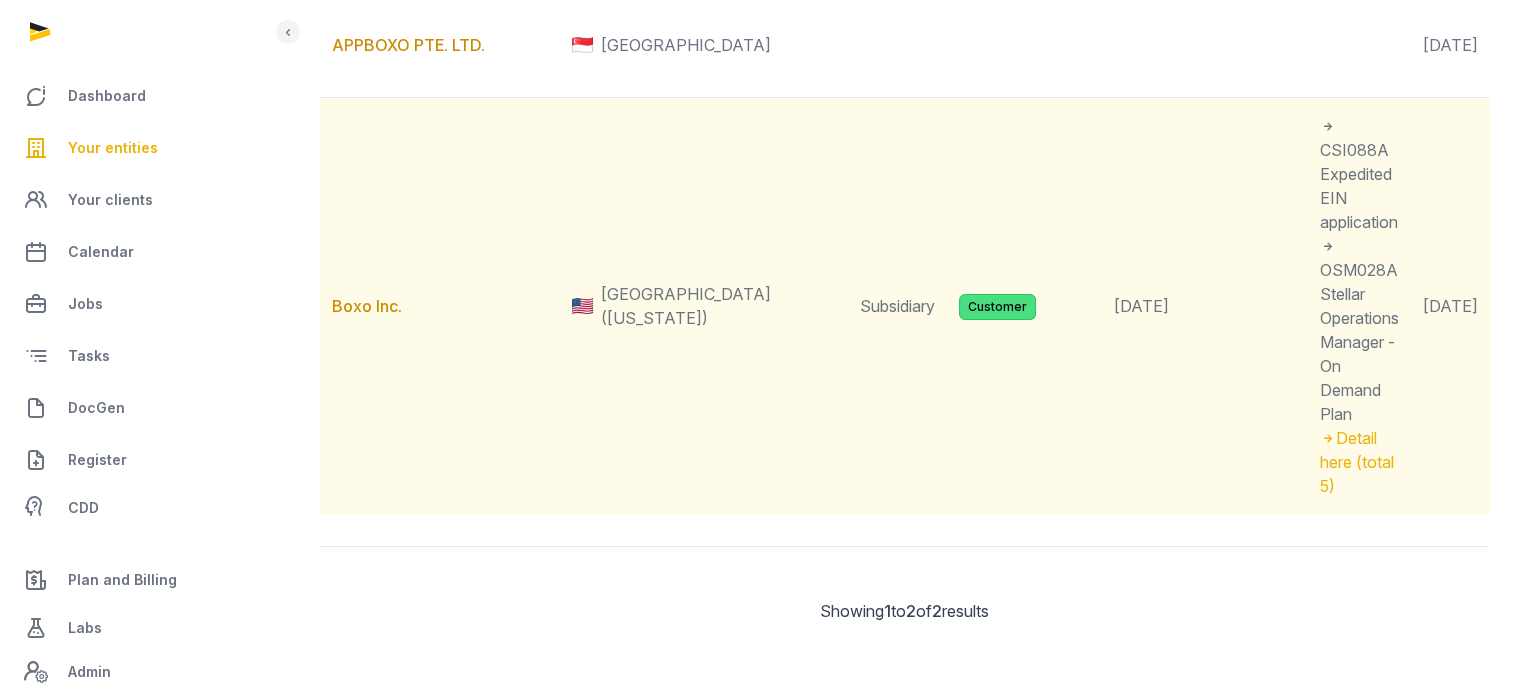 scroll, scrollTop: 413, scrollLeft: 0, axis: vertical 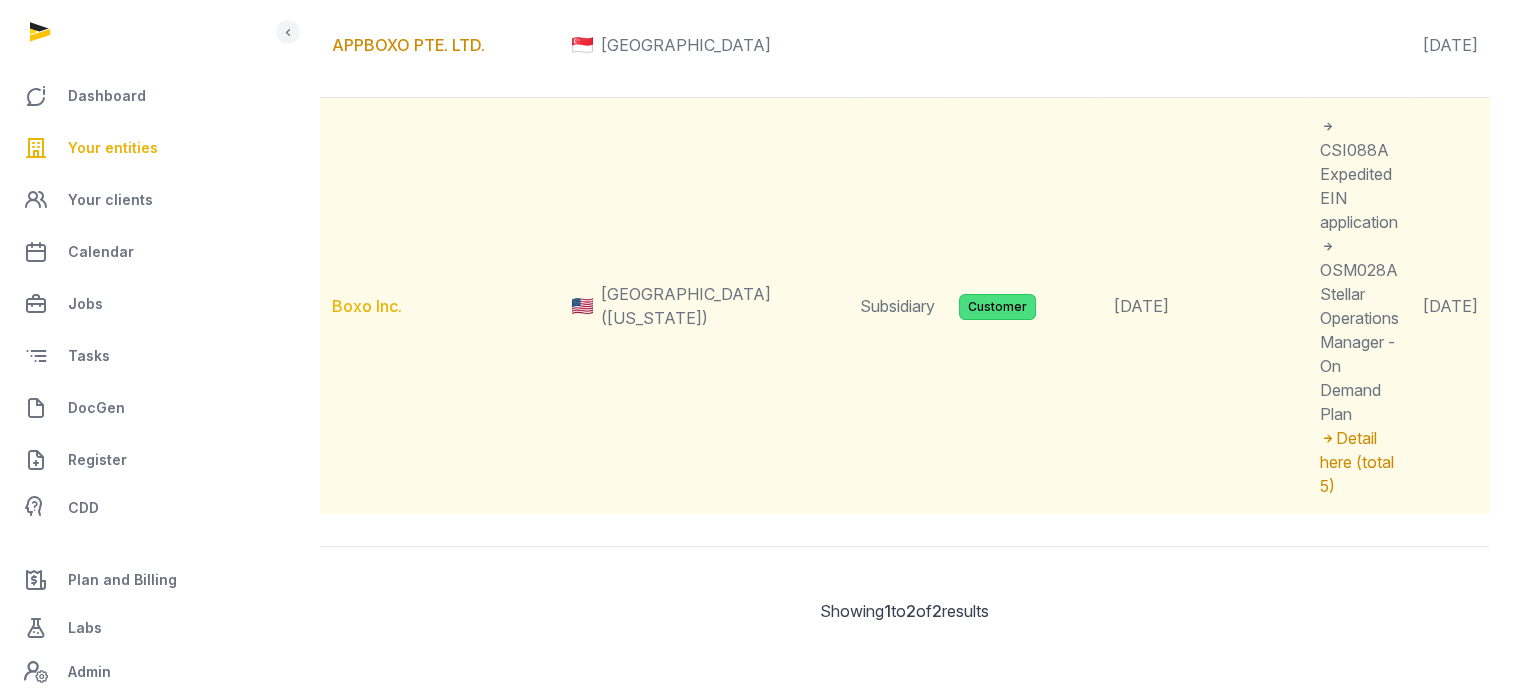 click on "Boxo Inc." at bounding box center [367, 306] 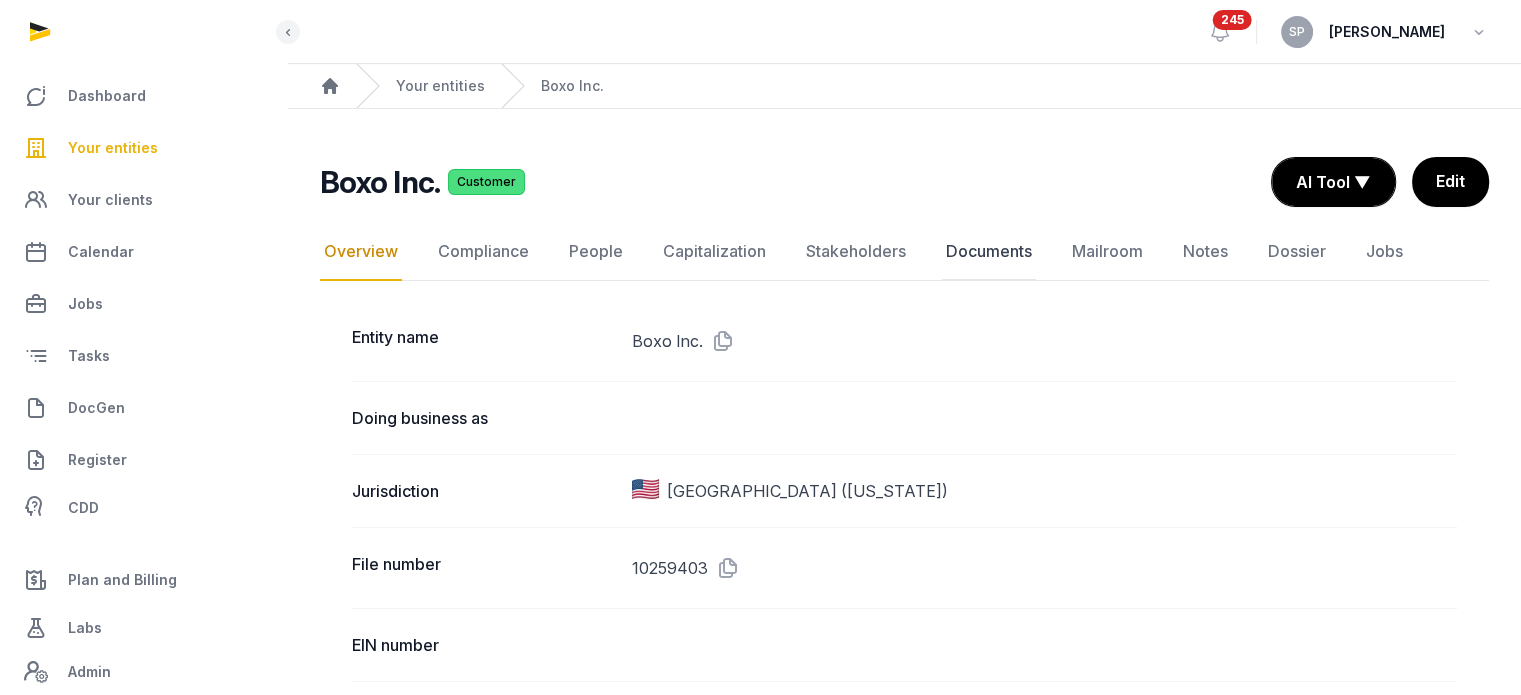 click on "Documents" 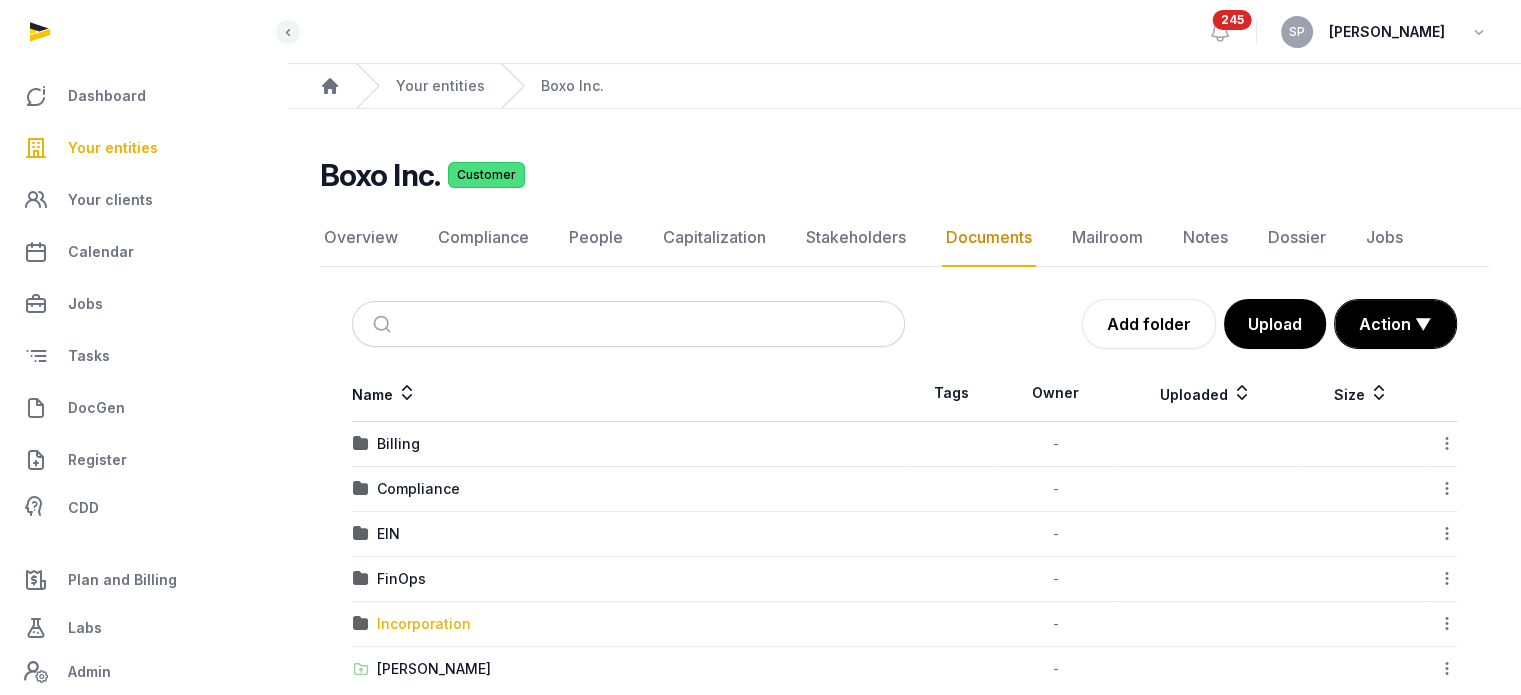 click on "Incorporation" at bounding box center (424, 624) 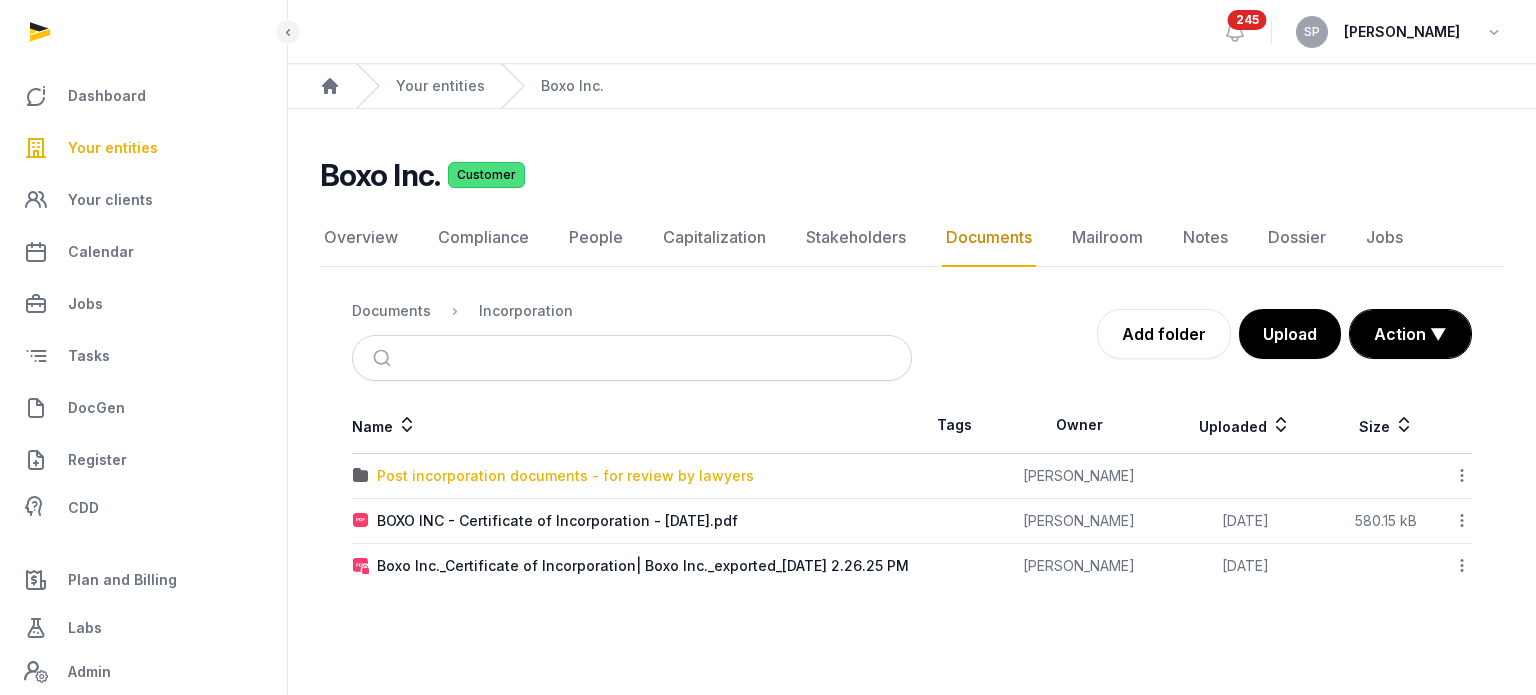 click on "Post incorporation documents - for review by lawyers" at bounding box center [565, 476] 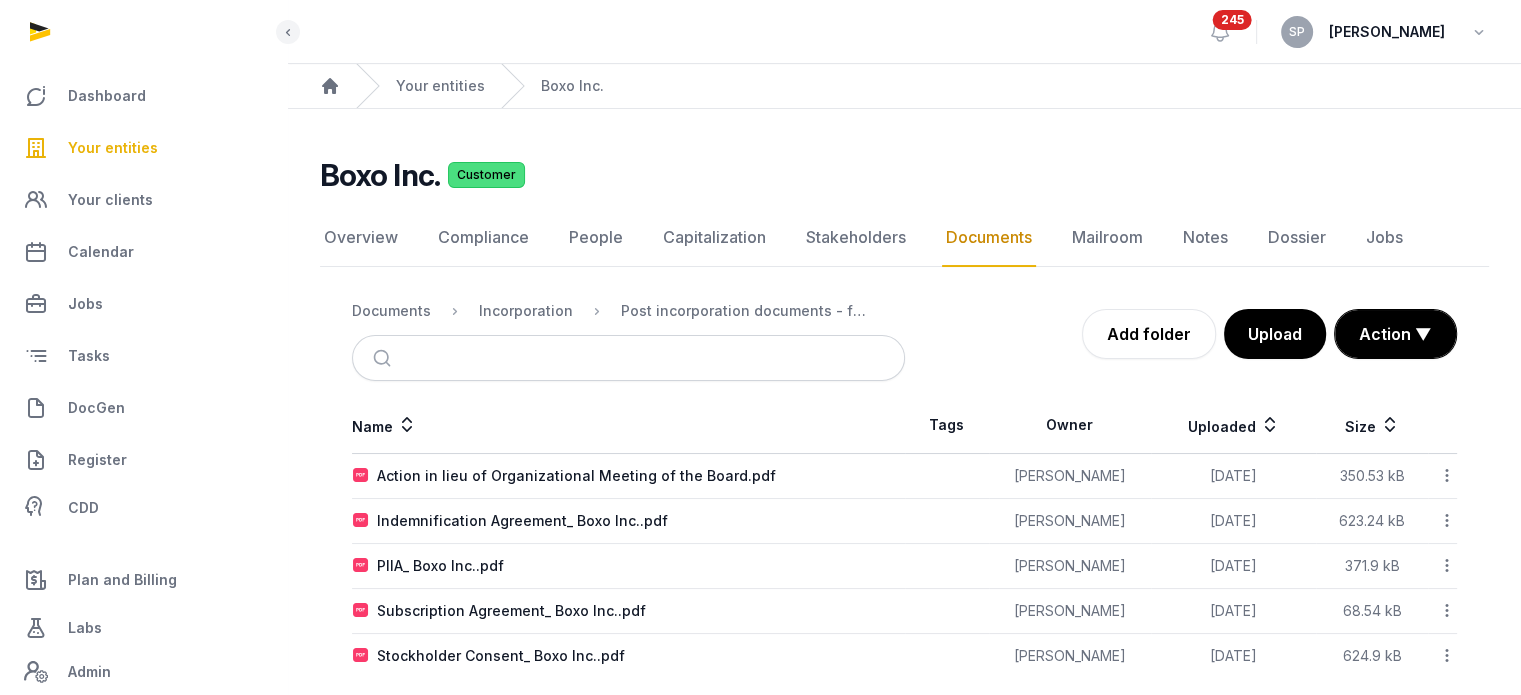 scroll, scrollTop: 20, scrollLeft: 0, axis: vertical 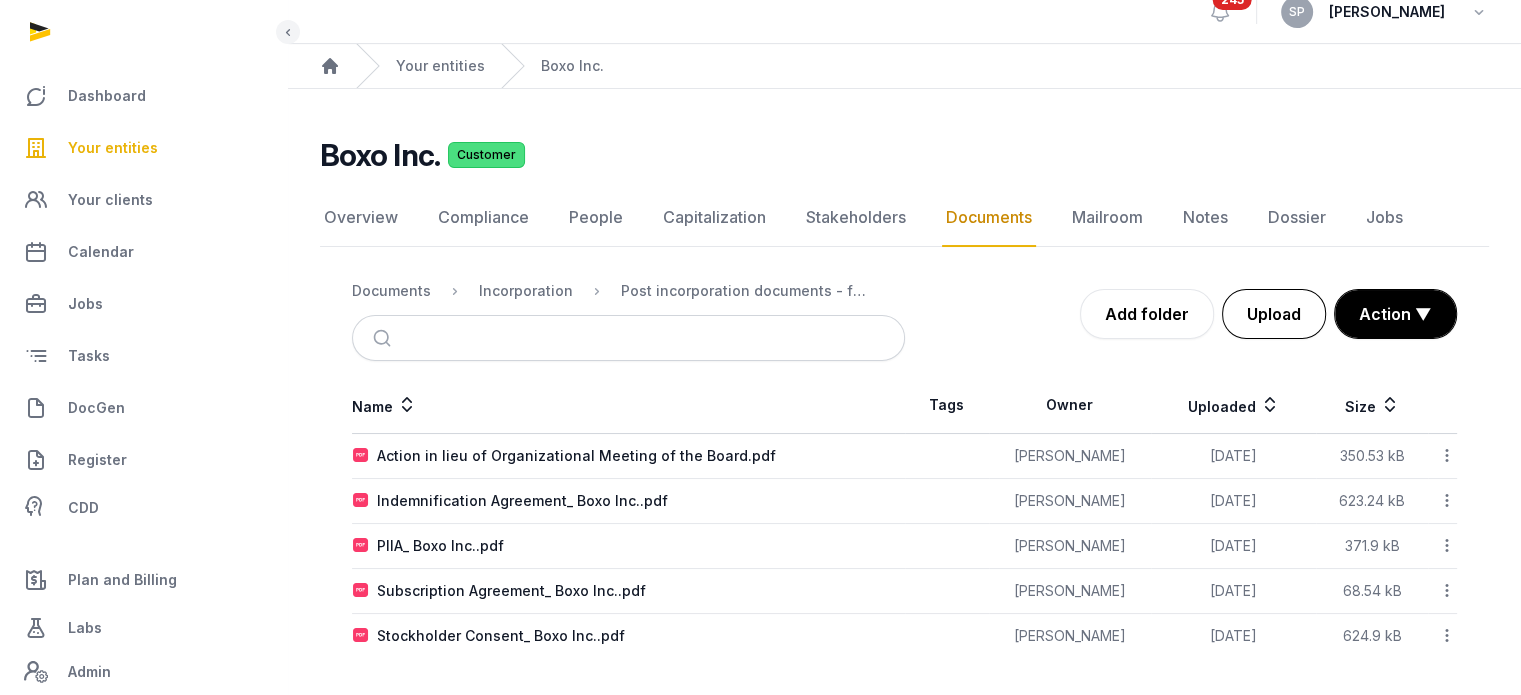 click on "Upload" at bounding box center [1274, 314] 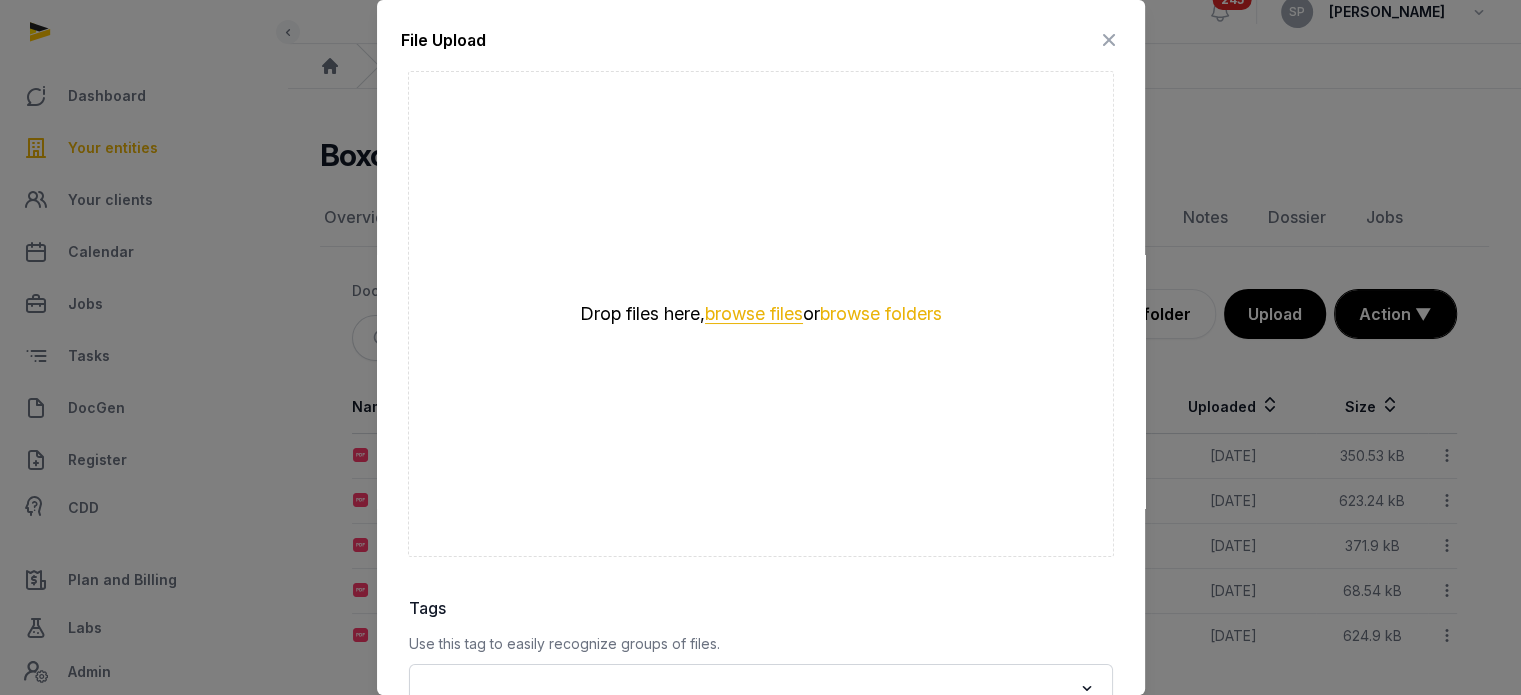 click on "browse files" at bounding box center [754, 314] 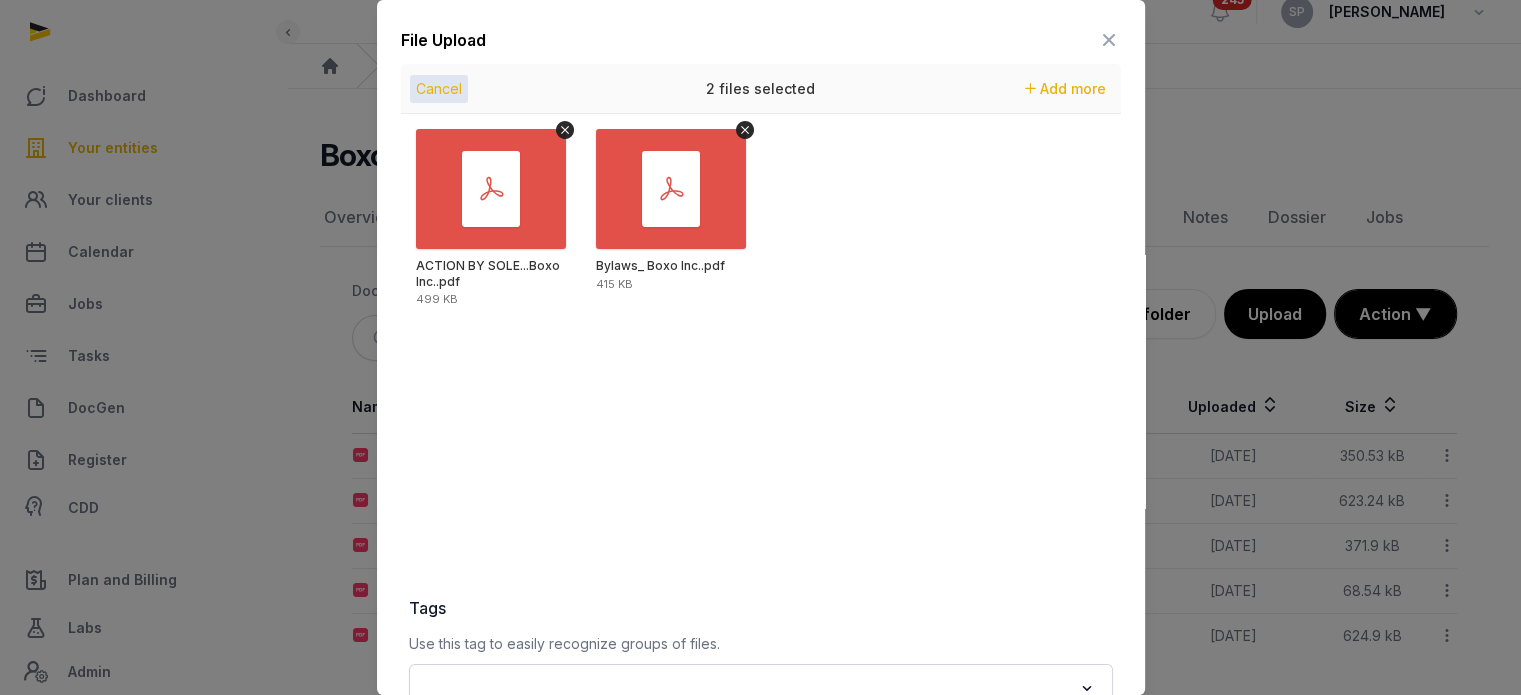 scroll, scrollTop: 282, scrollLeft: 0, axis: vertical 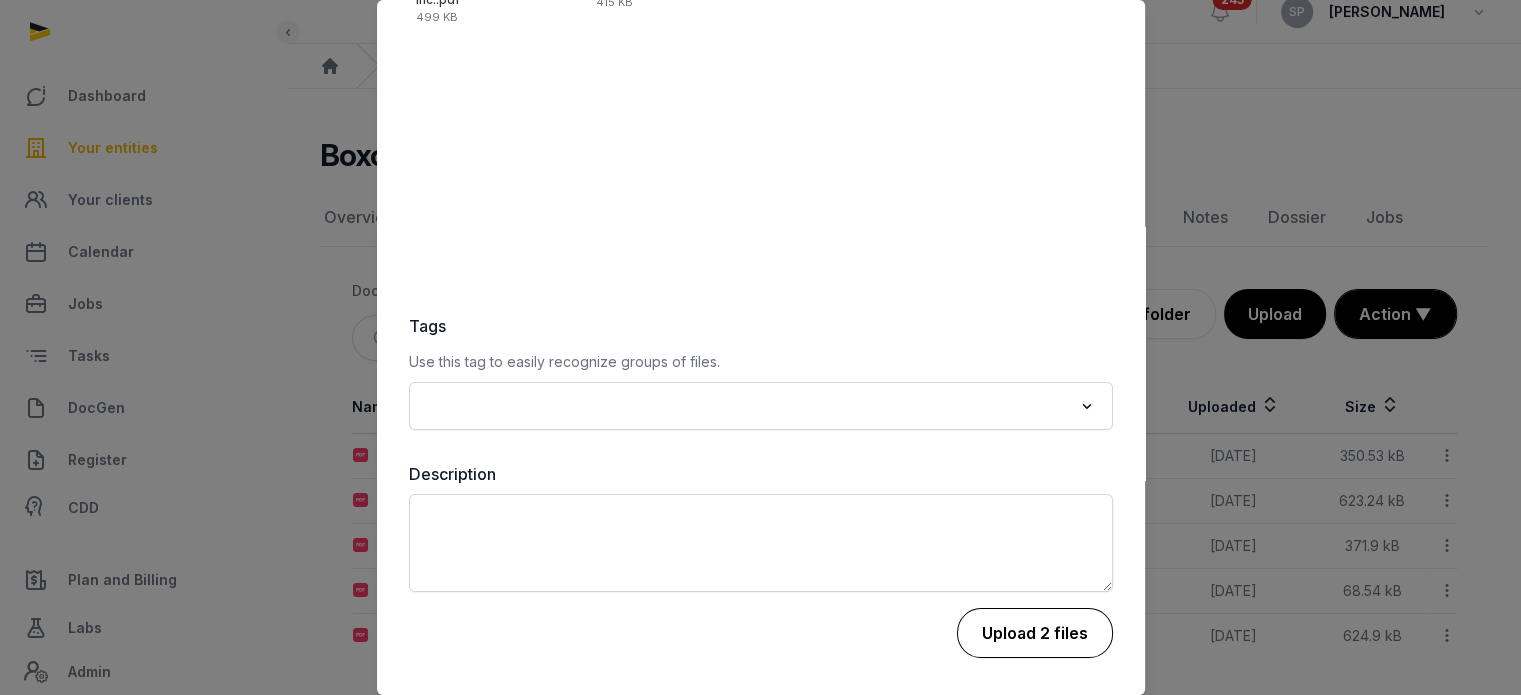 click on "Upload 2 files" at bounding box center (1035, 633) 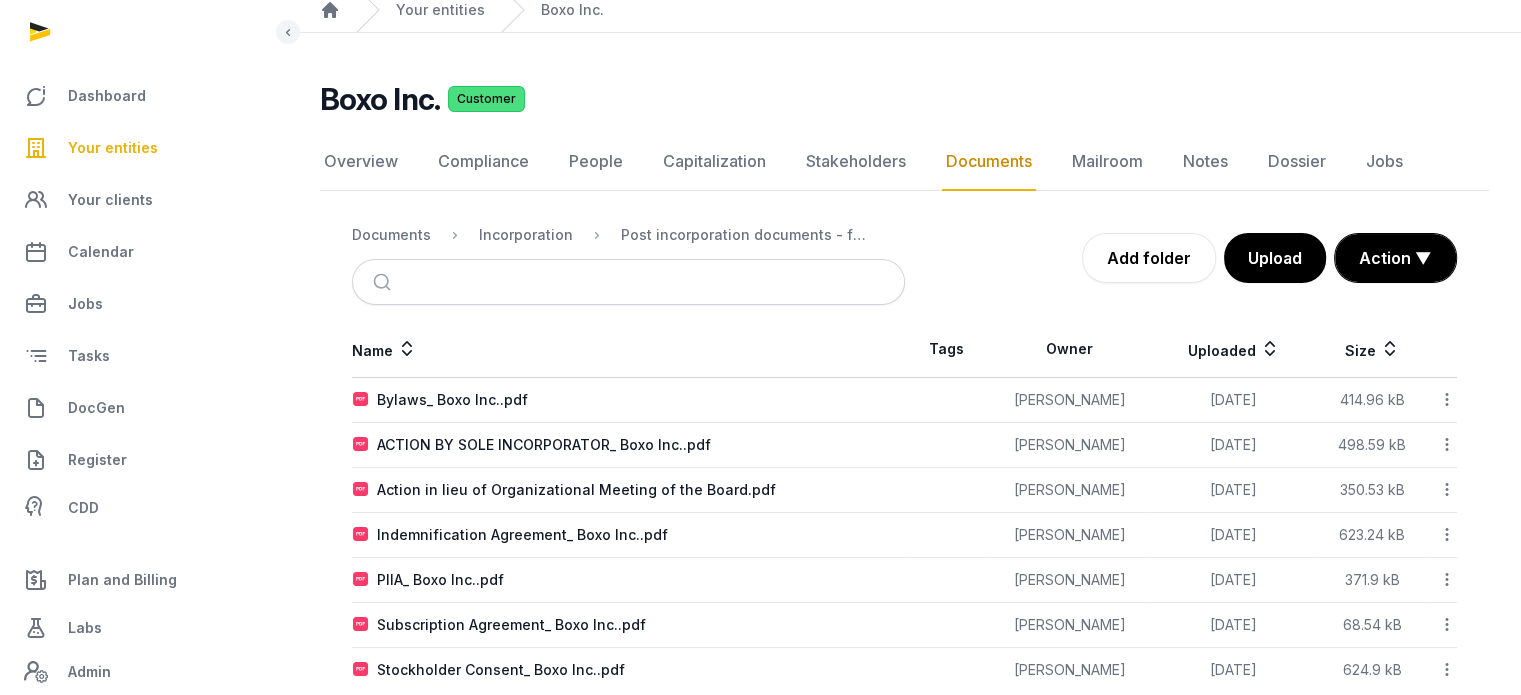 scroll, scrollTop: 110, scrollLeft: 0, axis: vertical 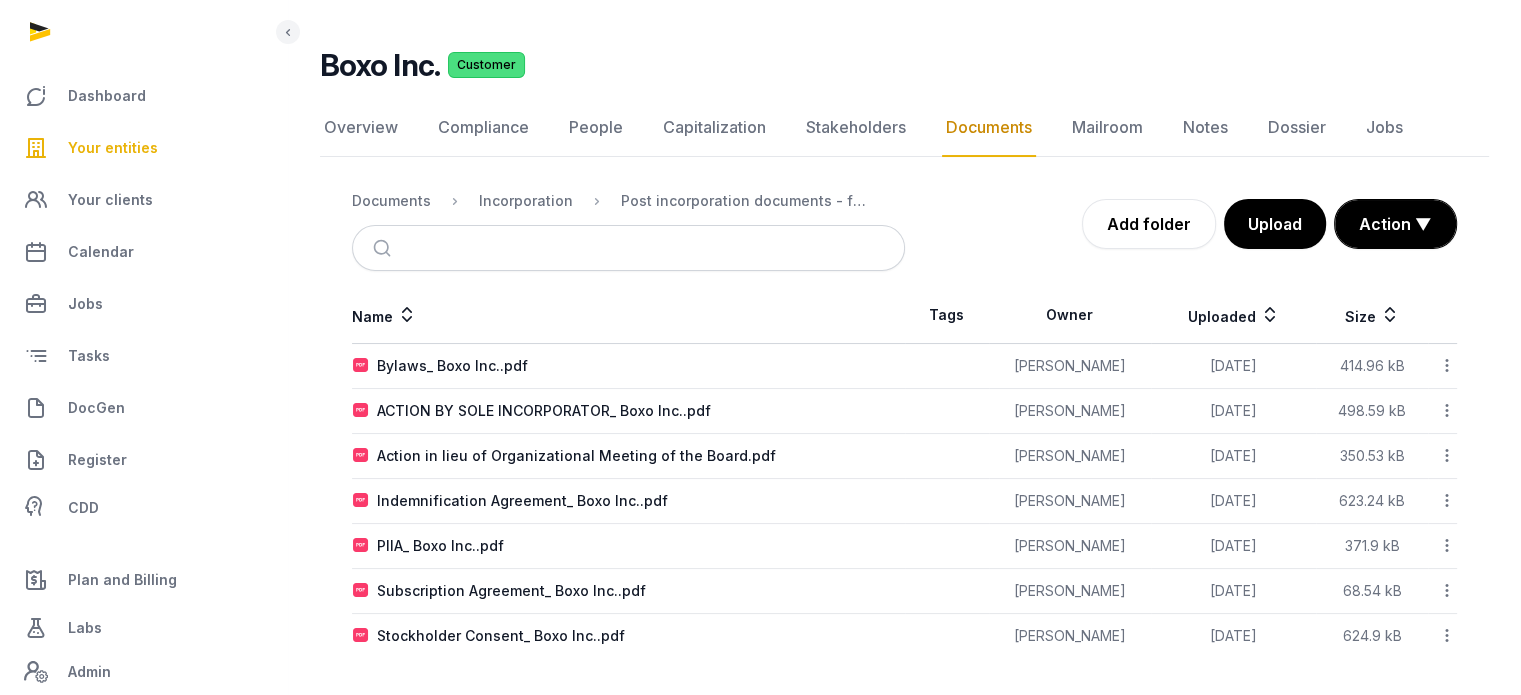 click on "Documents  Incorporation Post incorporation documents - for review by lawyers" at bounding box center [628, 201] 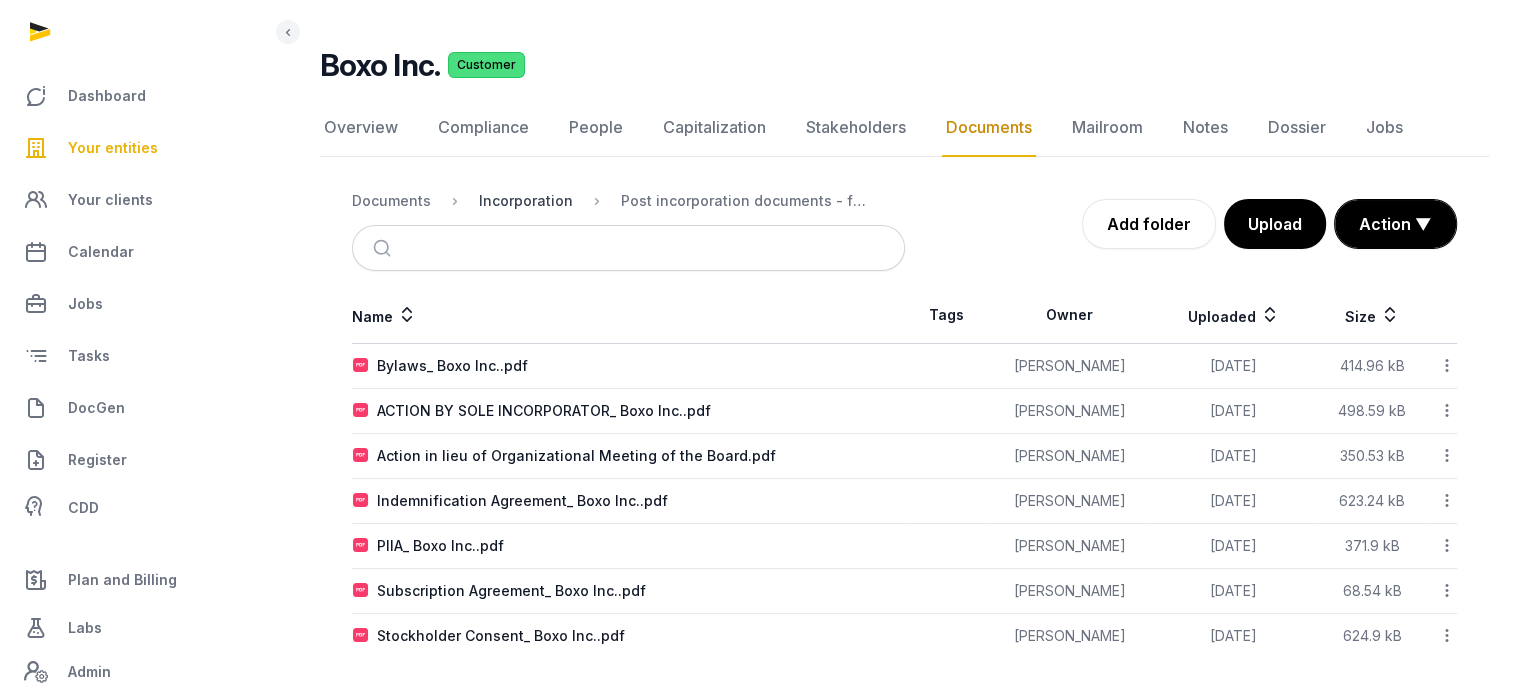 click on "Incorporation" at bounding box center (526, 201) 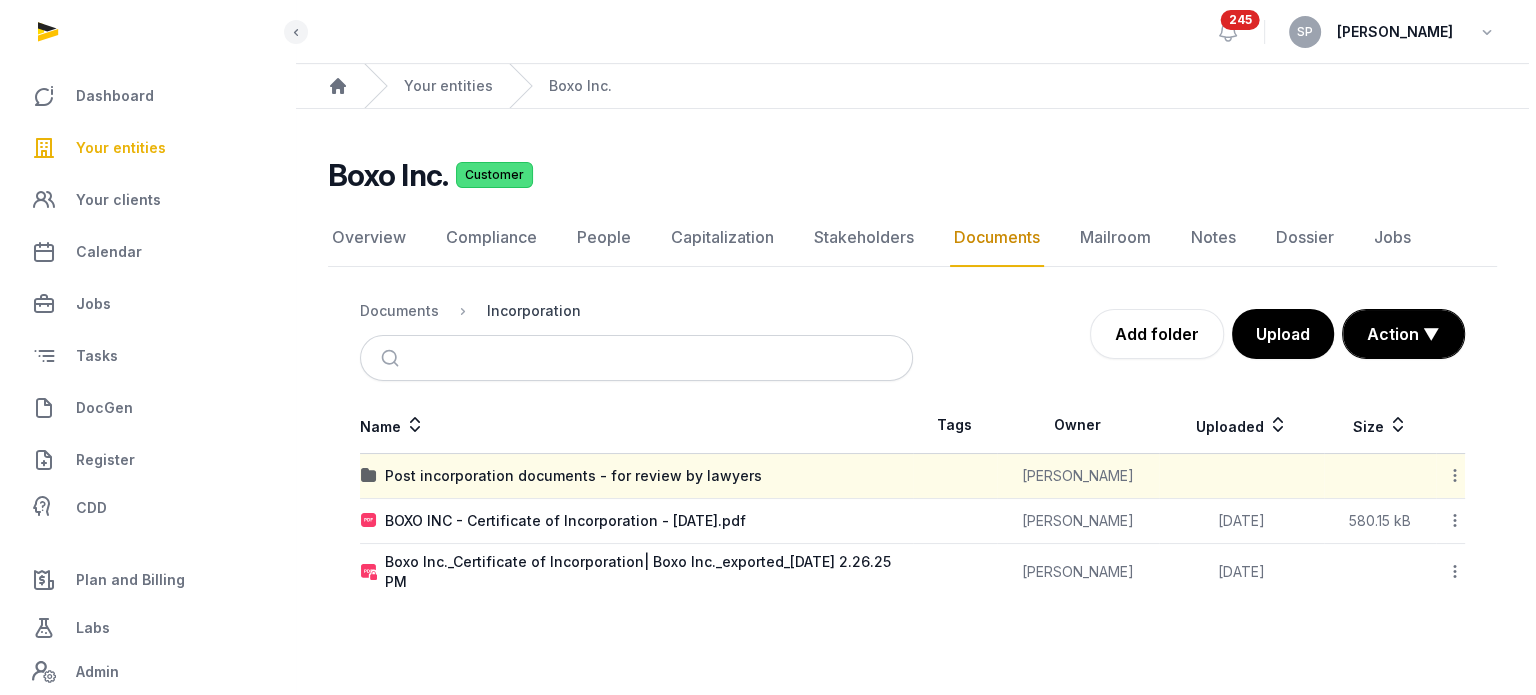 scroll, scrollTop: 0, scrollLeft: 0, axis: both 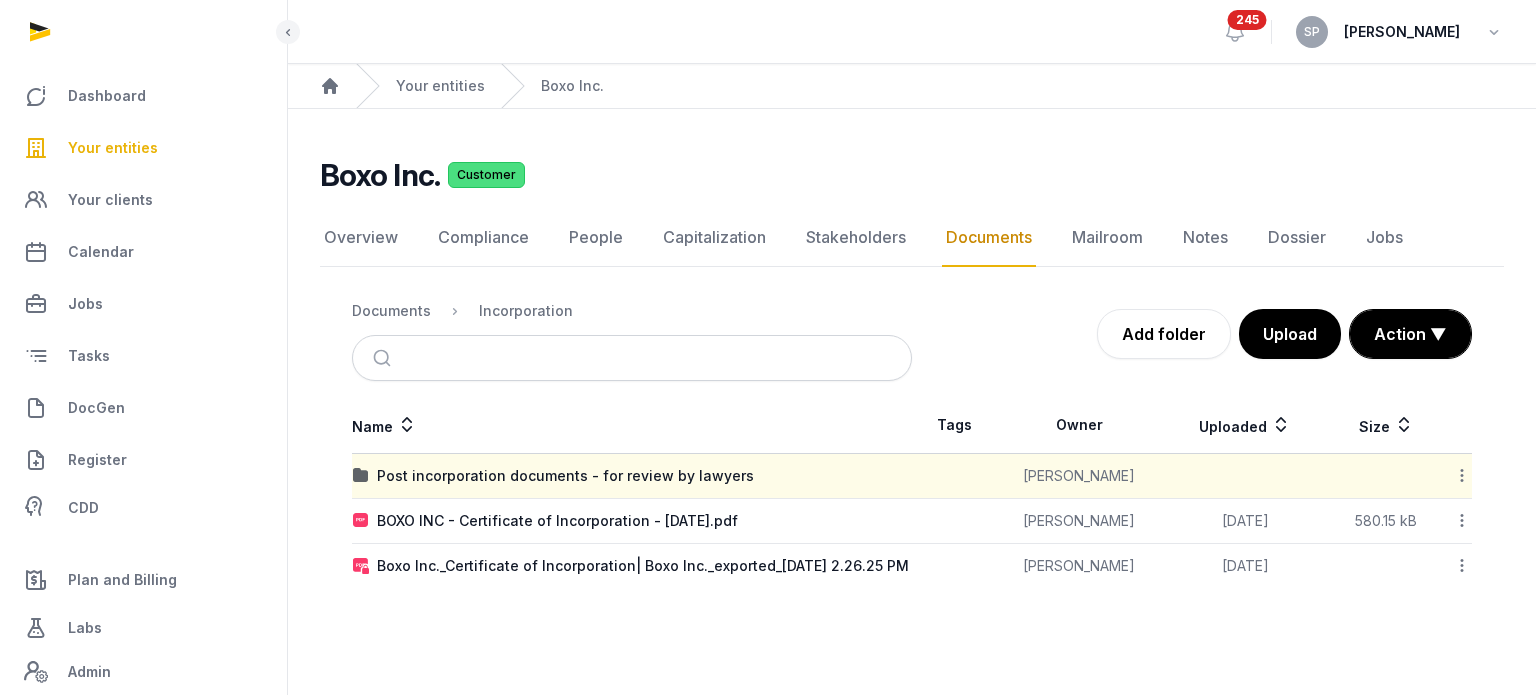click 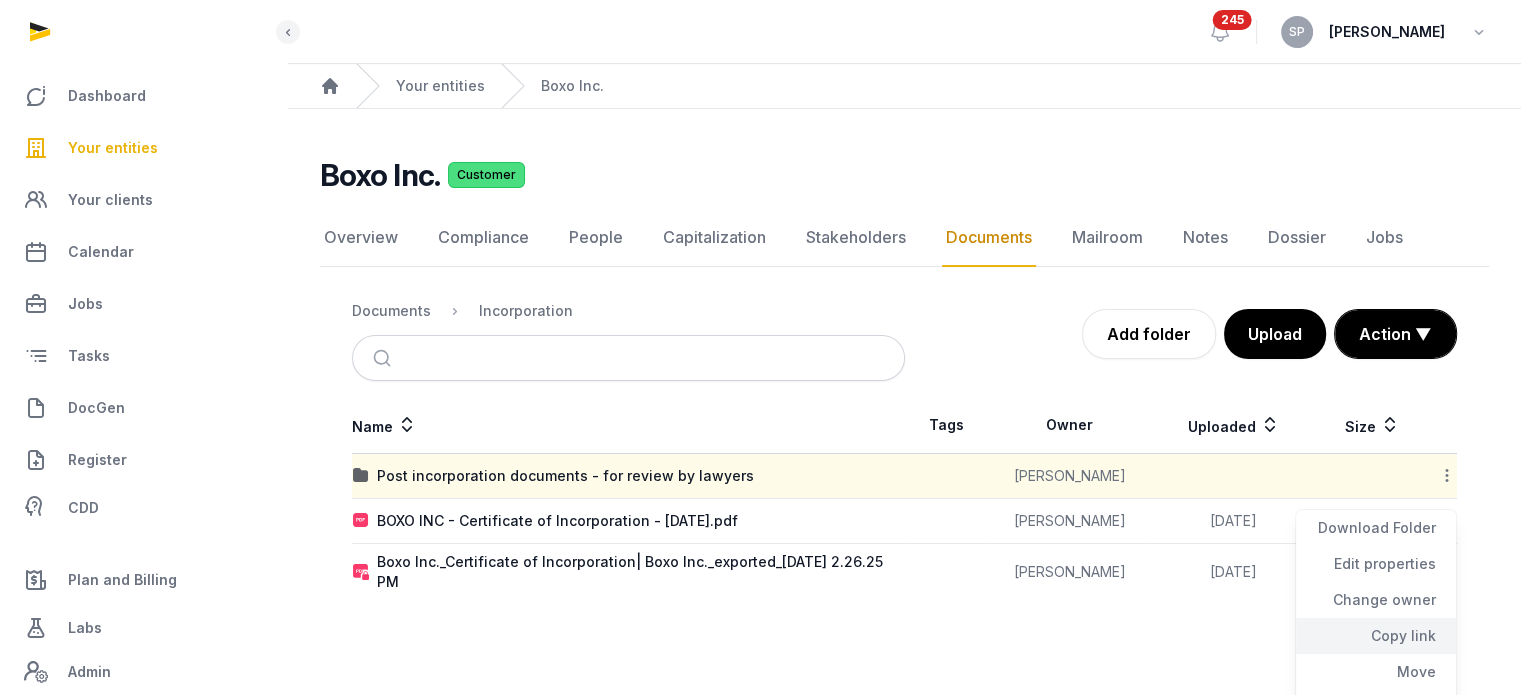 click on "Copy link" 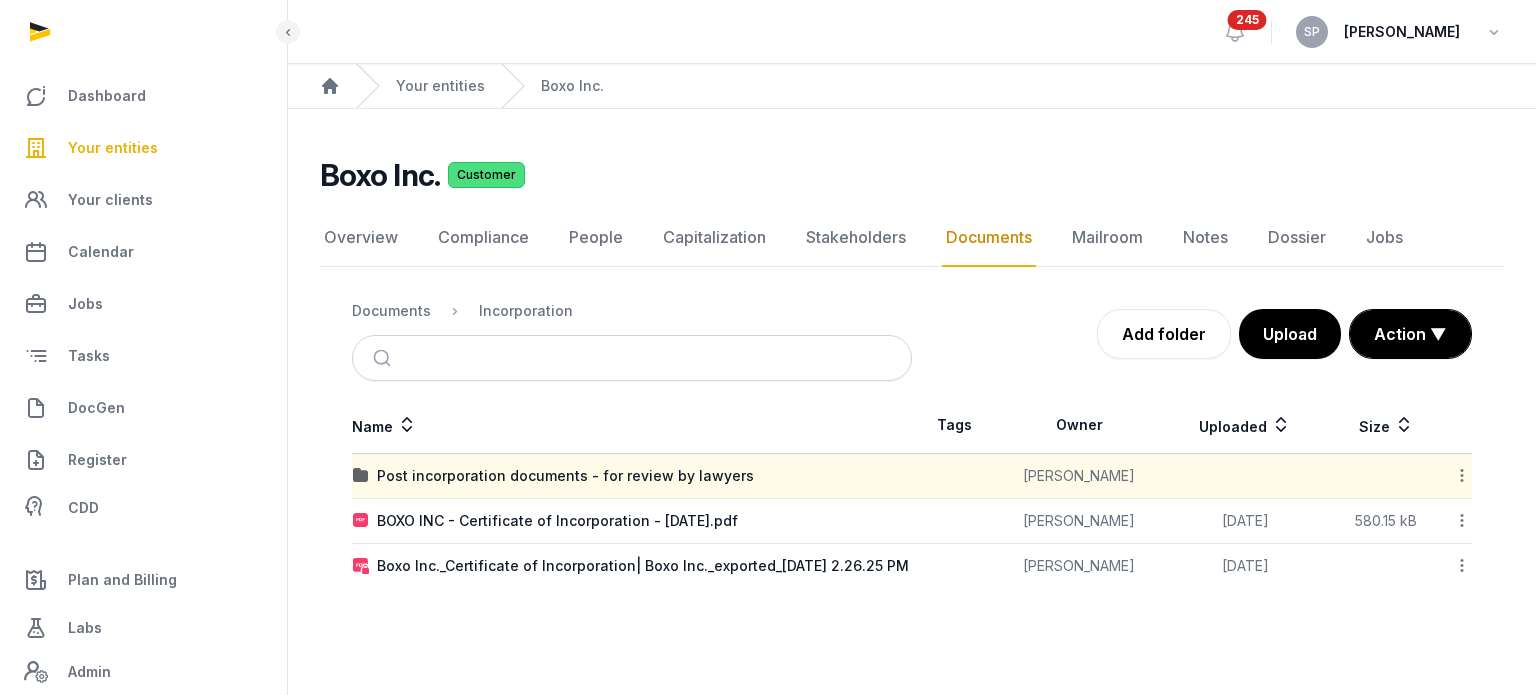 click 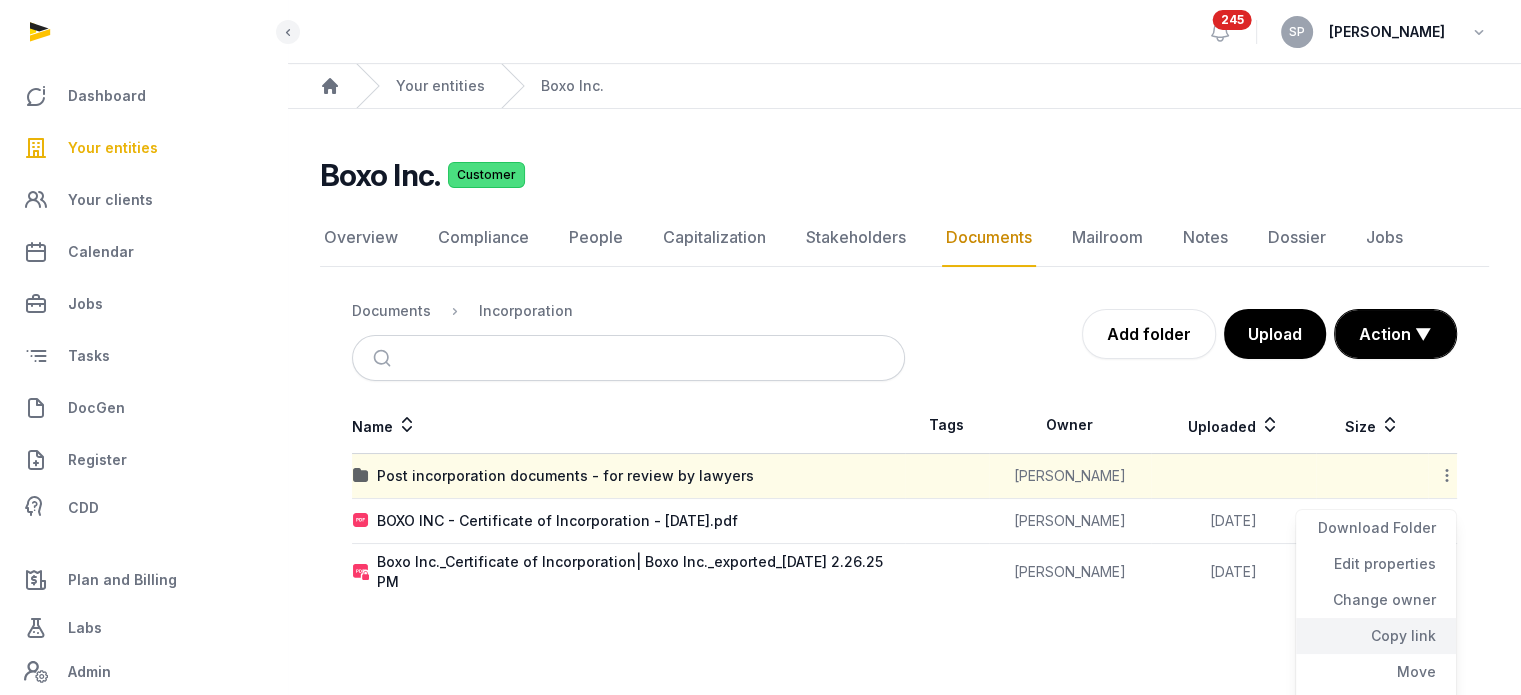 click on "Copy link" 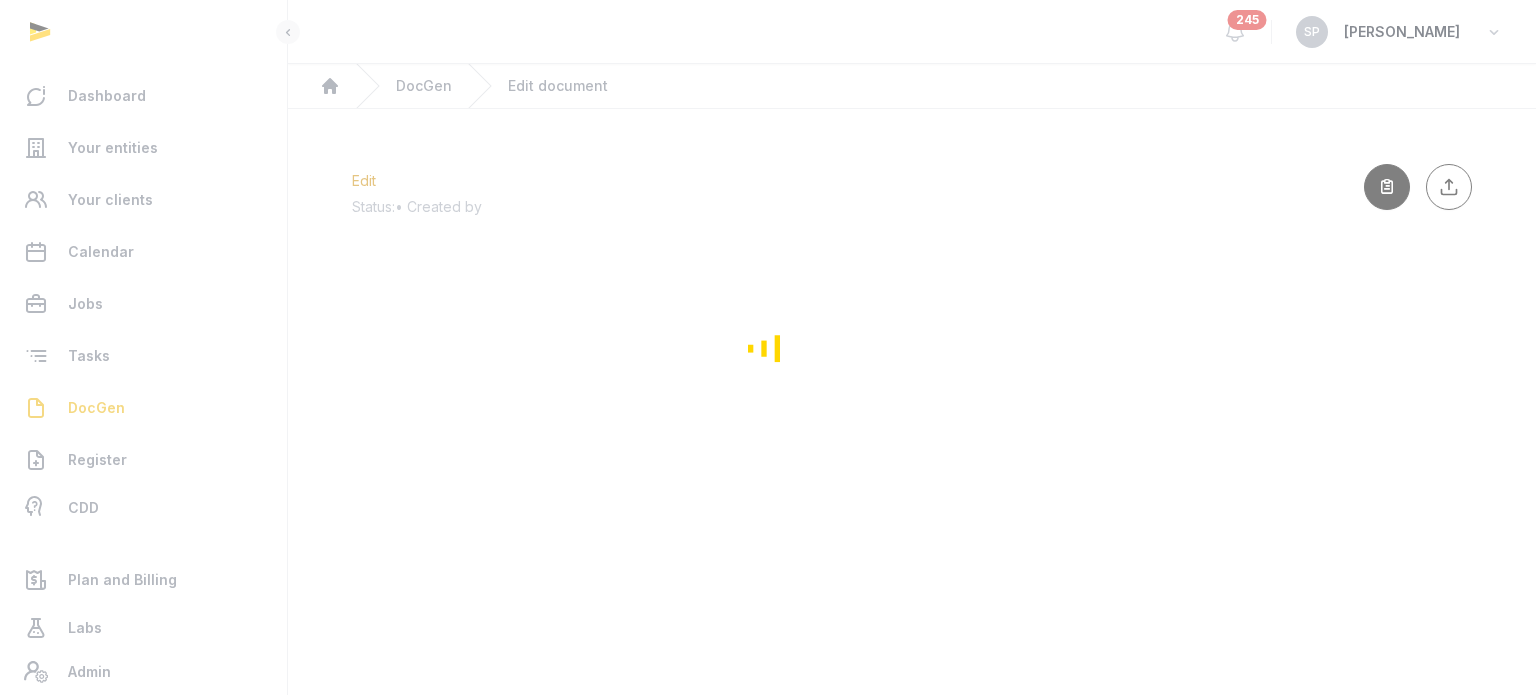 scroll, scrollTop: 0, scrollLeft: 0, axis: both 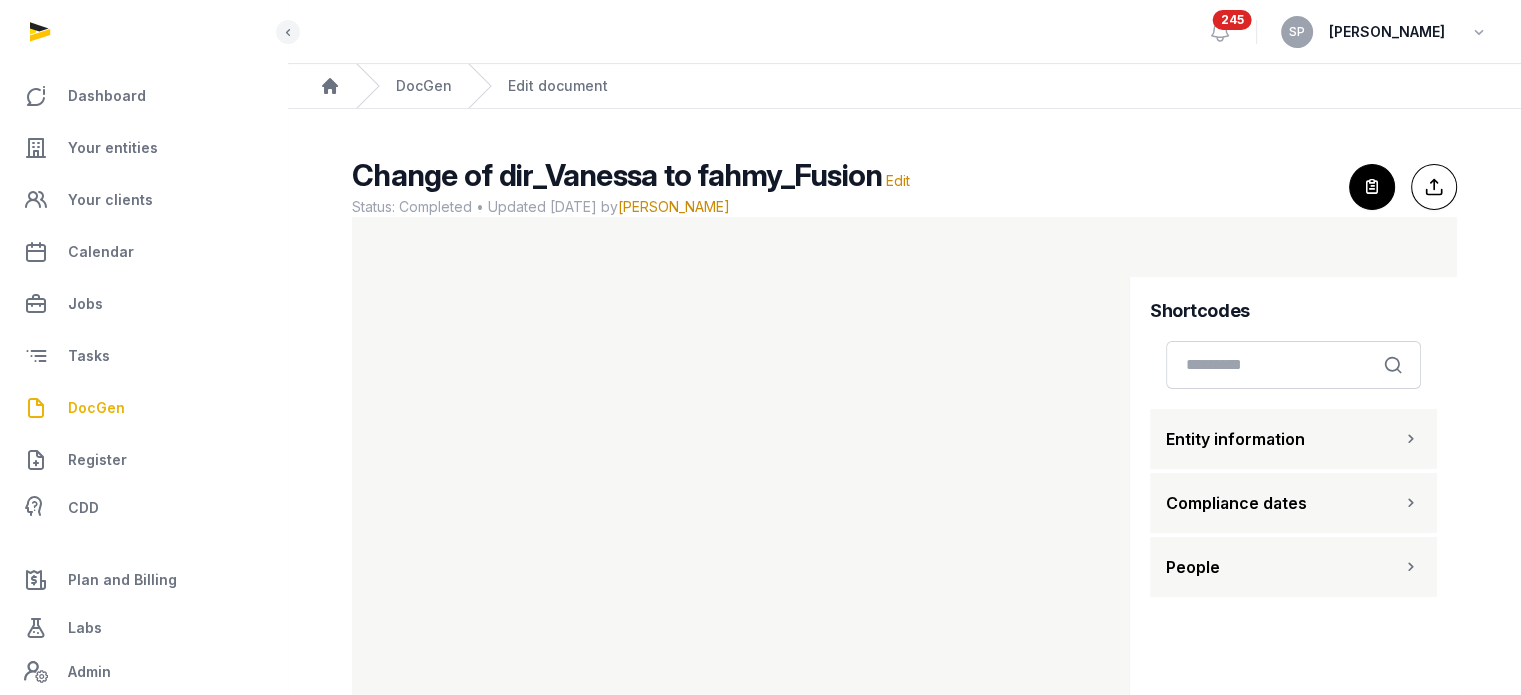 click on "DocGen" at bounding box center [96, 408] 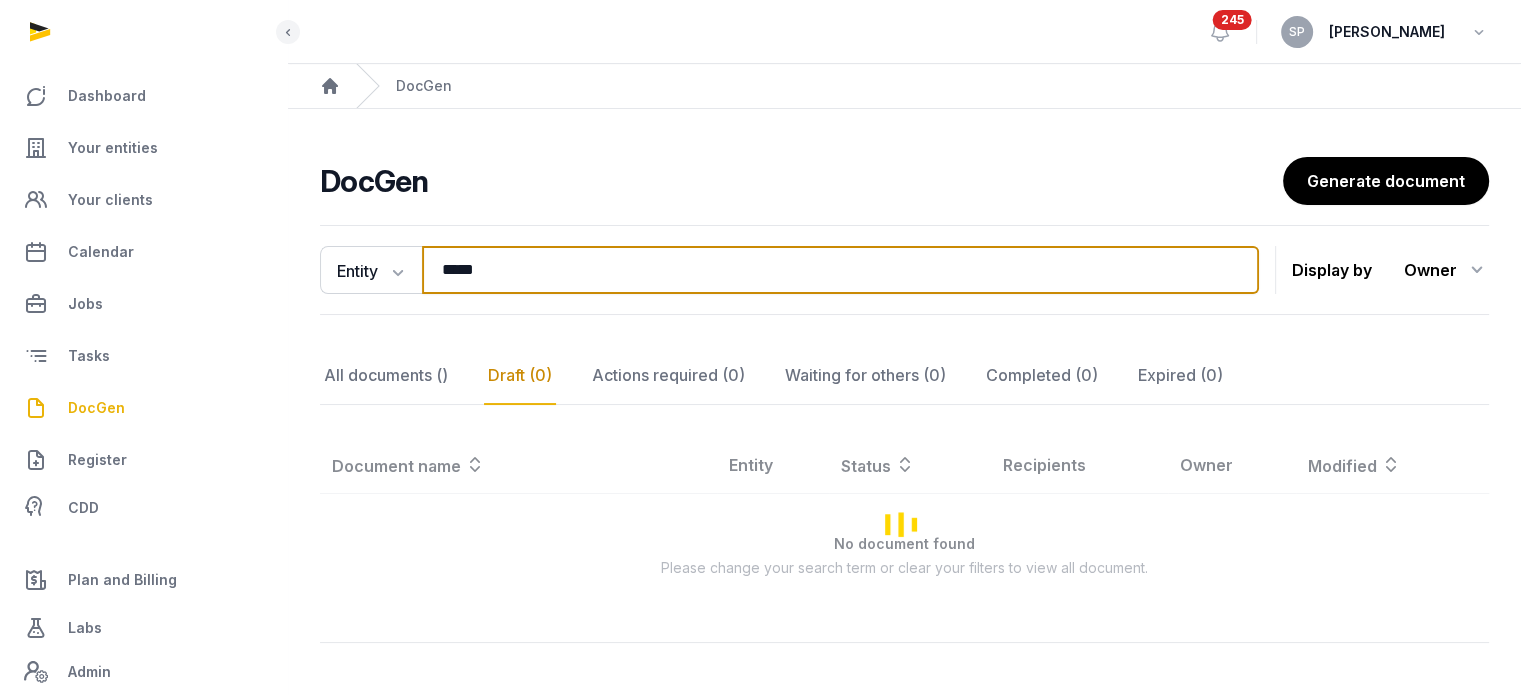 click on "*****" at bounding box center [840, 270] 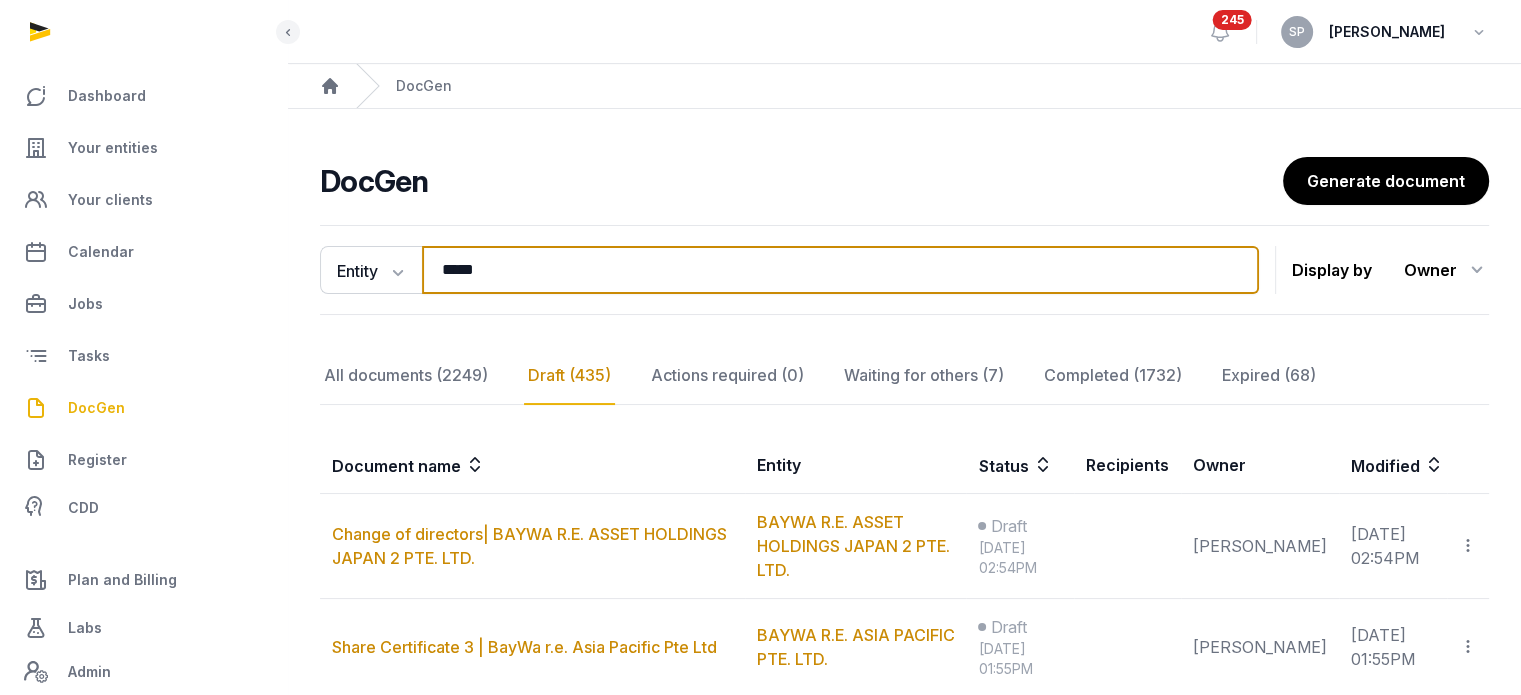 click on "*****" at bounding box center [840, 270] 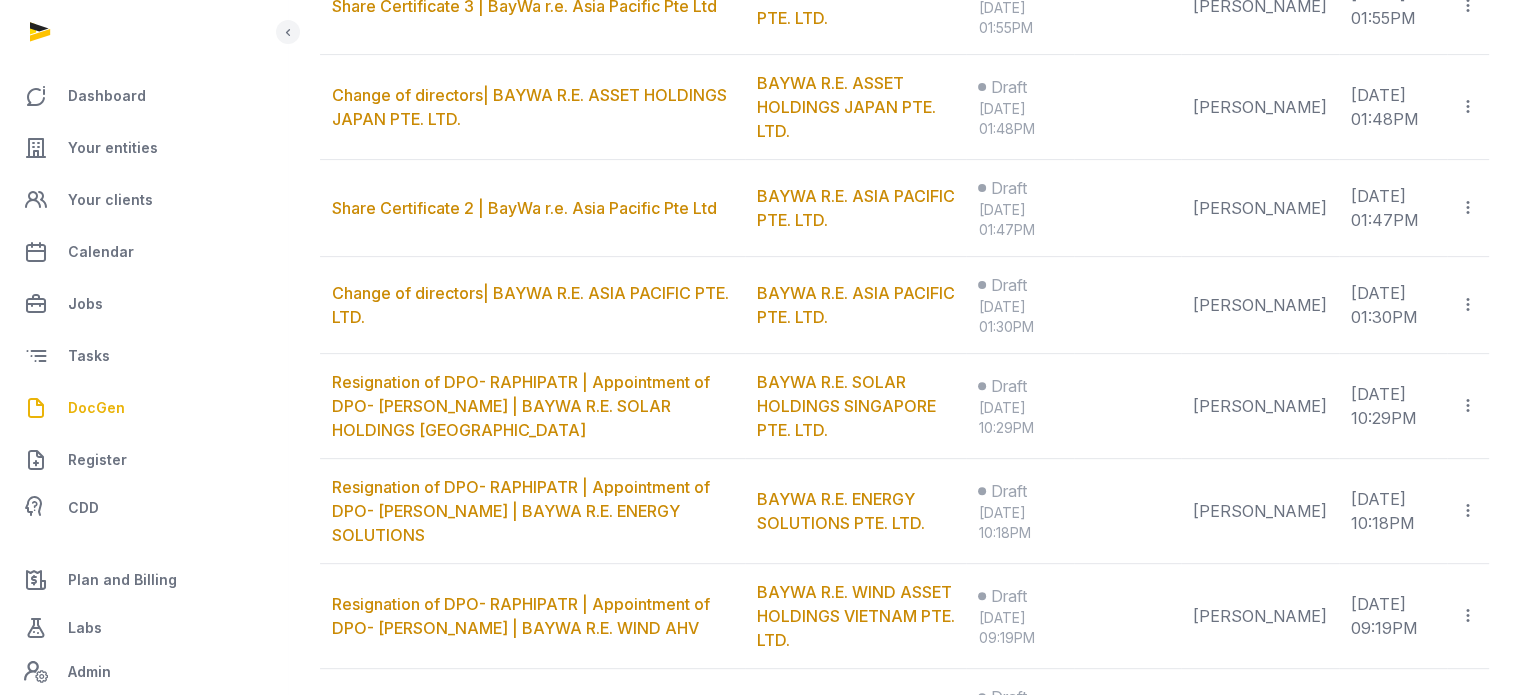 scroll, scrollTop: 644, scrollLeft: 0, axis: vertical 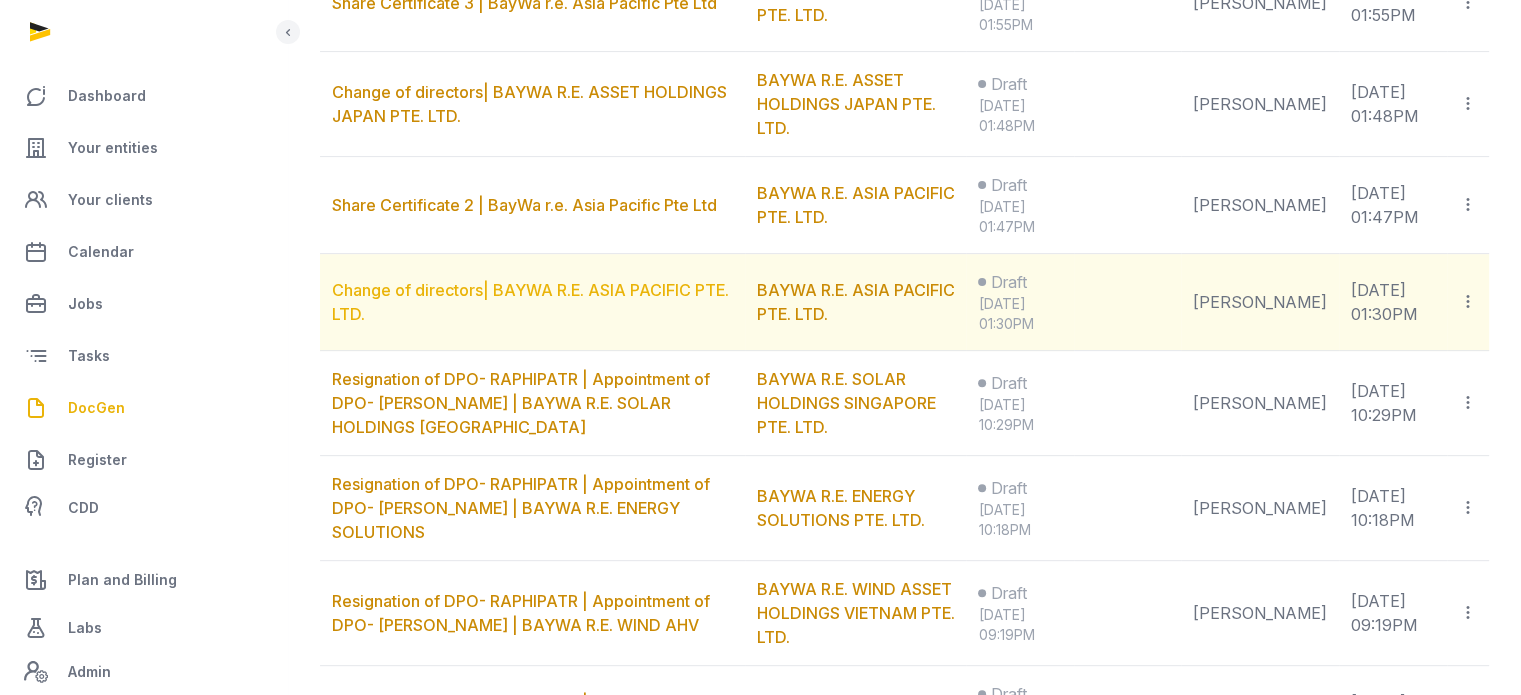 click on "Change of directors| BAYWA R.E. ASIA PACIFIC PTE. LTD." at bounding box center (530, 302) 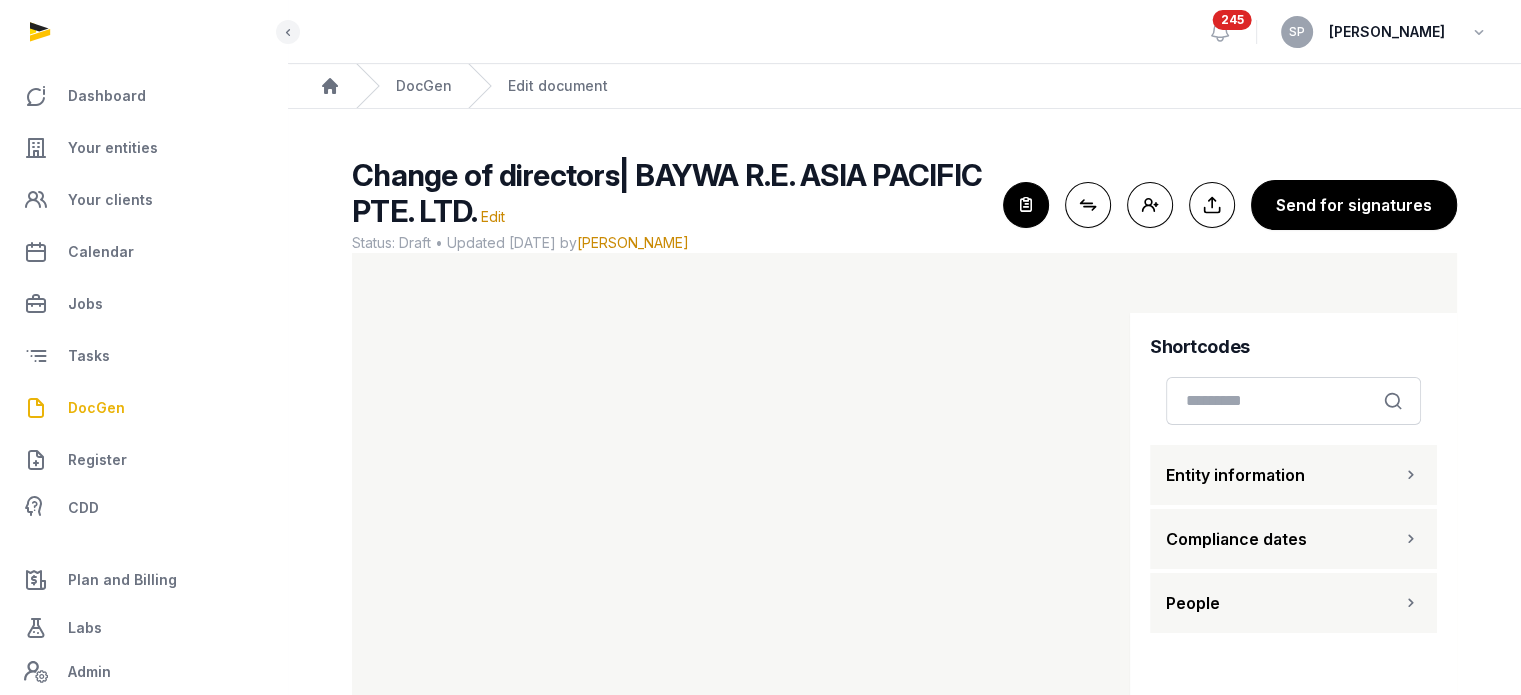 scroll, scrollTop: 21, scrollLeft: 0, axis: vertical 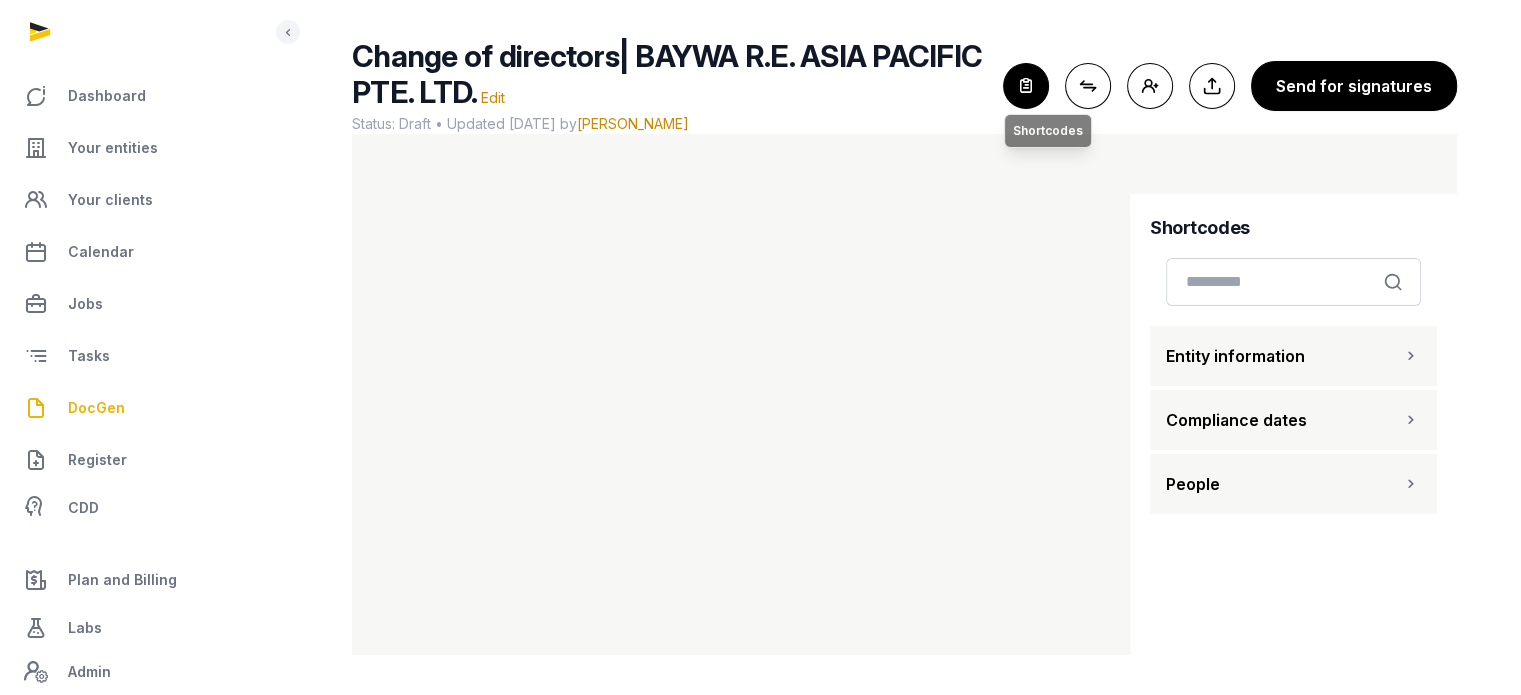 click at bounding box center [1026, 86] 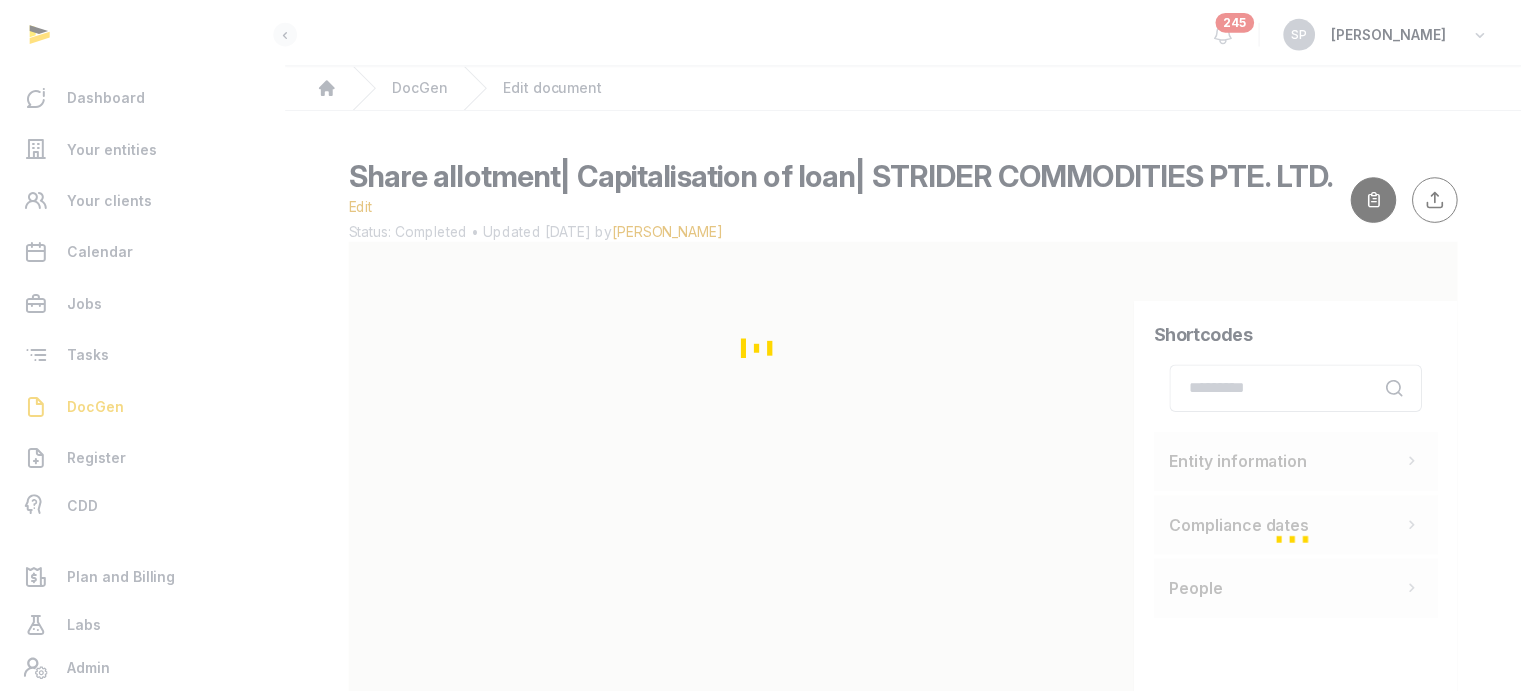 scroll, scrollTop: 0, scrollLeft: 0, axis: both 